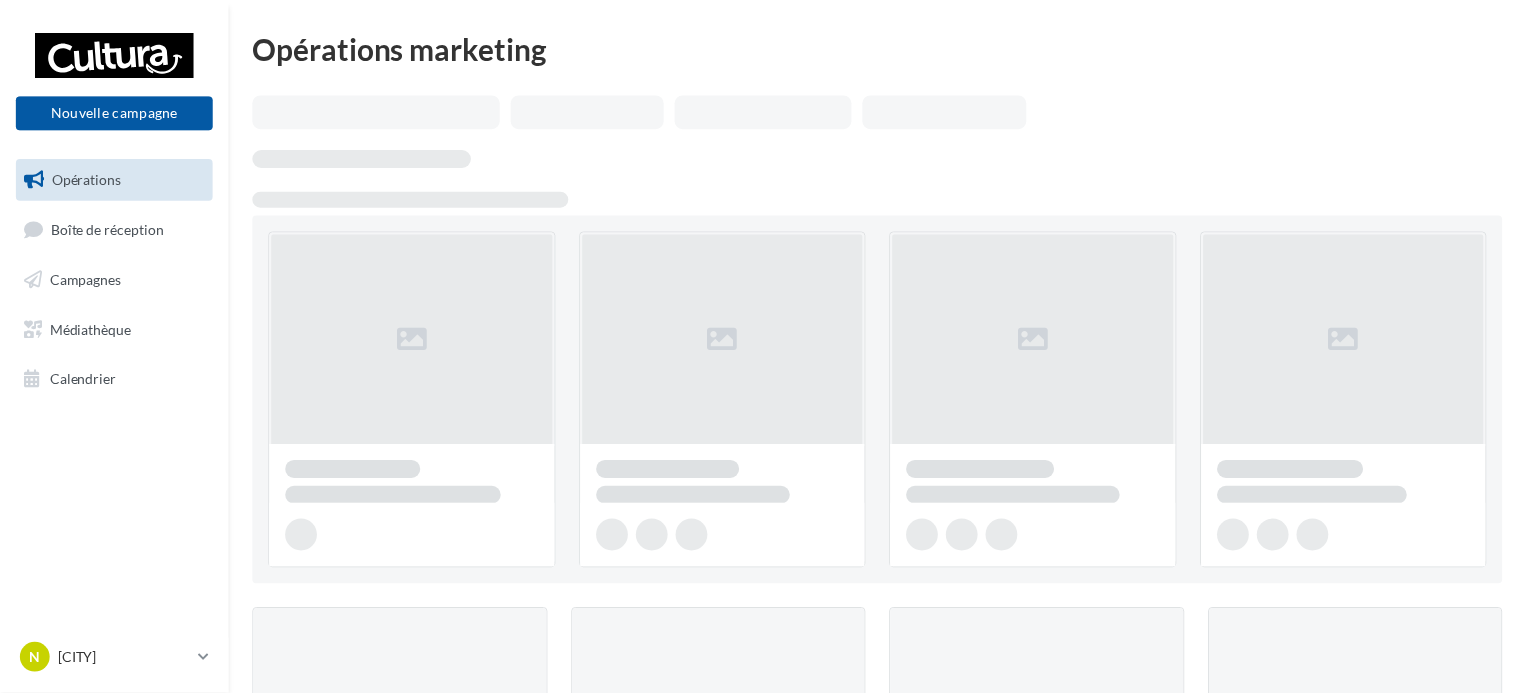 scroll, scrollTop: 0, scrollLeft: 0, axis: both 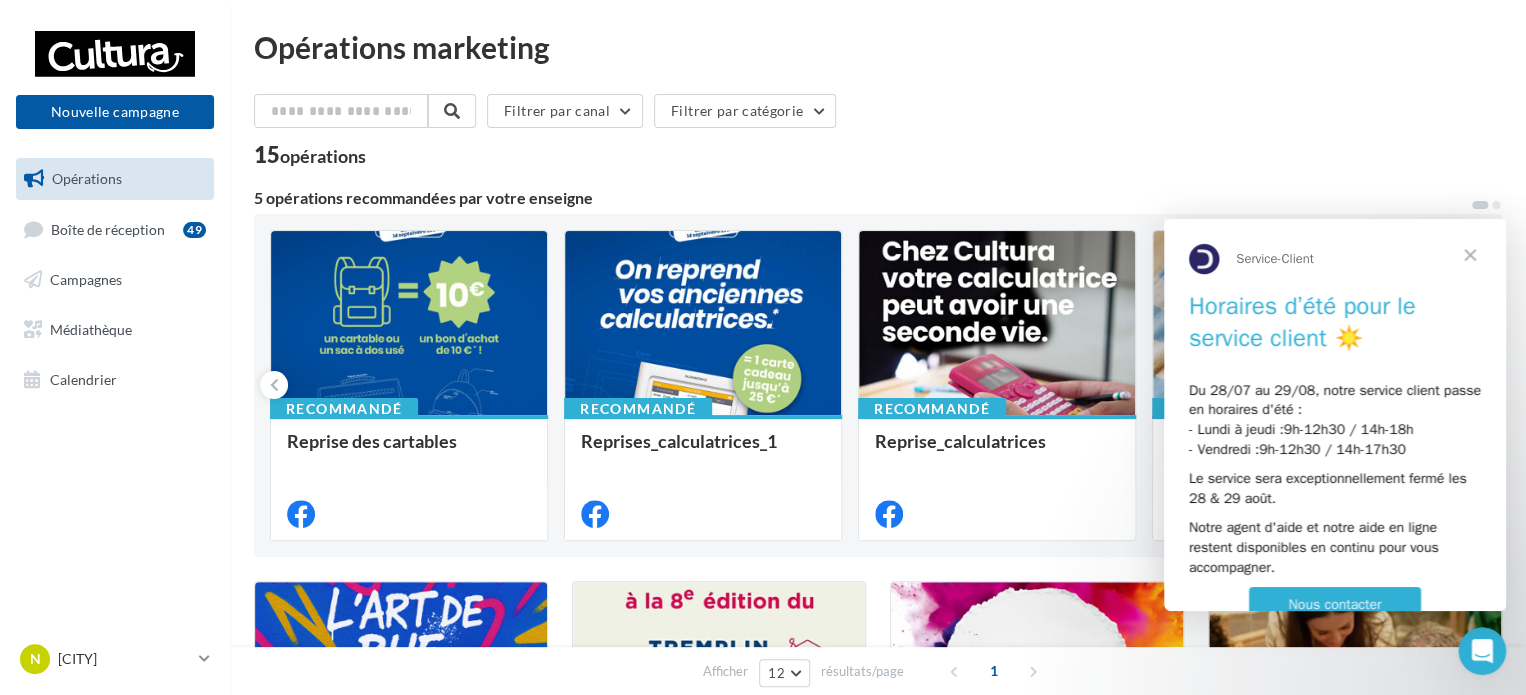 click at bounding box center (1470, 255) 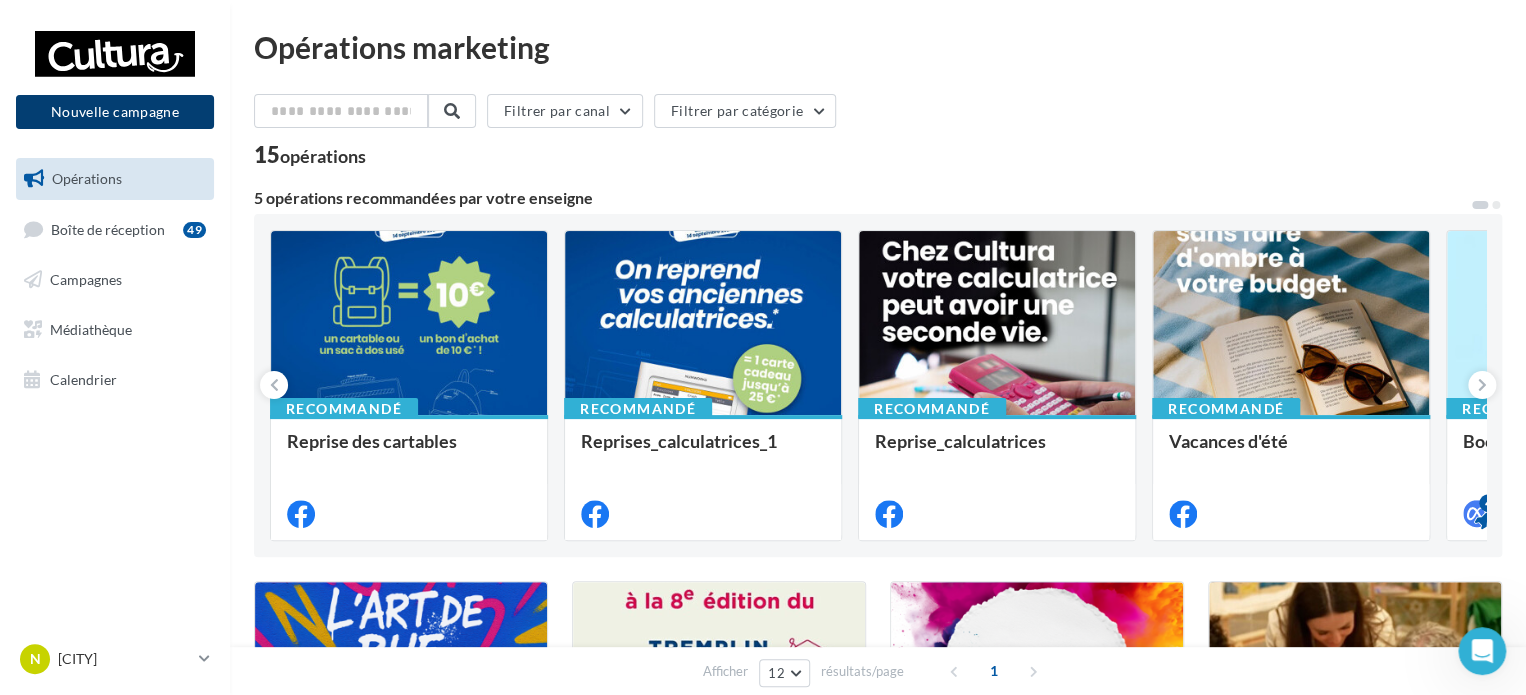 click on "Nouvelle campagne" at bounding box center [115, 112] 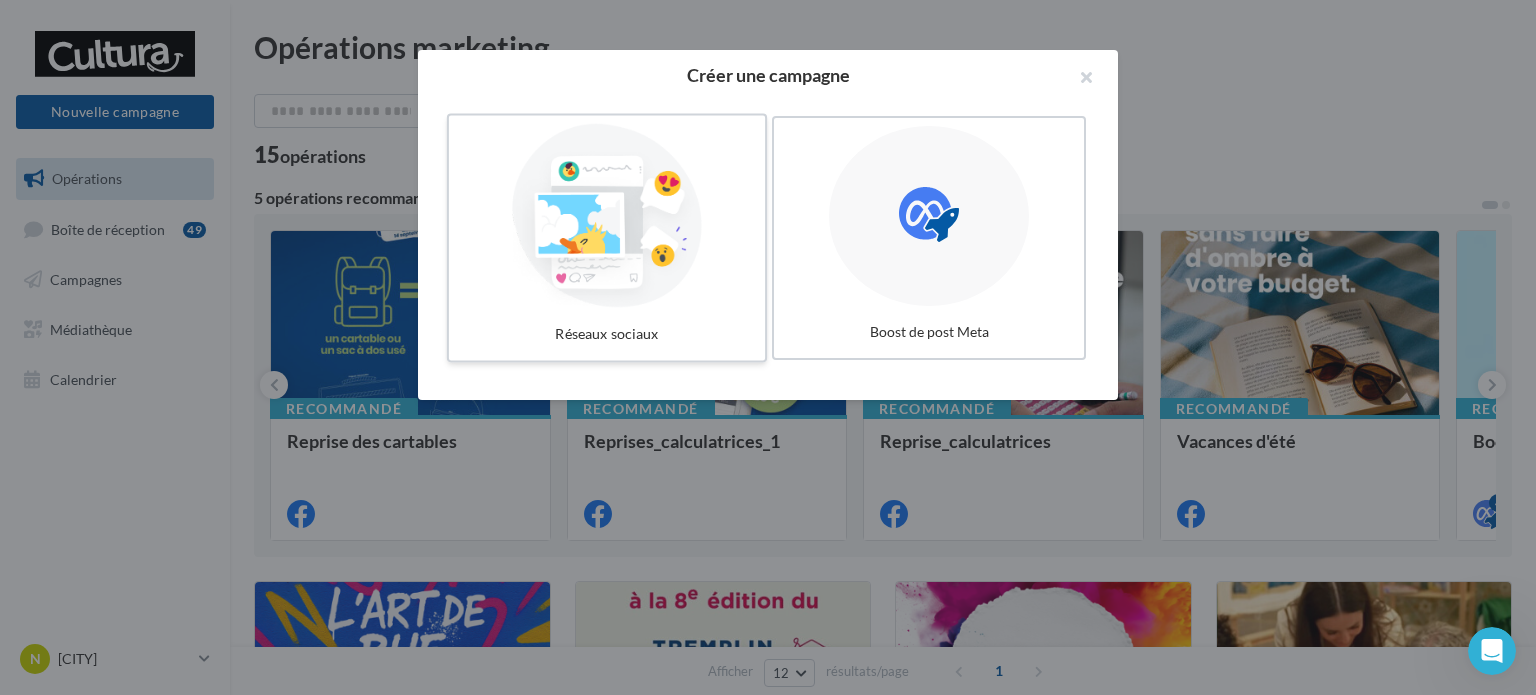 click at bounding box center [607, 216] 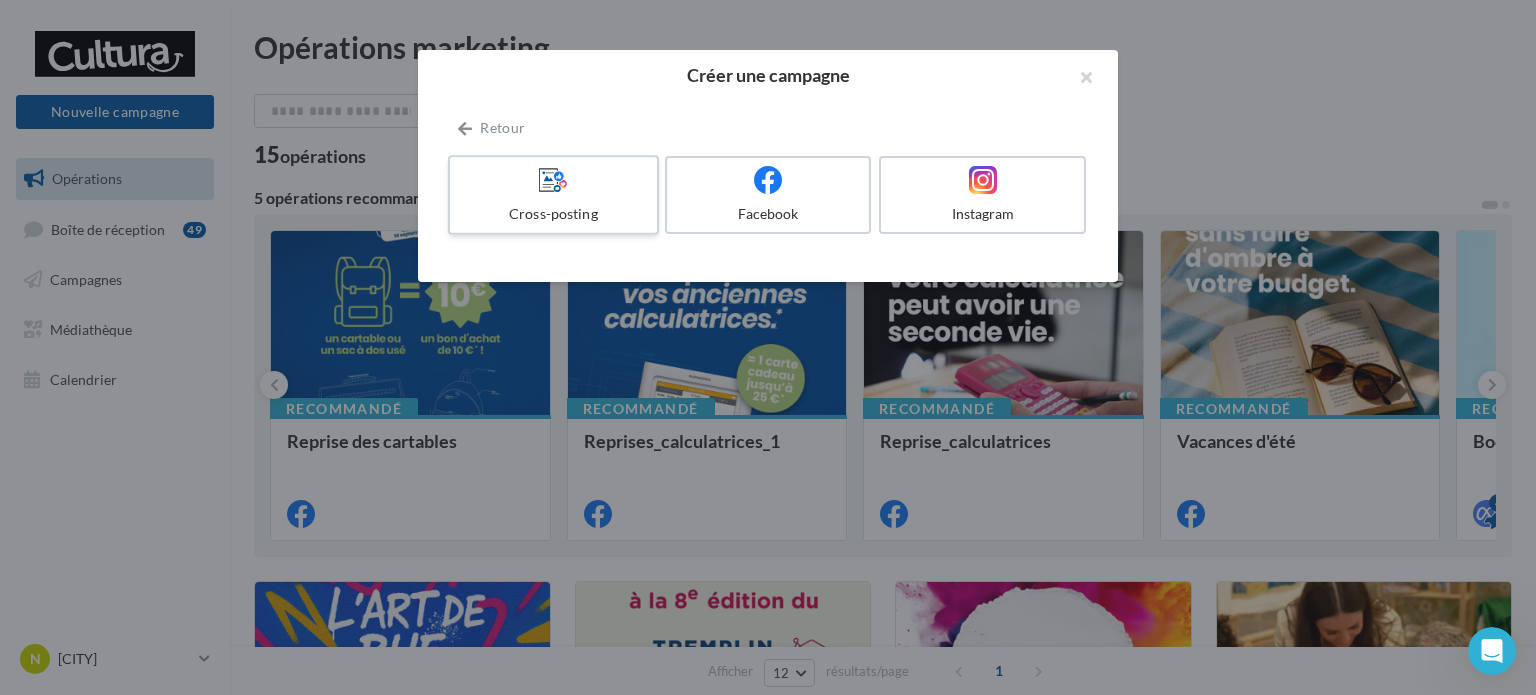 click on "Cross-posting" at bounding box center [553, 195] 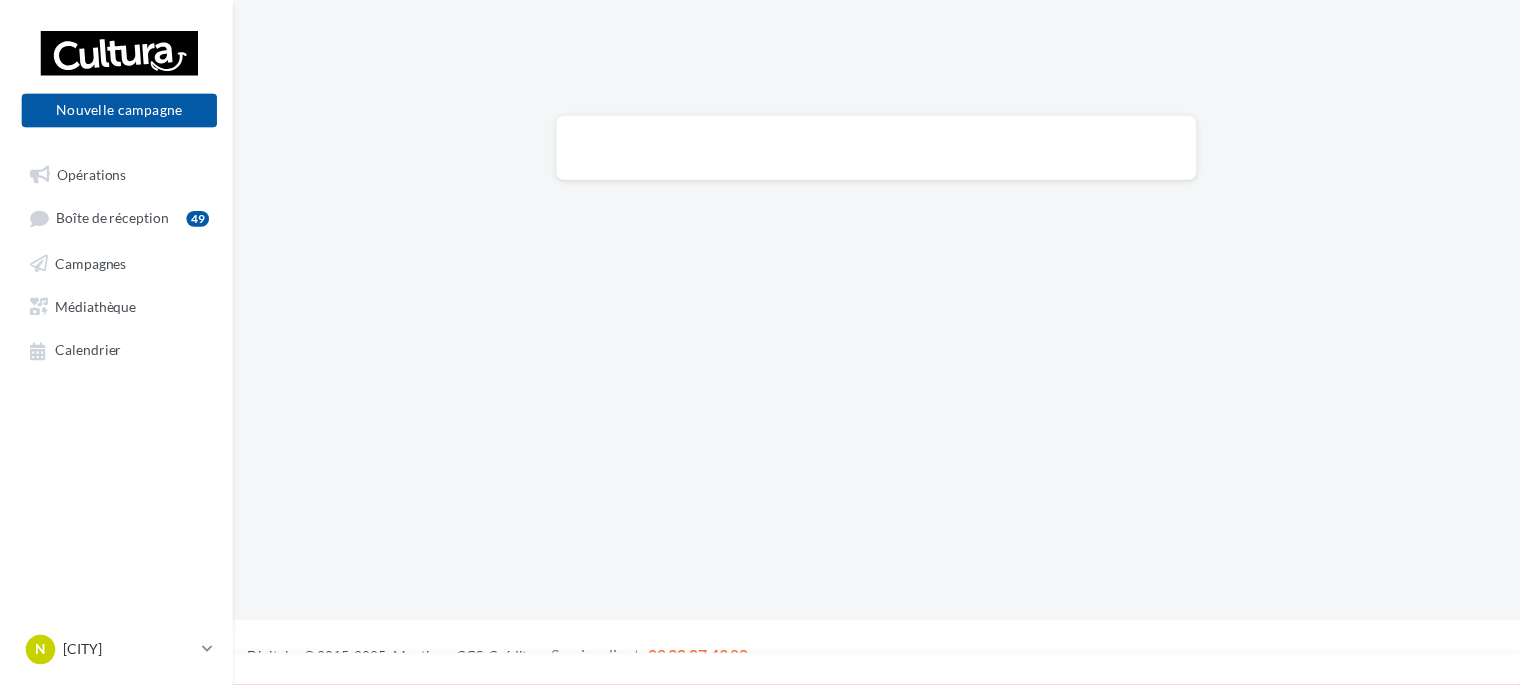 scroll, scrollTop: 0, scrollLeft: 0, axis: both 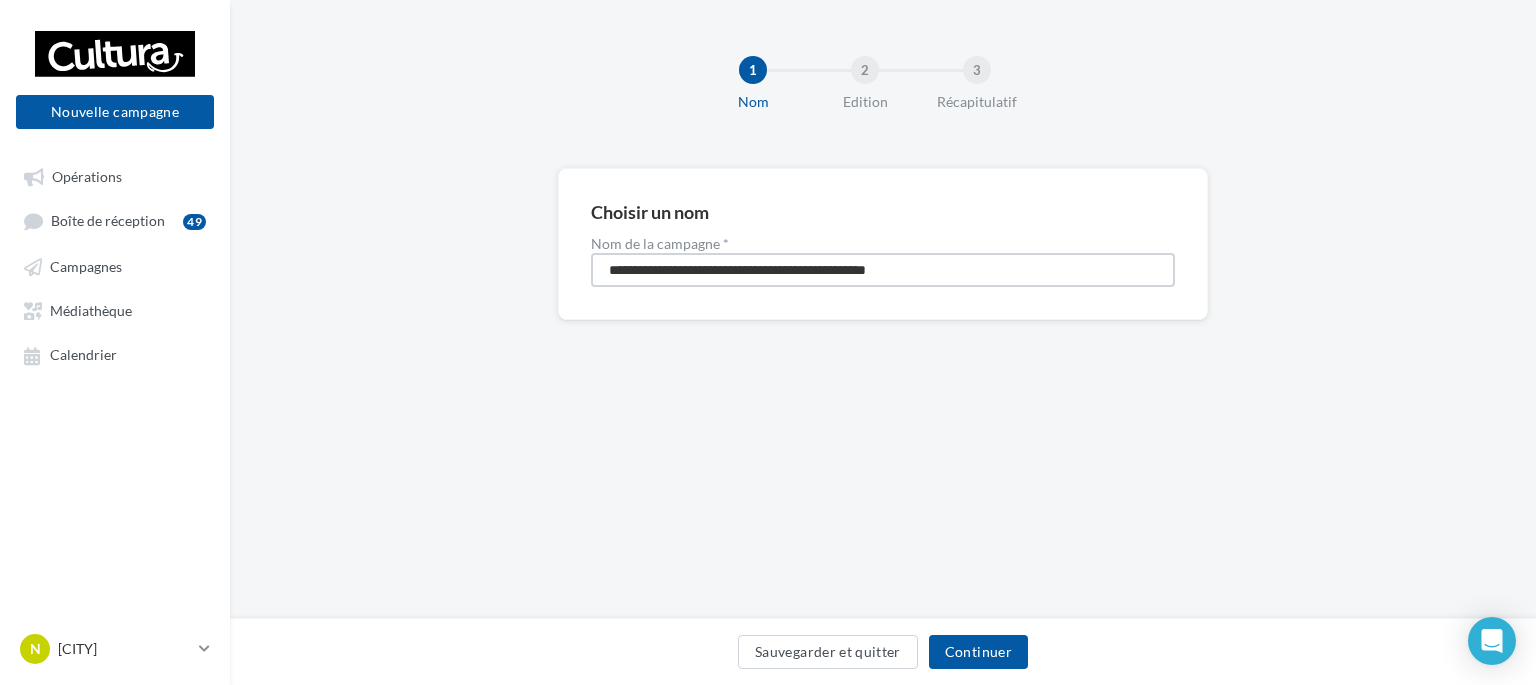 drag, startPoint x: 996, startPoint y: 272, endPoint x: 565, endPoint y: 297, distance: 431.72446 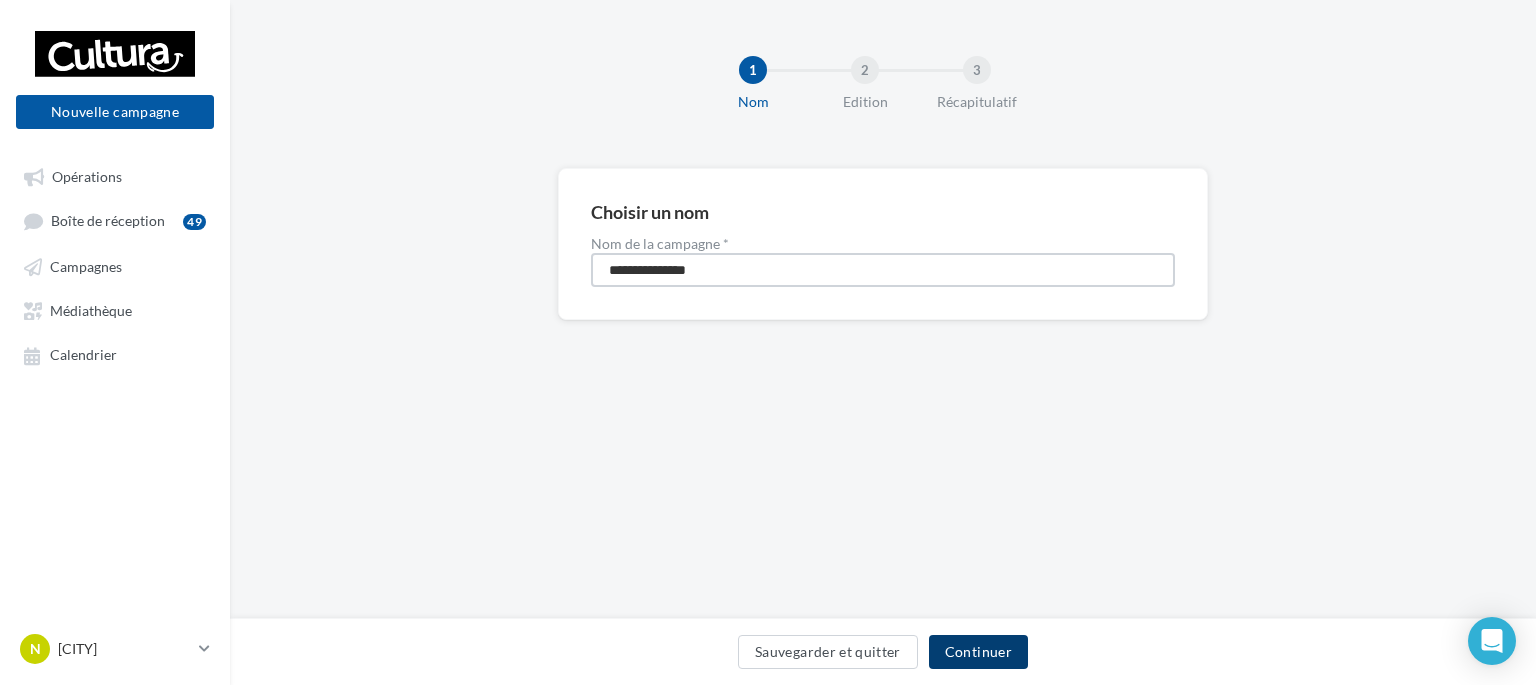 type on "**********" 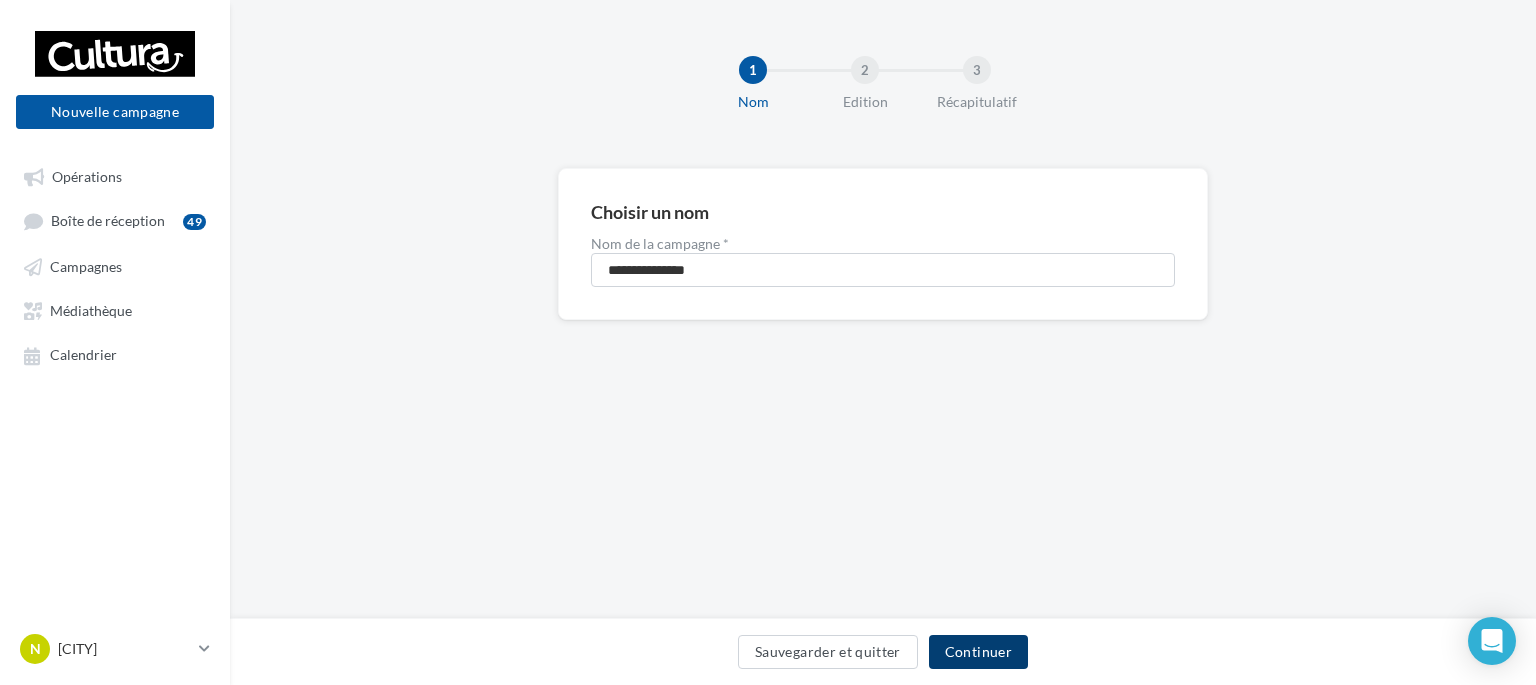 click on "Continuer" at bounding box center [978, 652] 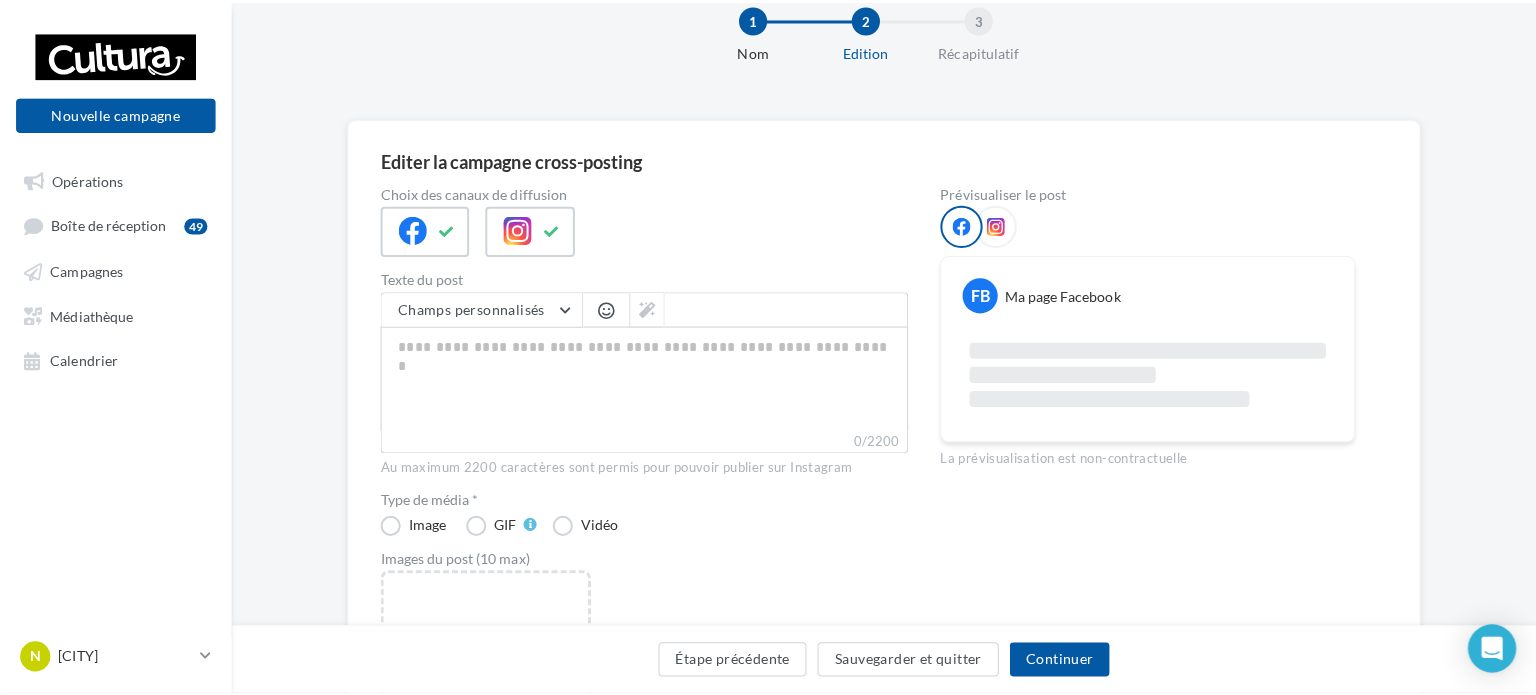 scroll, scrollTop: 100, scrollLeft: 0, axis: vertical 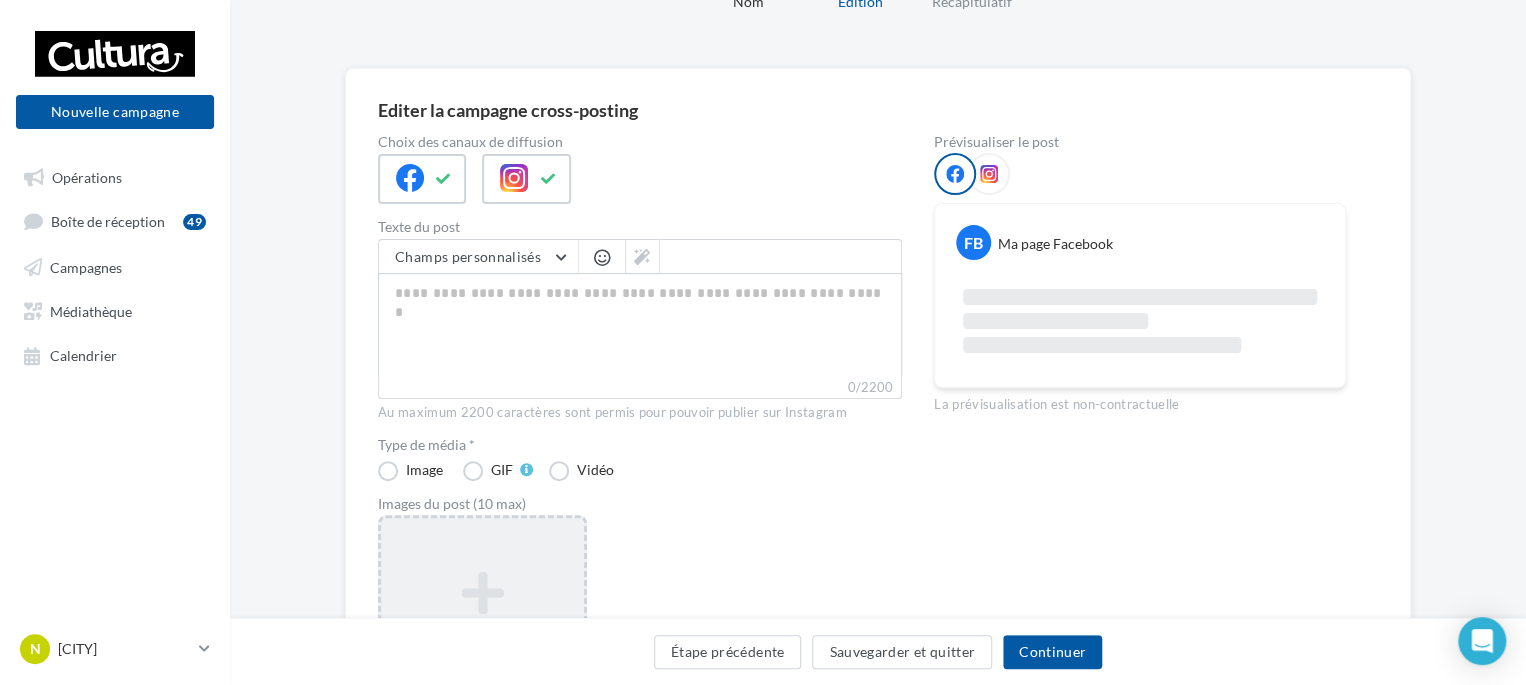 click at bounding box center (482, 593) 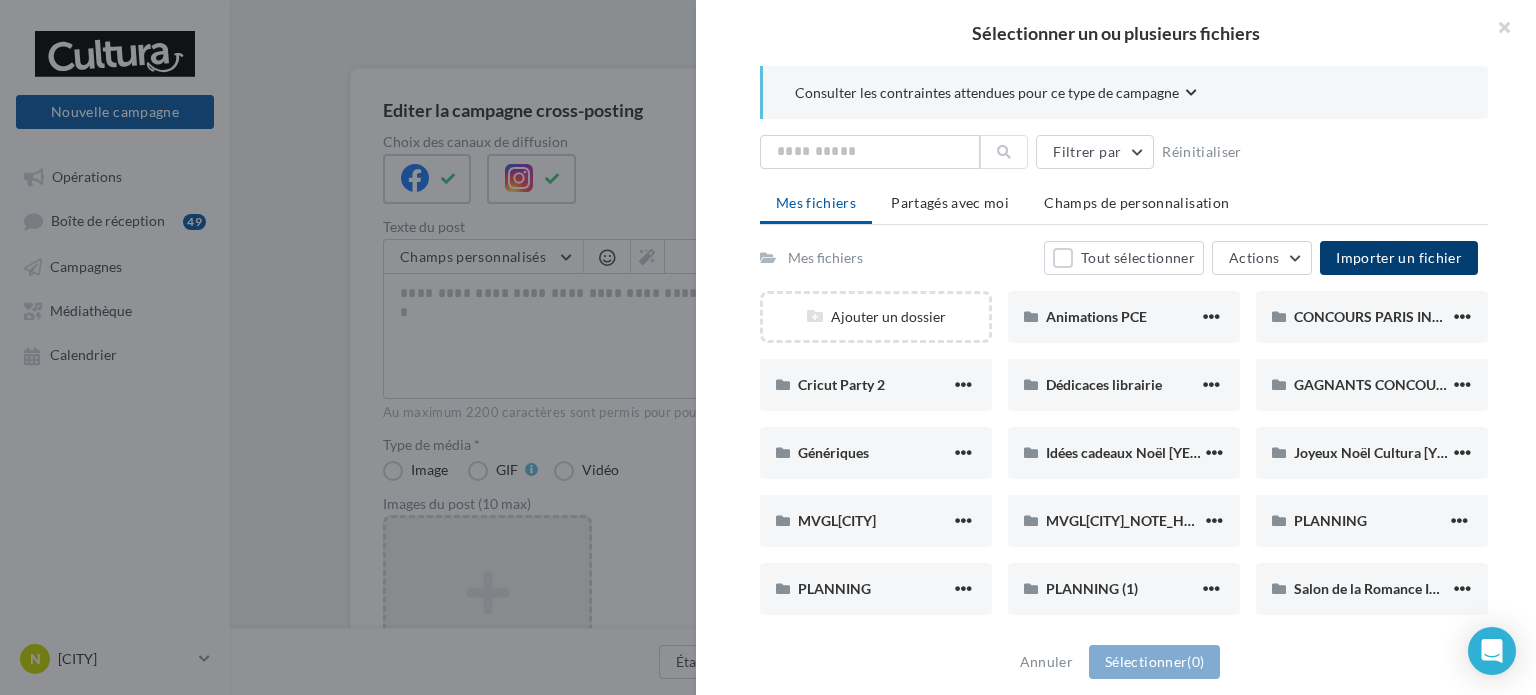 click on "Importer un fichier" at bounding box center [1399, 257] 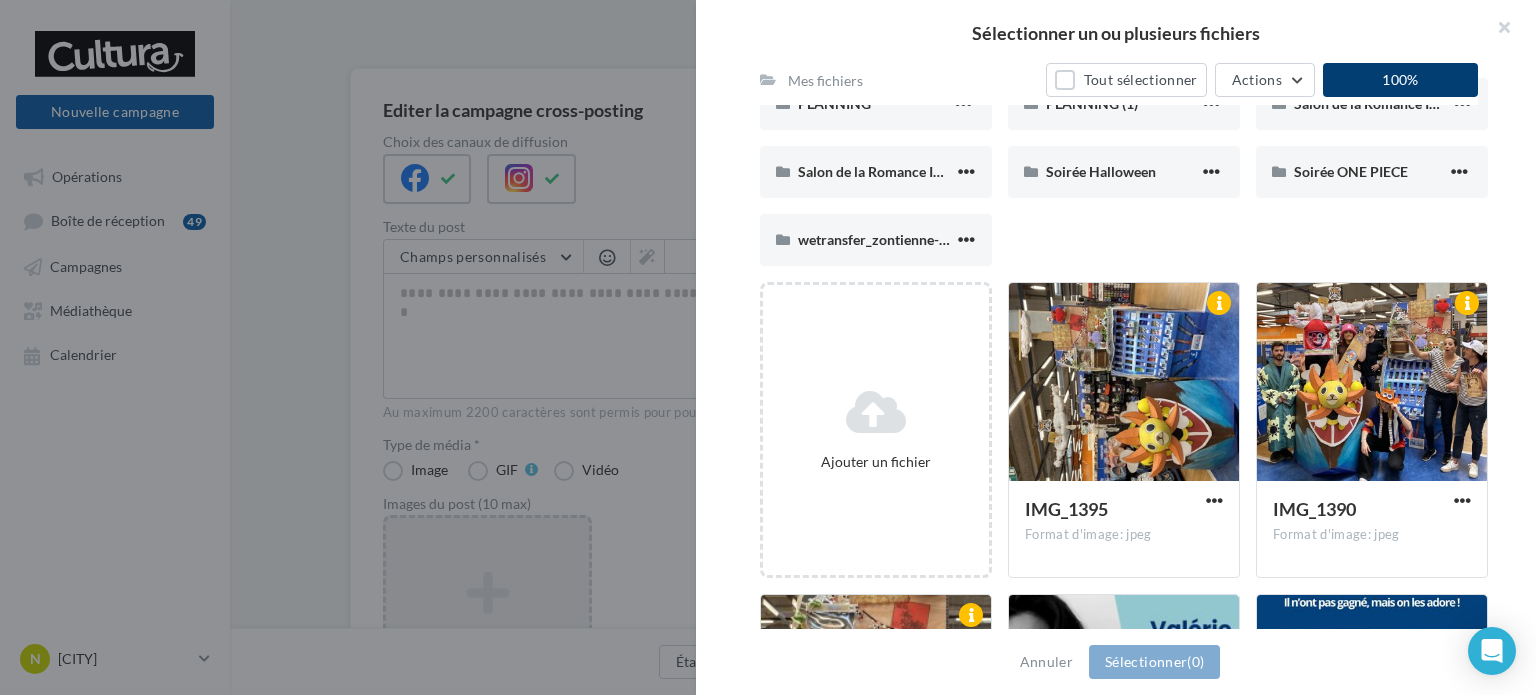 scroll, scrollTop: 500, scrollLeft: 0, axis: vertical 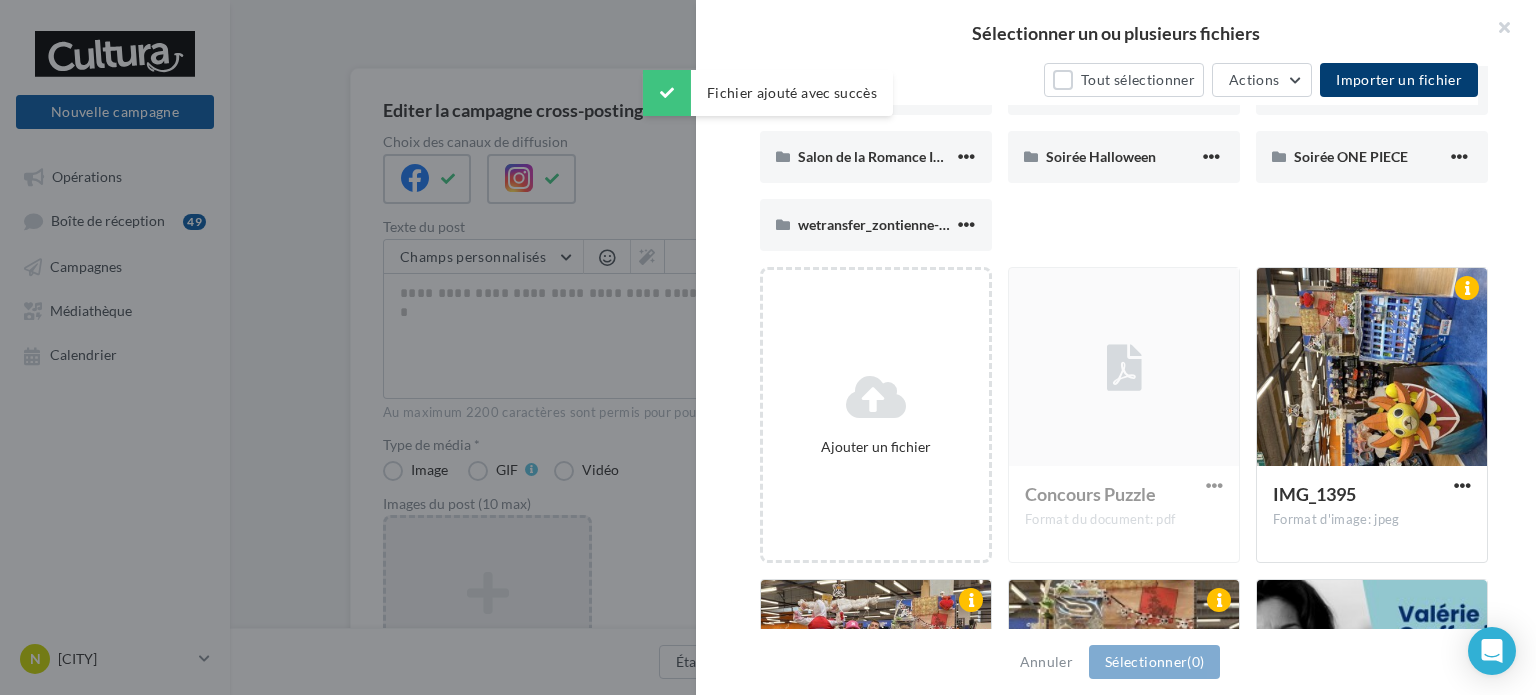click at bounding box center [768, 347] 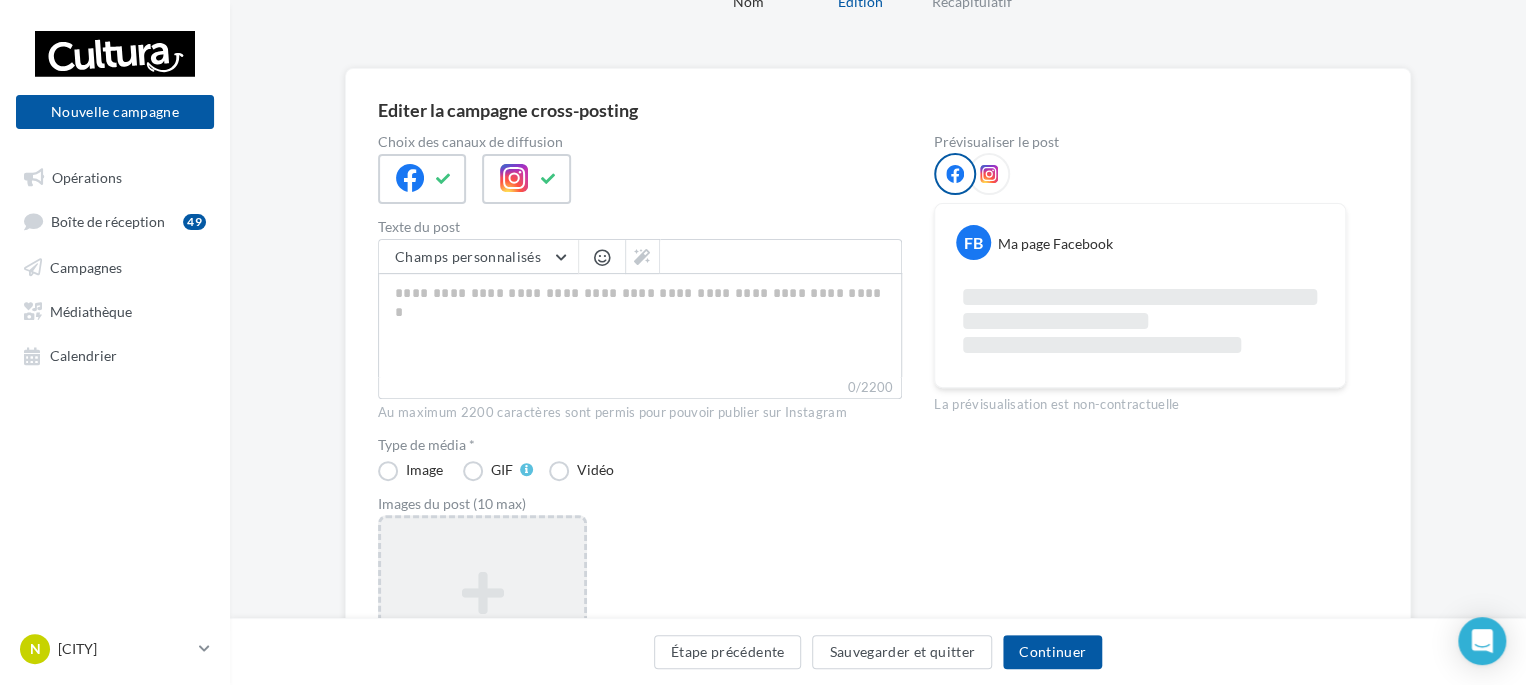 click on "Ajouter une image     Format: jpg   Taille min: 150x150 (LxH)   Taille max: 1920x1350 (LxH)" at bounding box center (482, 645) 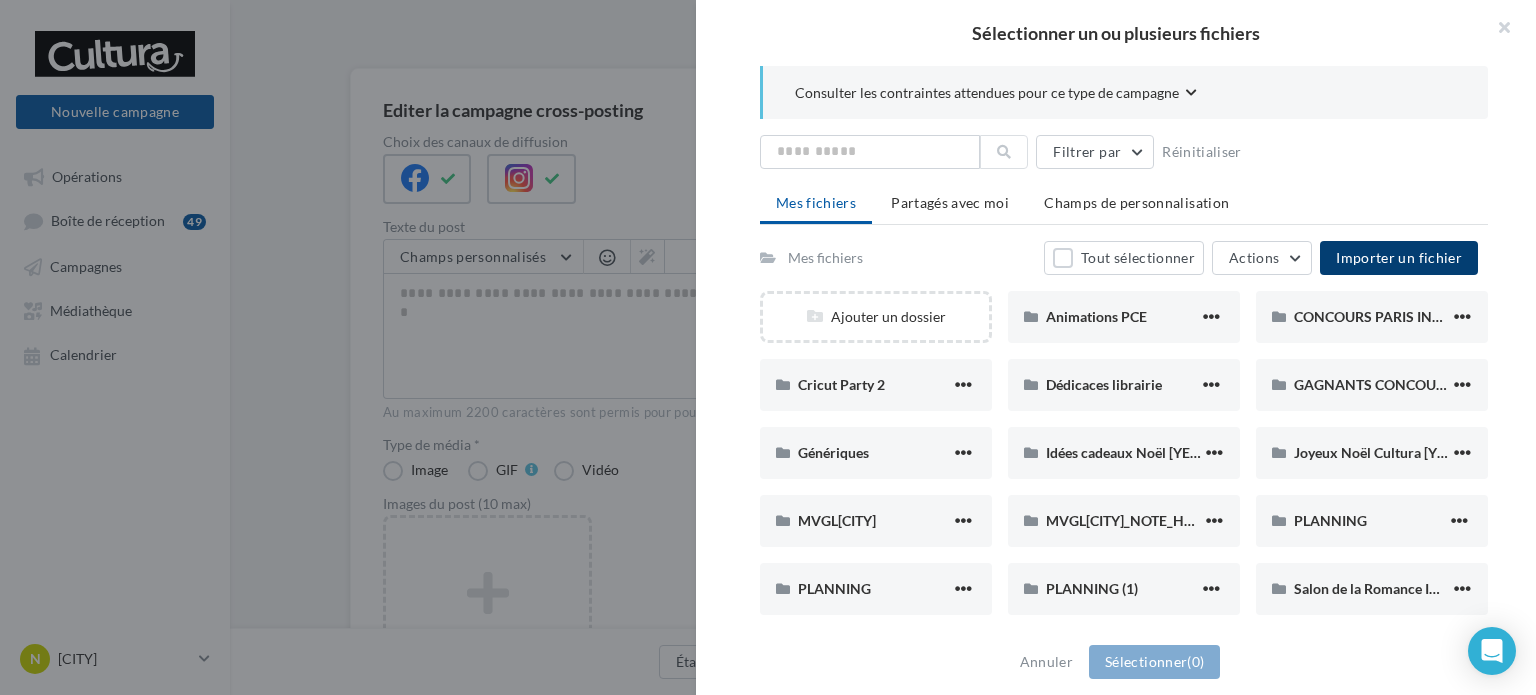 click on "Importer un fichier" at bounding box center [1399, 257] 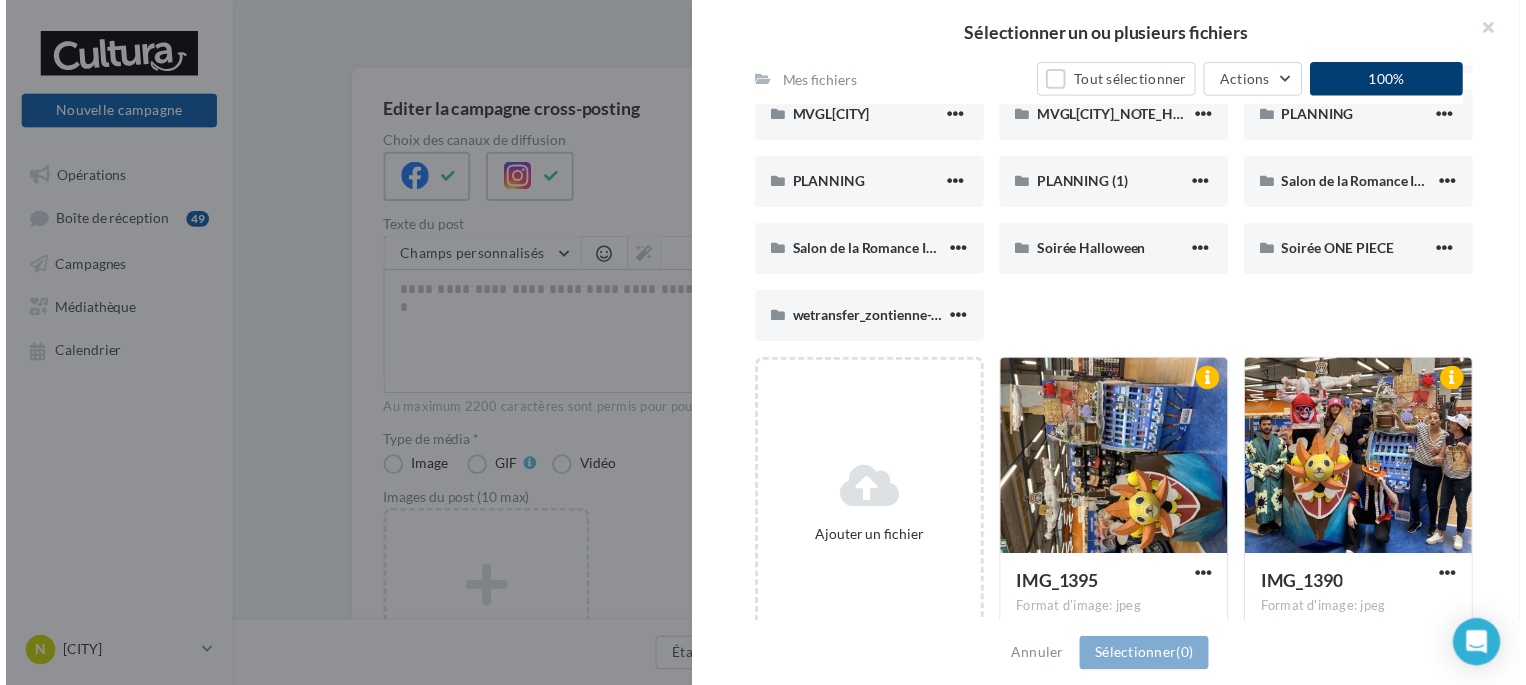 scroll, scrollTop: 500, scrollLeft: 0, axis: vertical 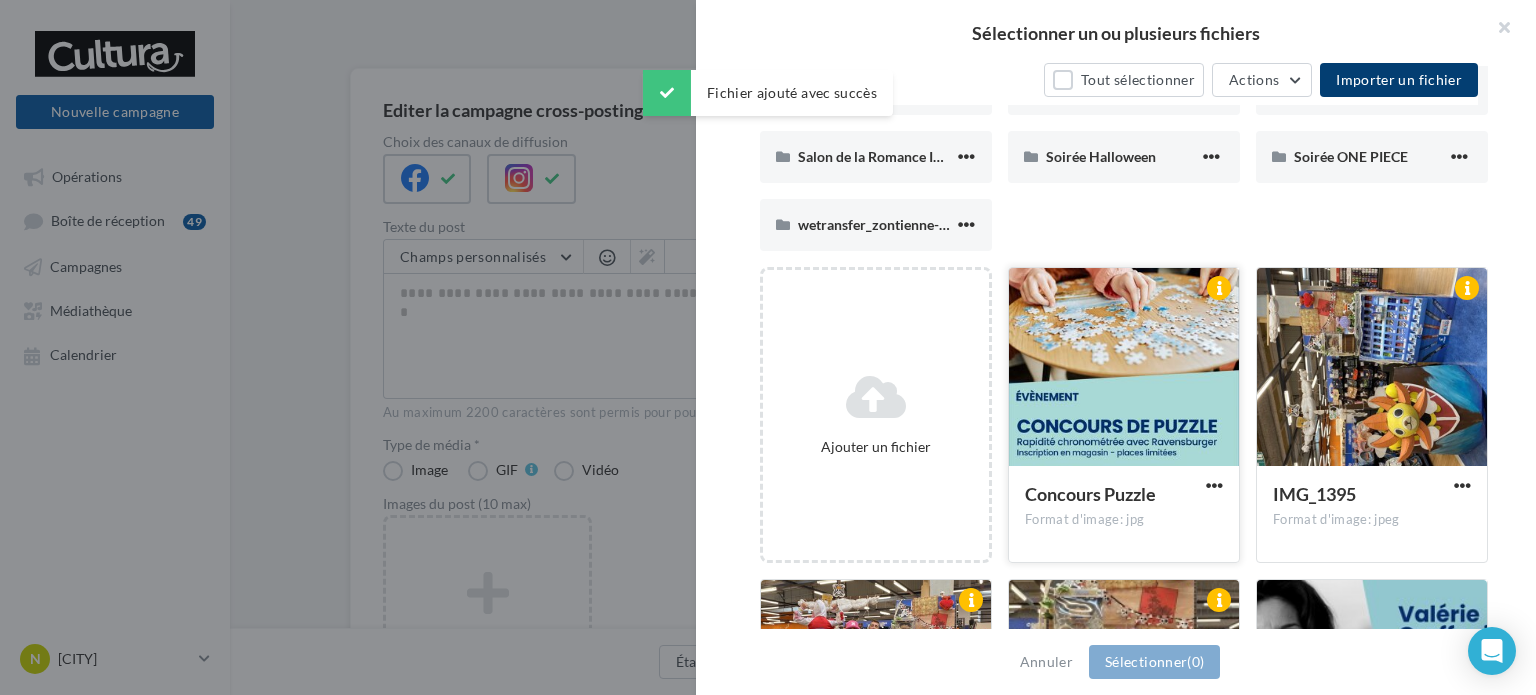 click at bounding box center [1124, 368] 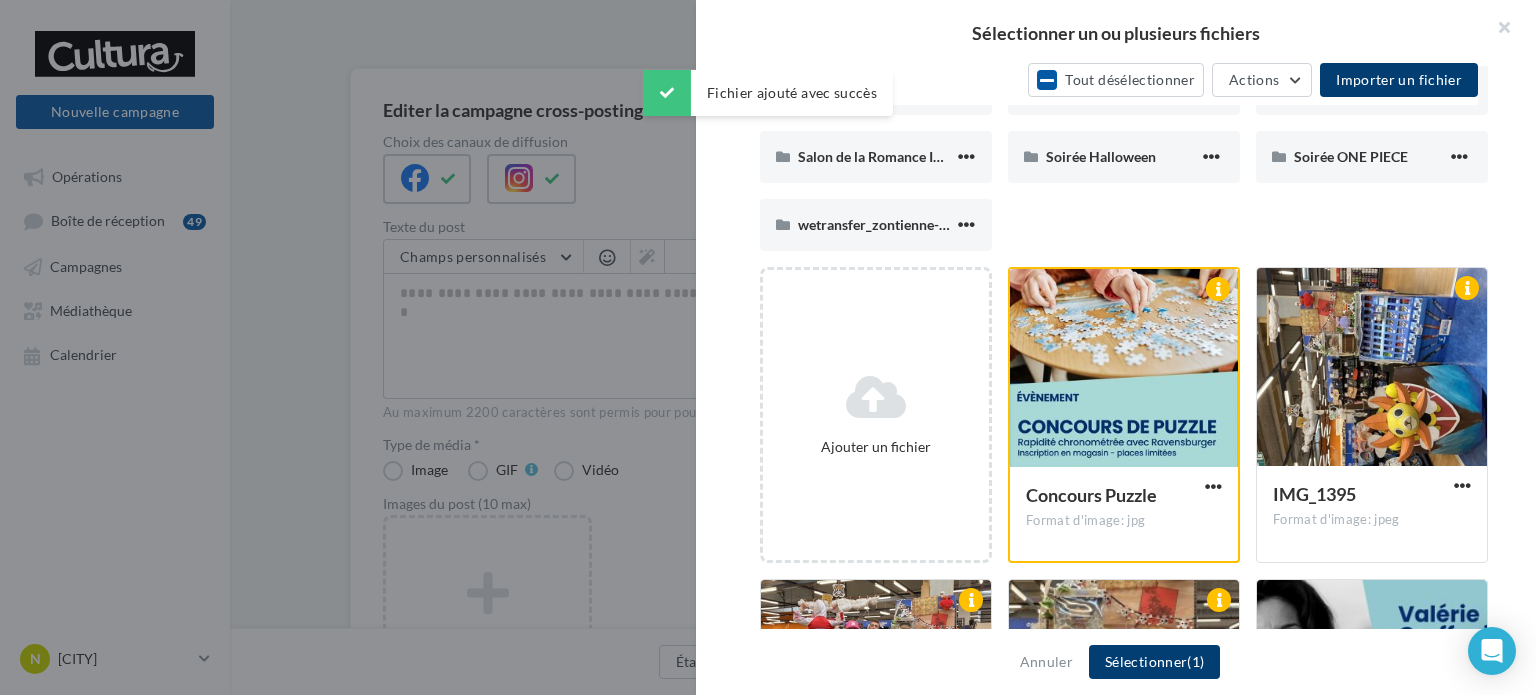 click on "(1)" at bounding box center (1195, 661) 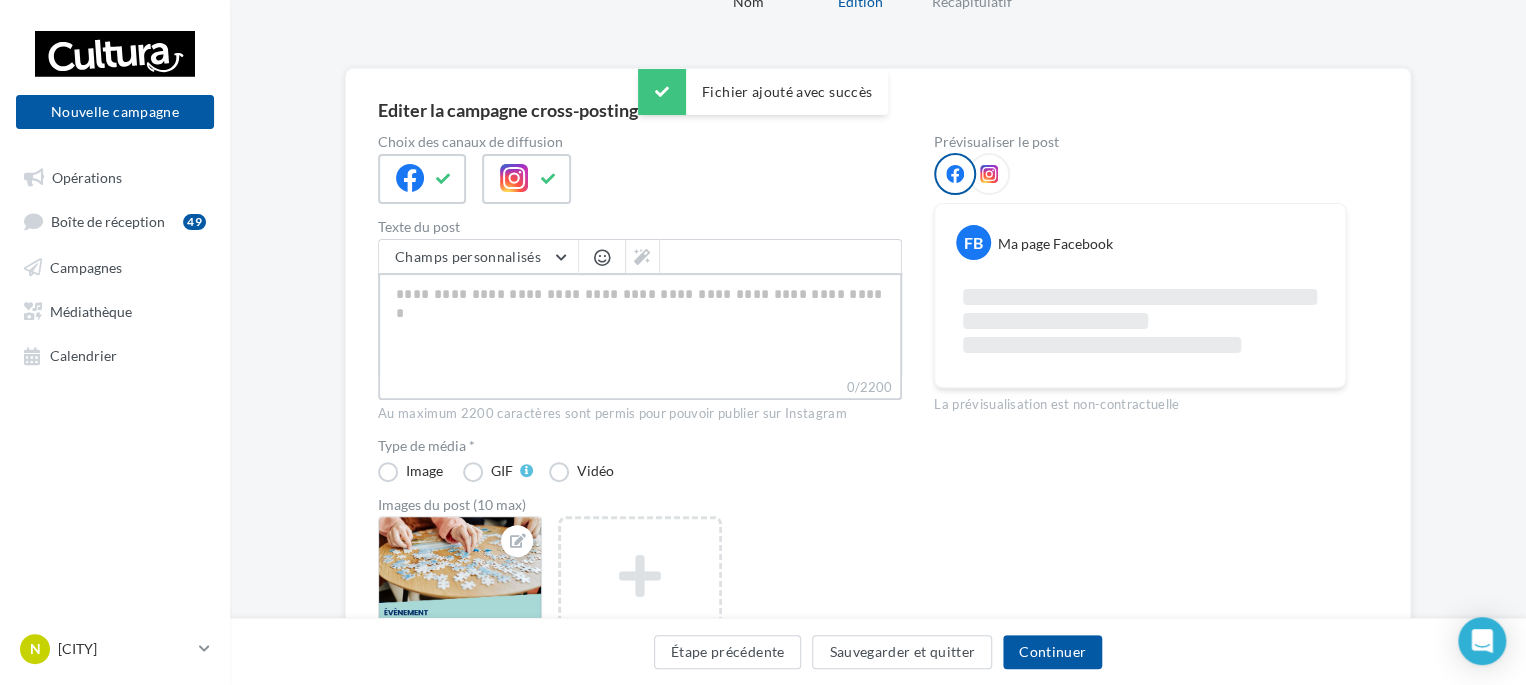 click on "0/2200" at bounding box center [640, 325] 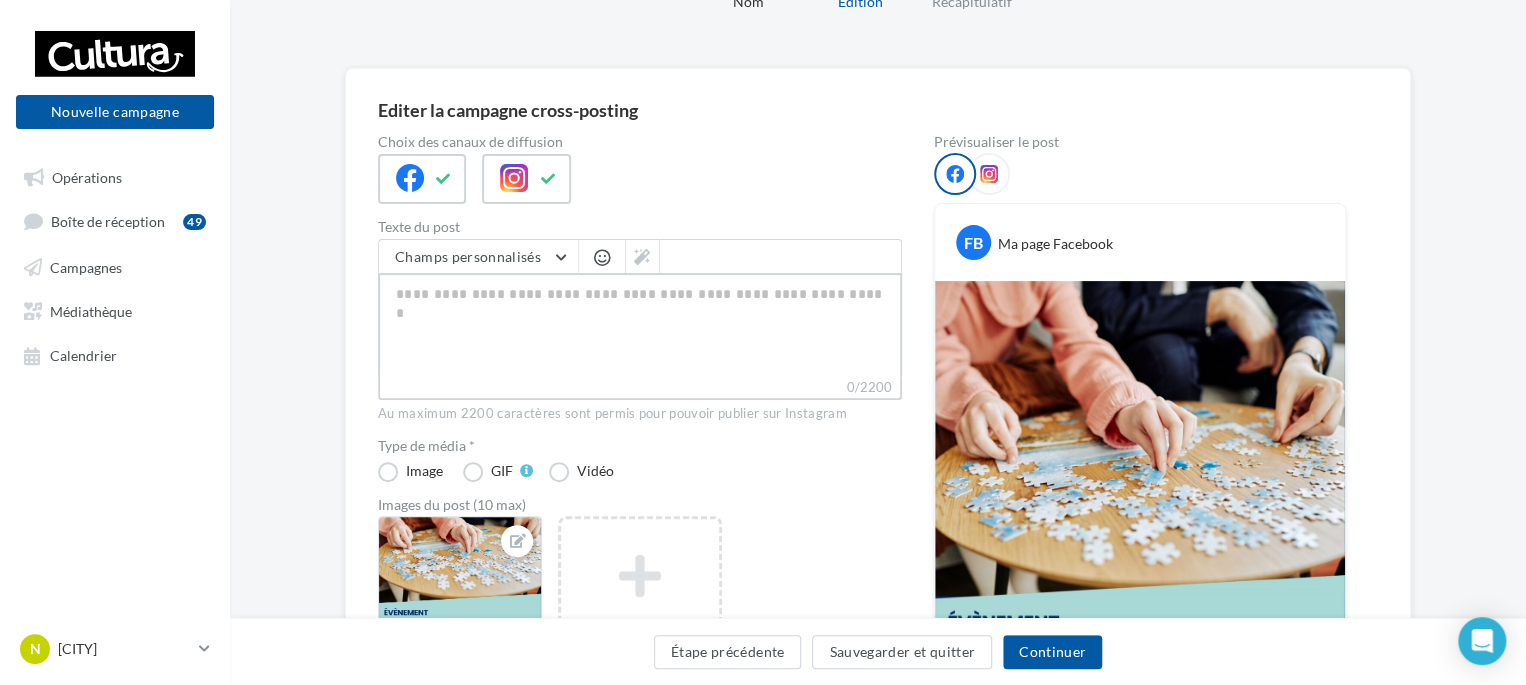 type on "*" 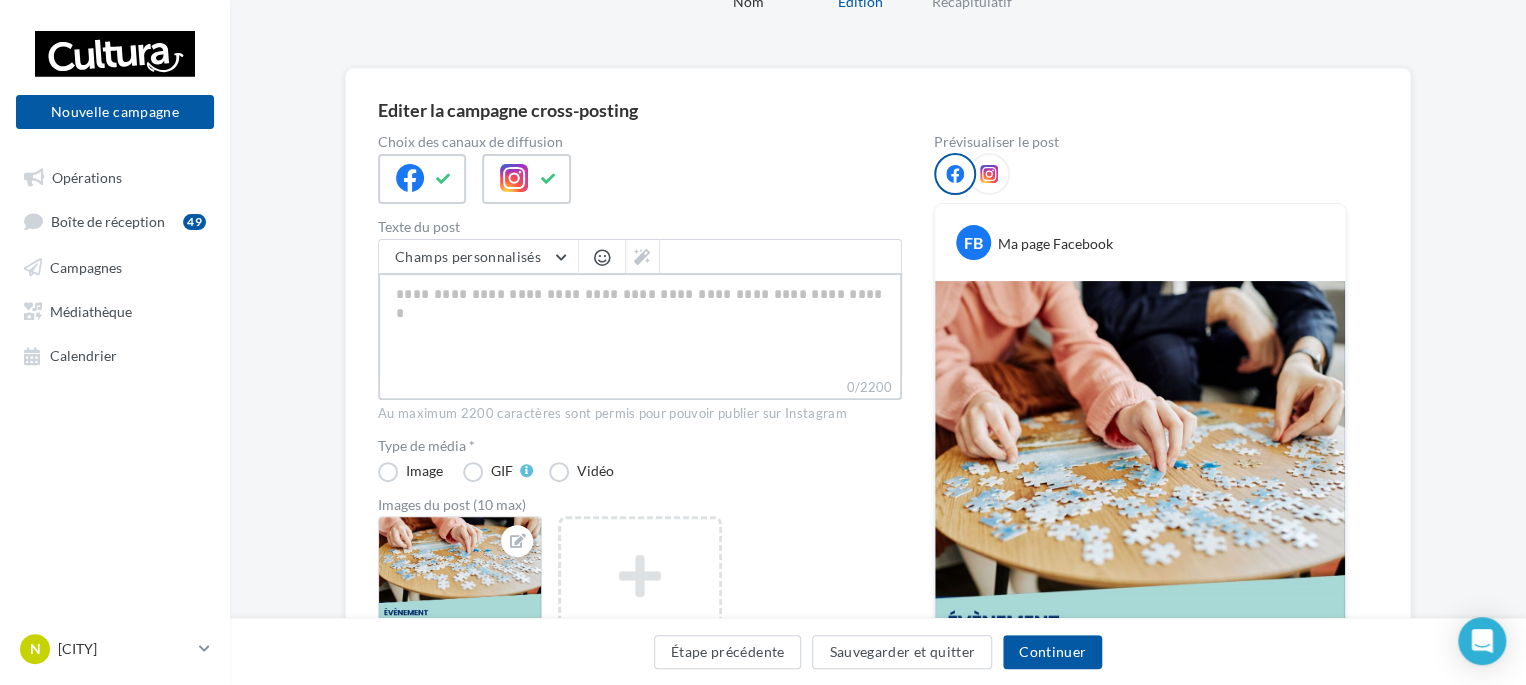 type on "*" 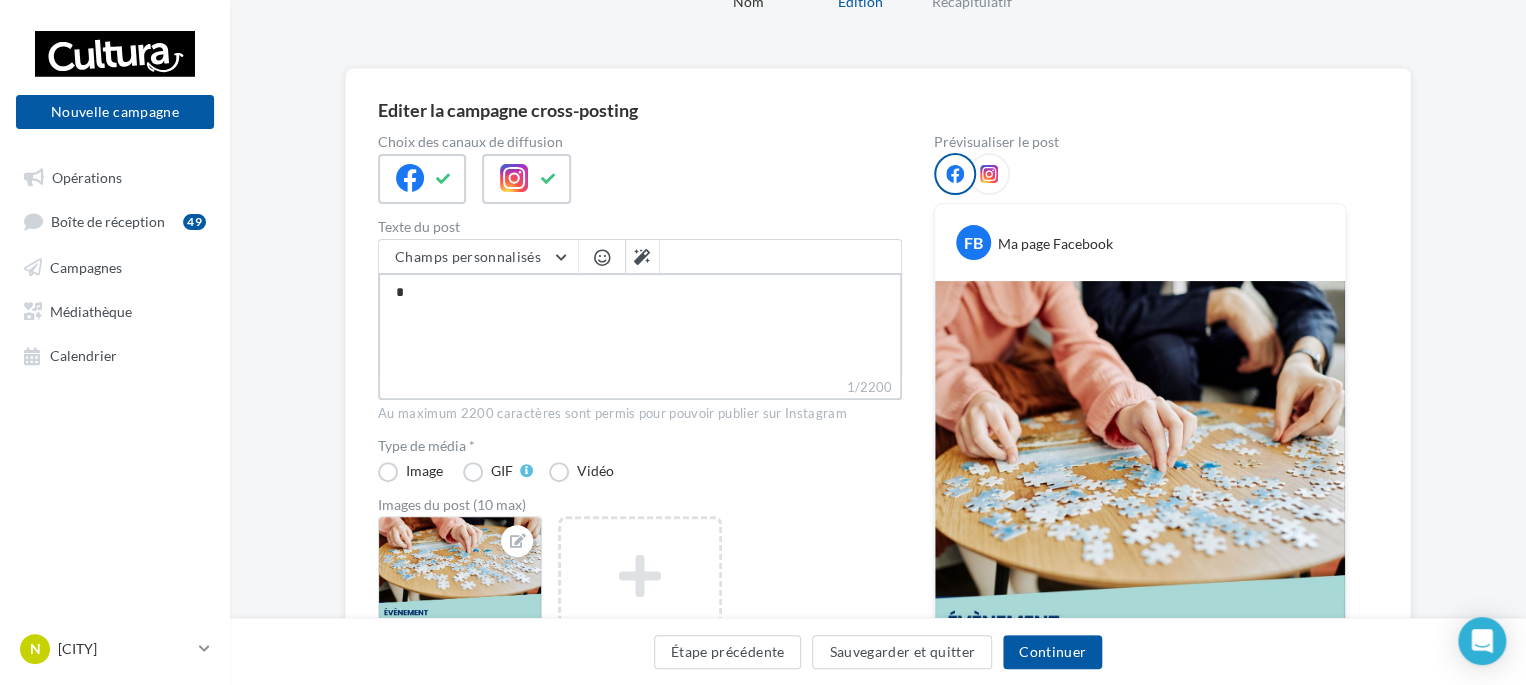 type 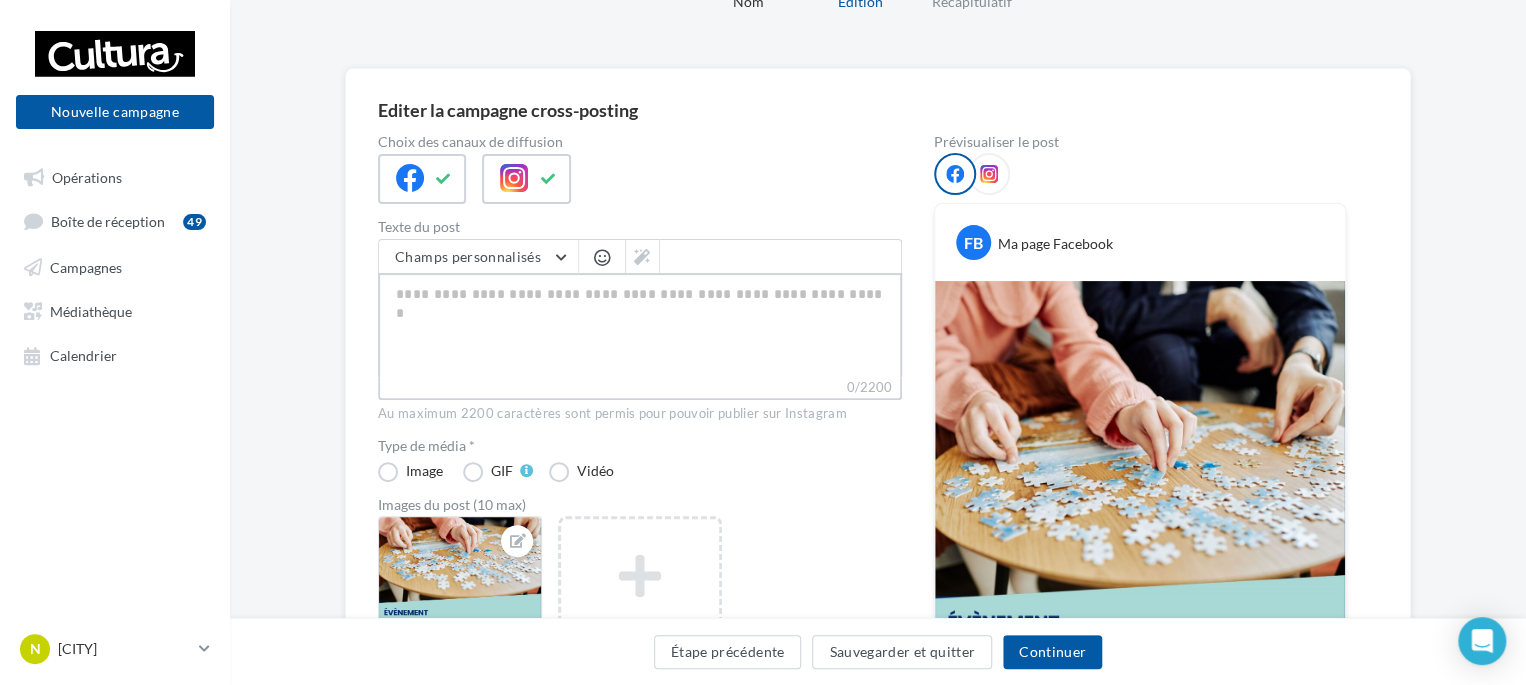type on "*" 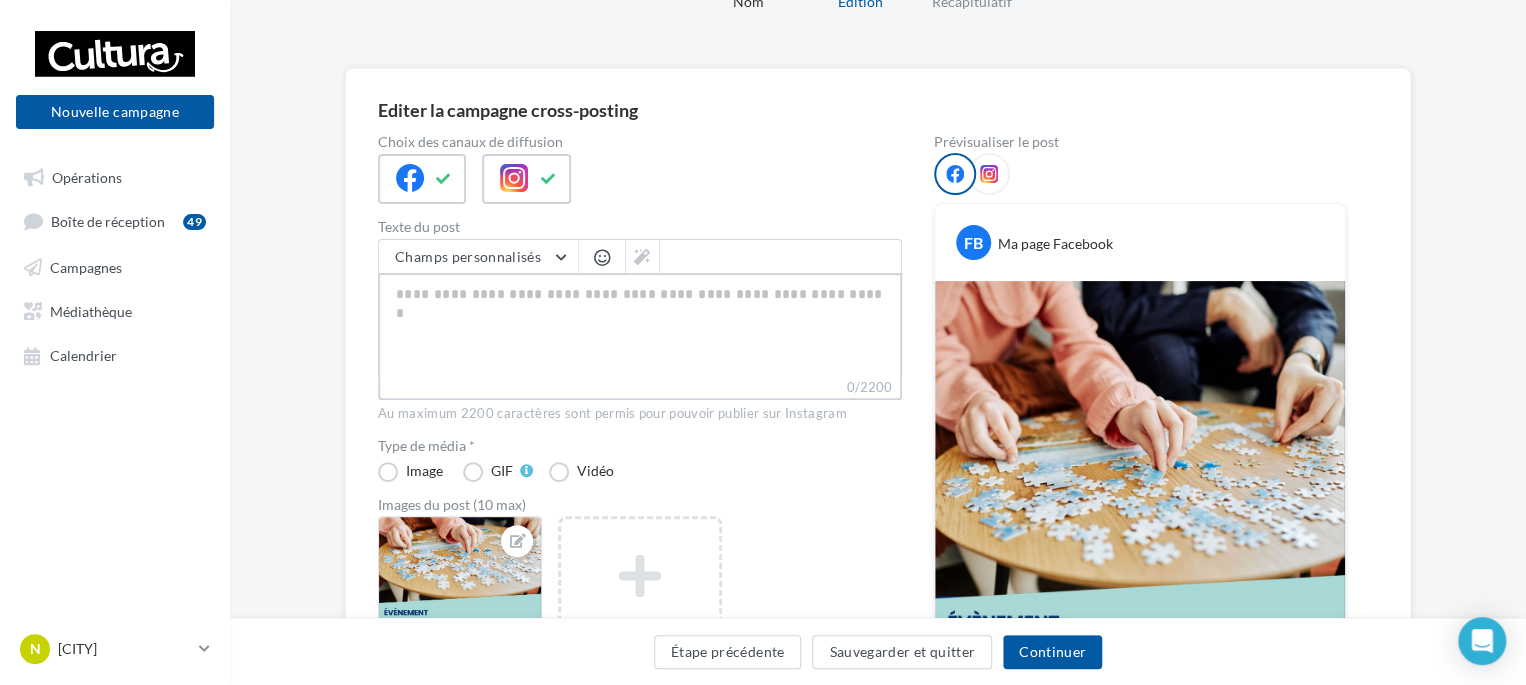 type on "*" 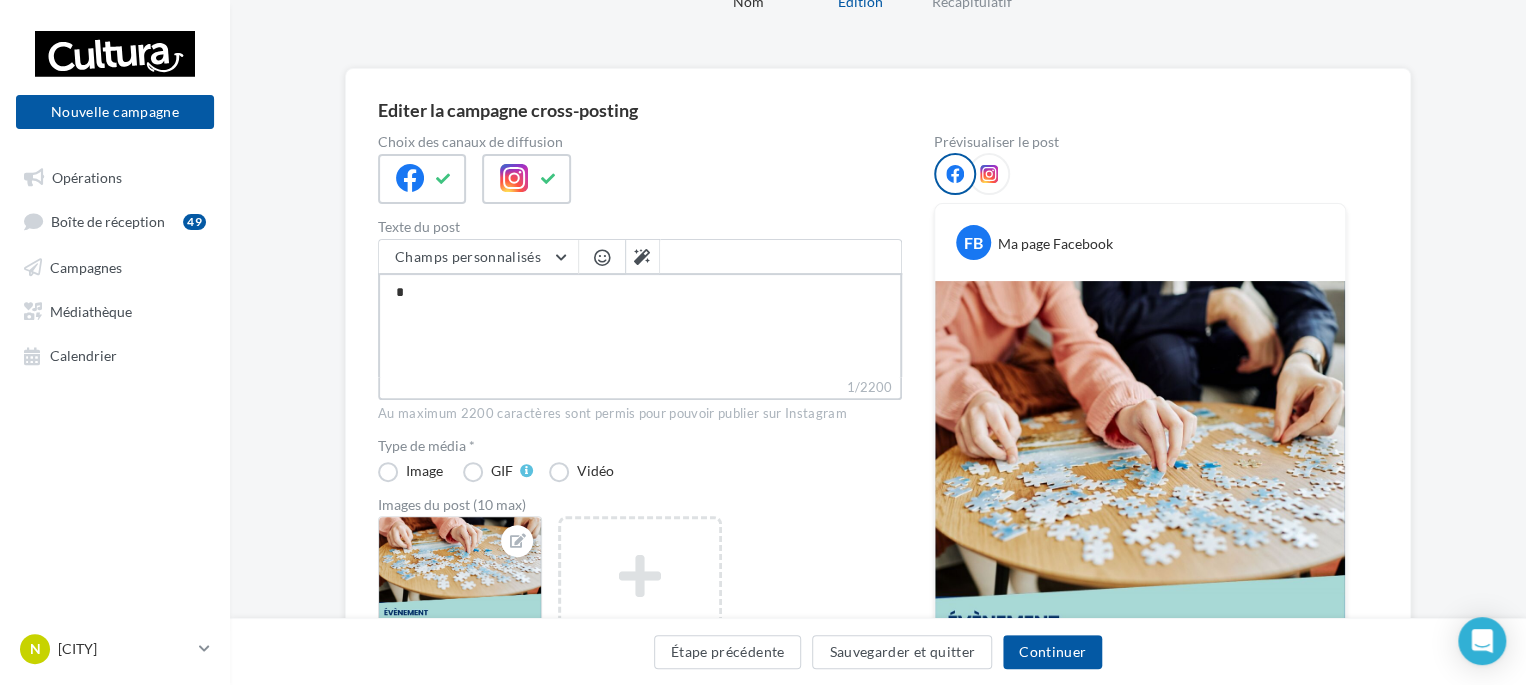 type on "**" 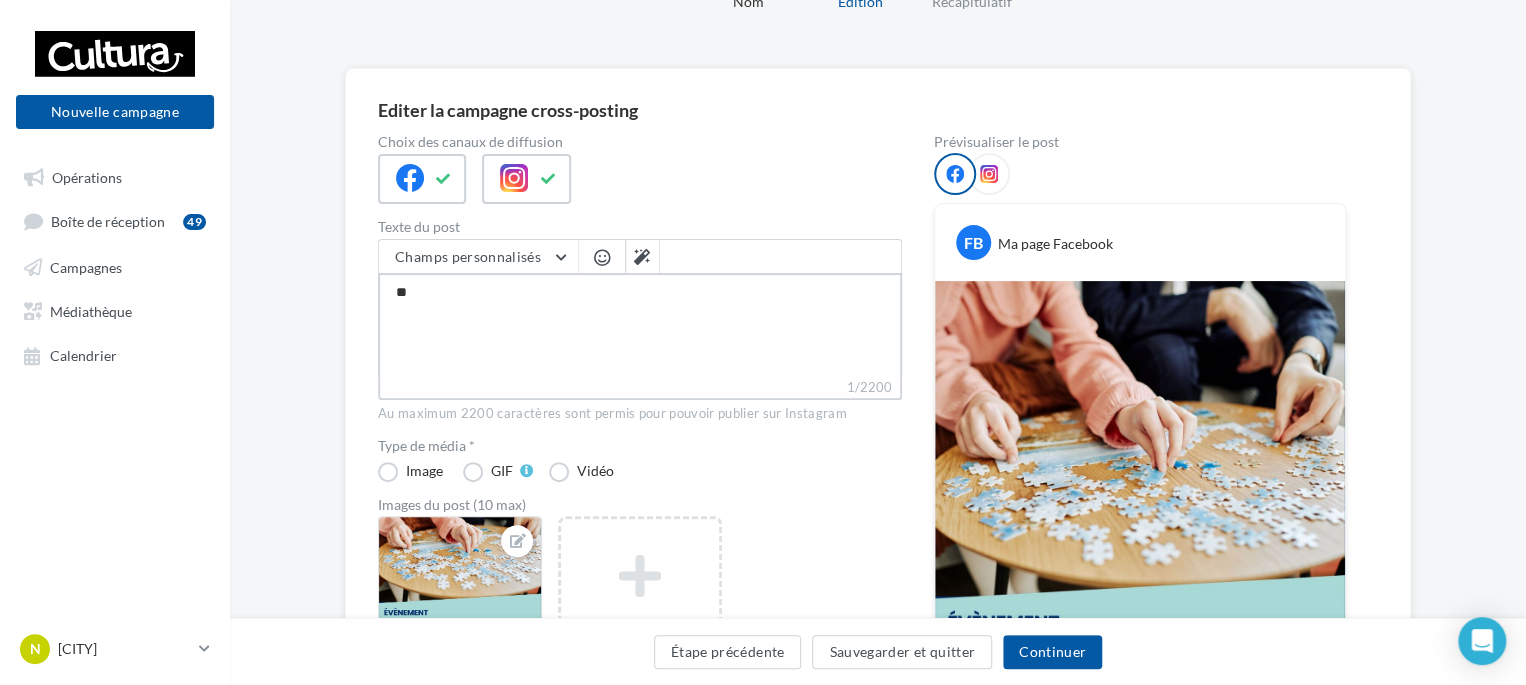 type on "***" 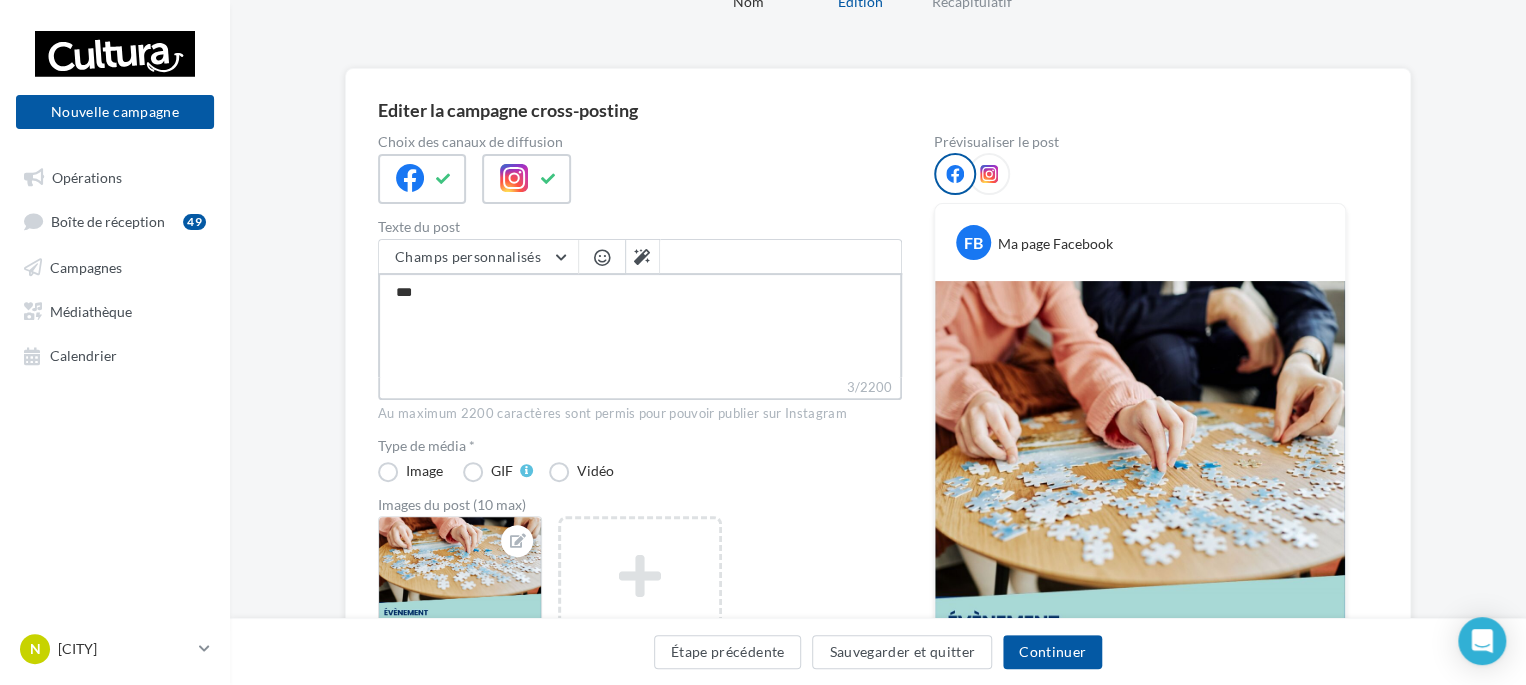 type on "****" 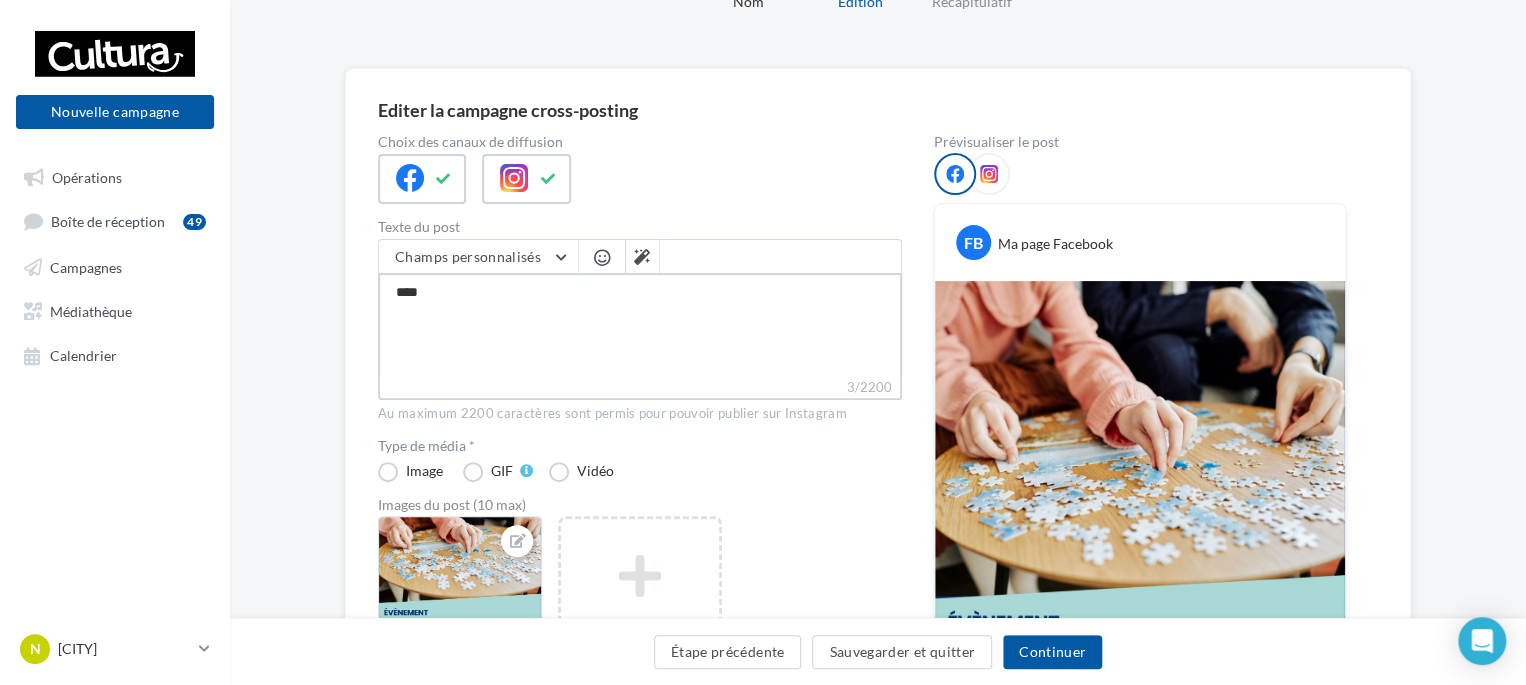 type on "*****" 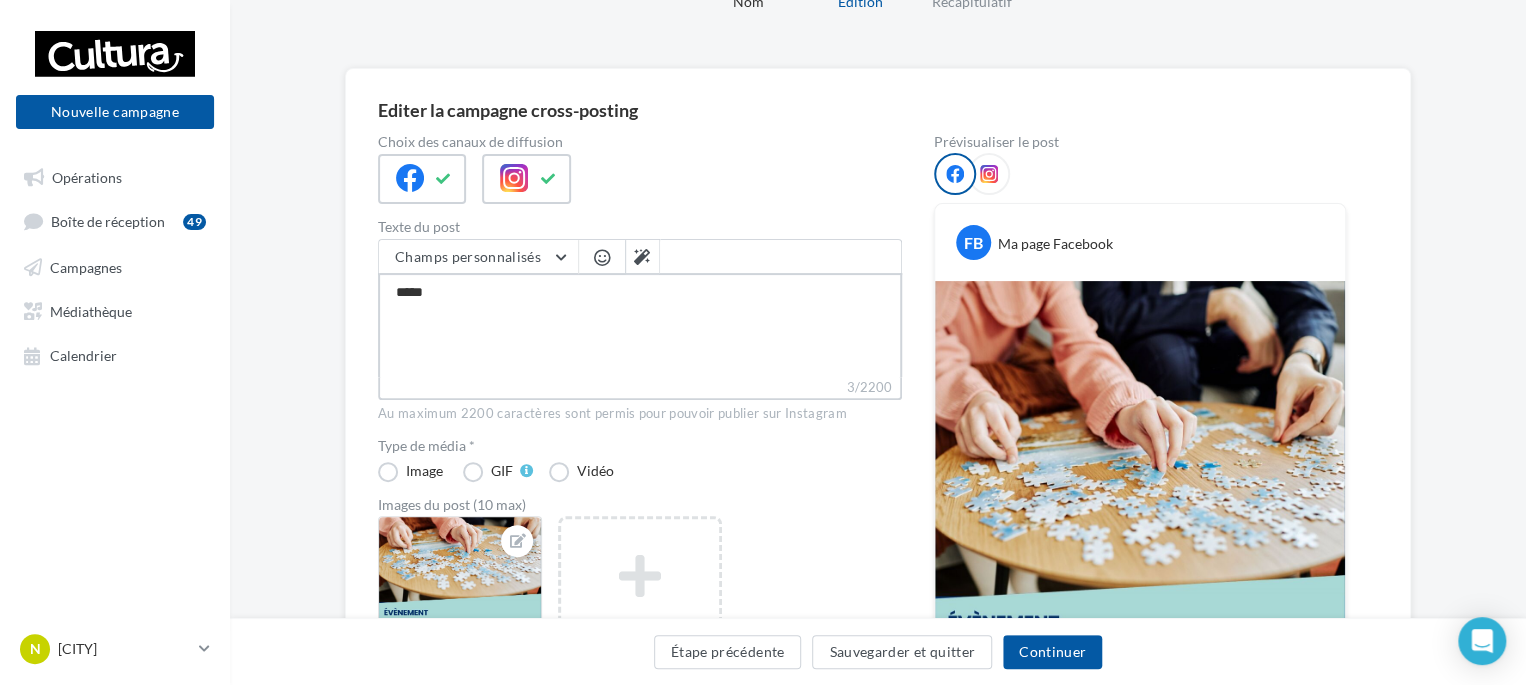 type on "*****" 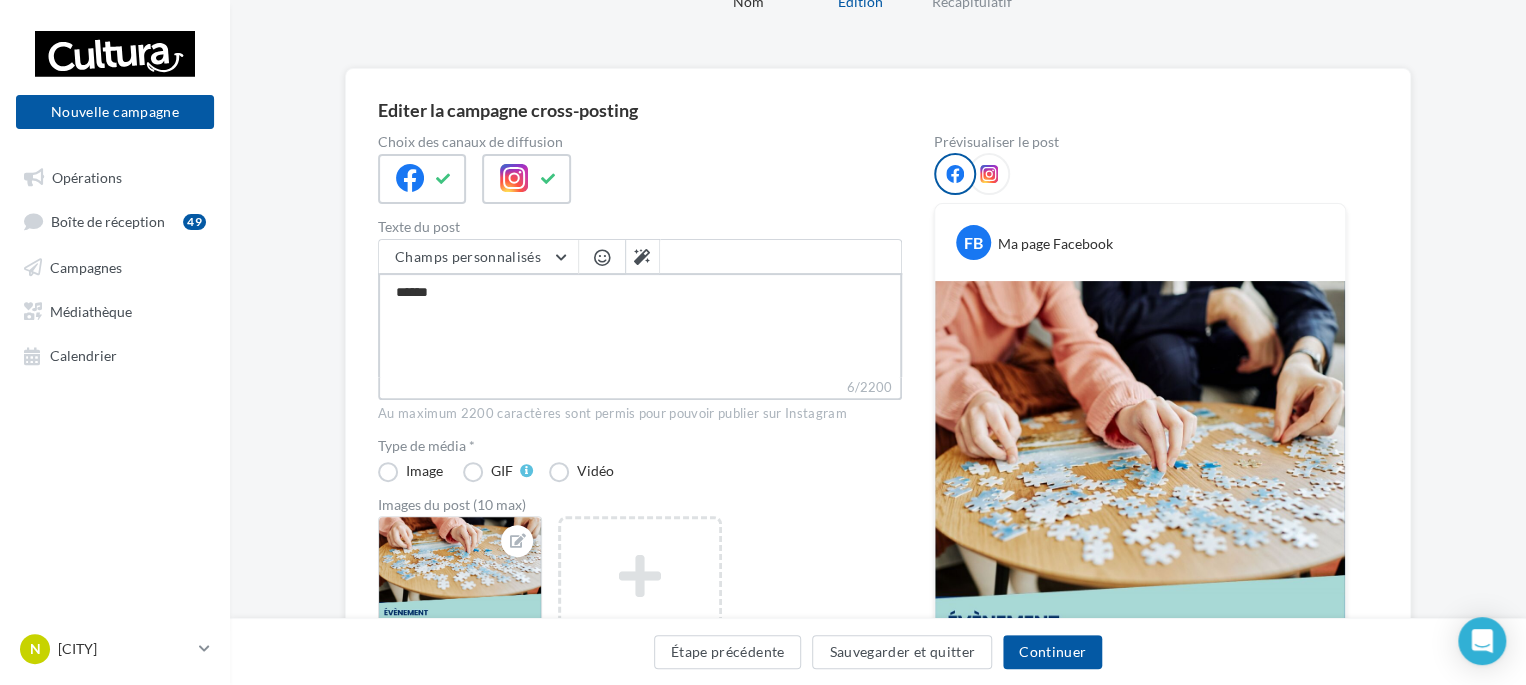 type on "*******" 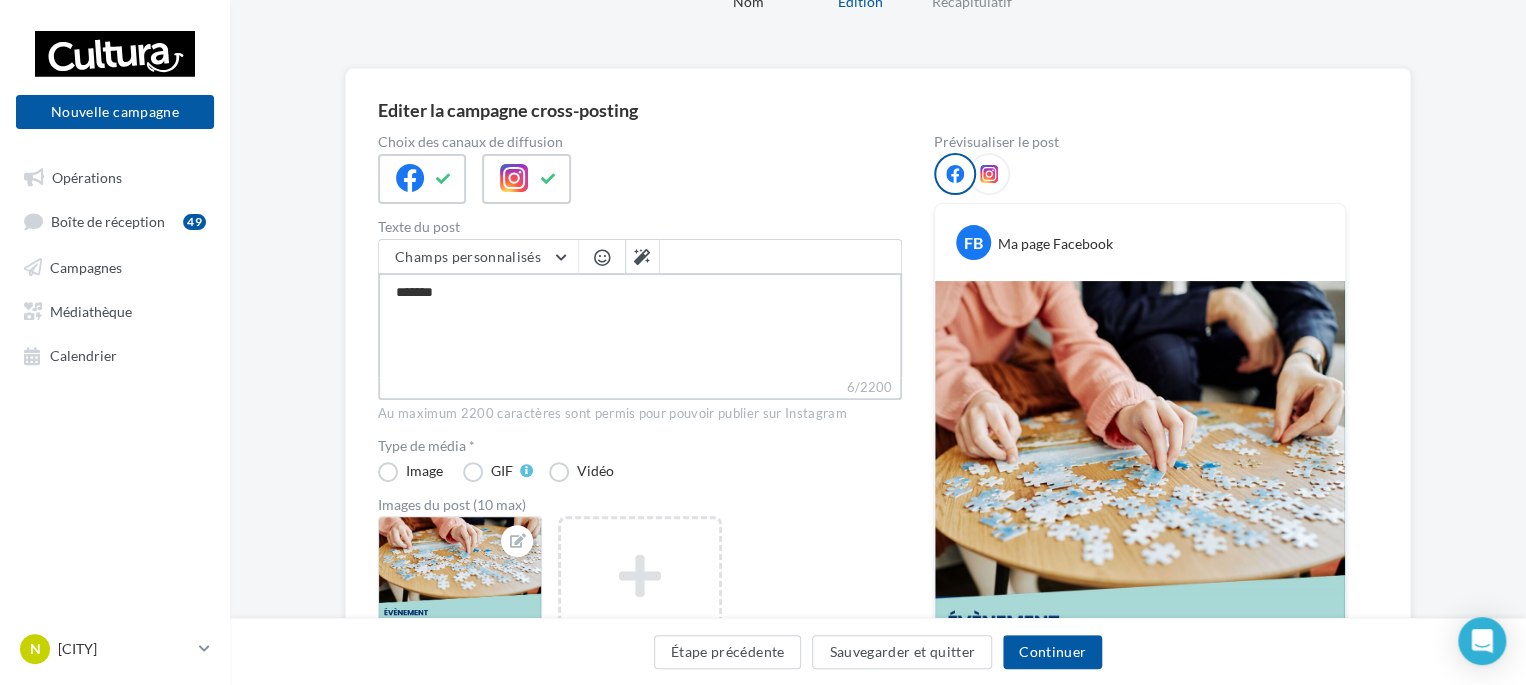 type on "********" 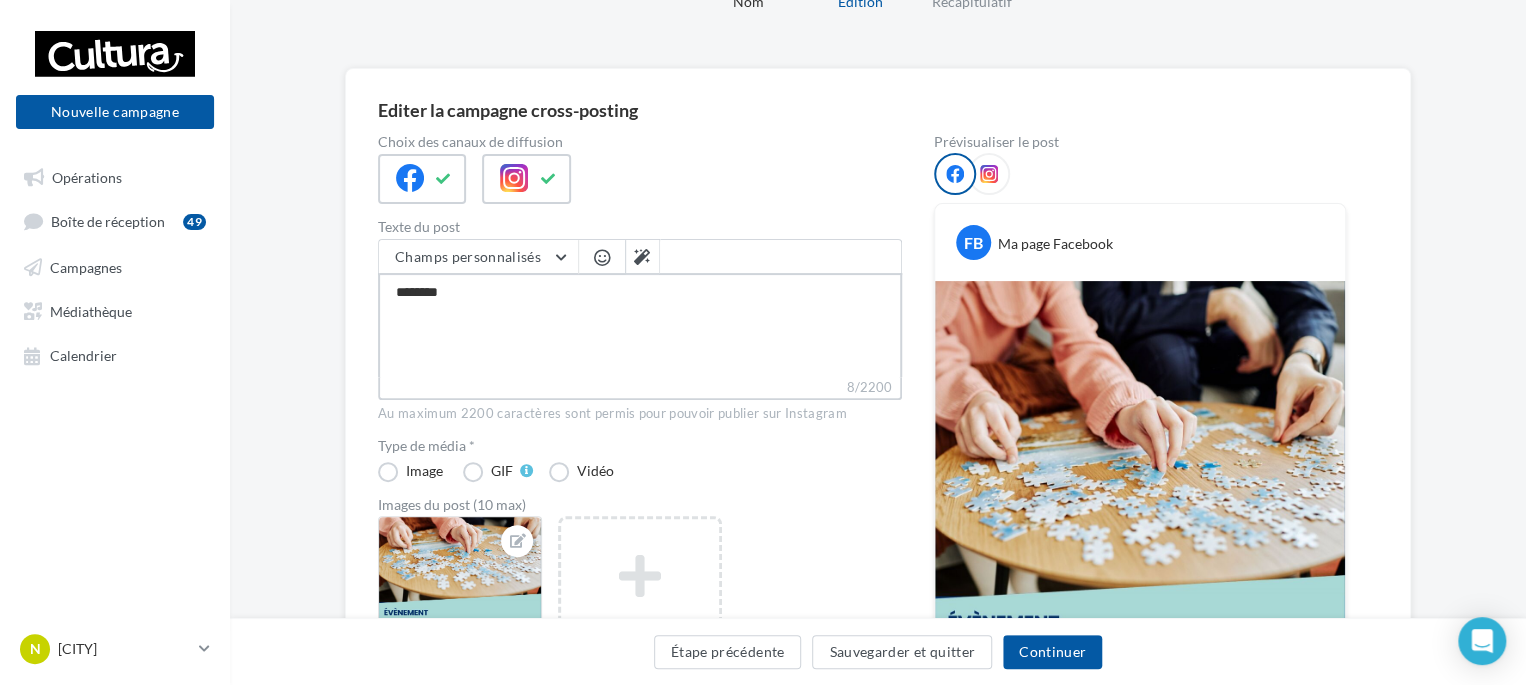 type on "*********" 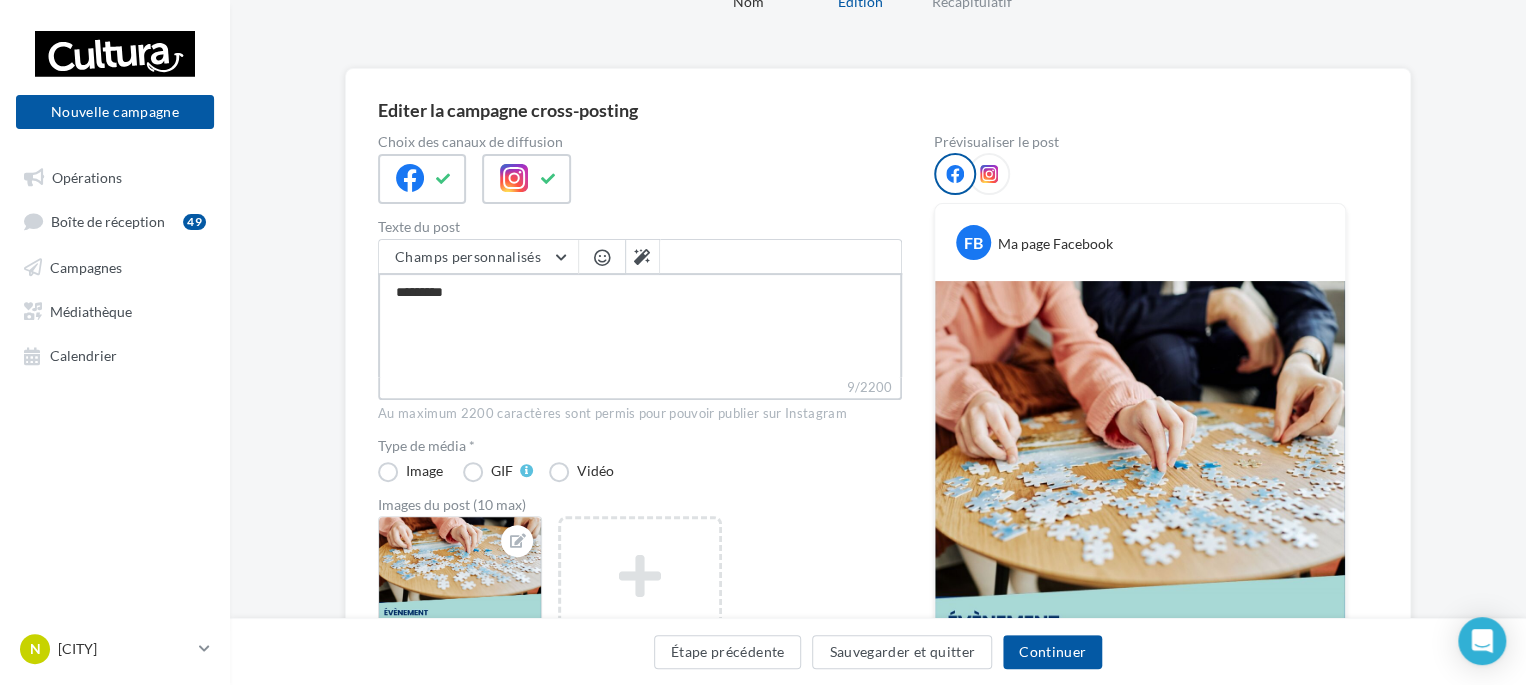 type on "**********" 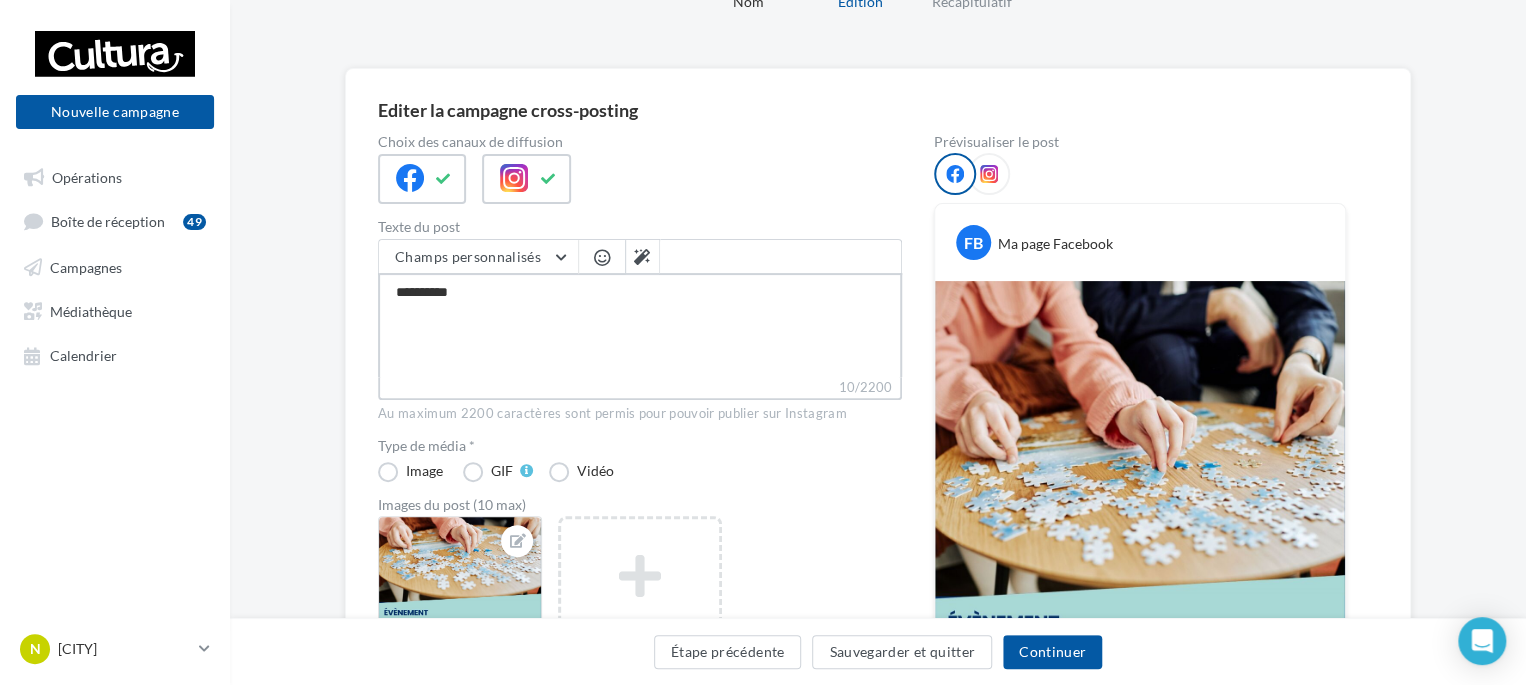 type on "**********" 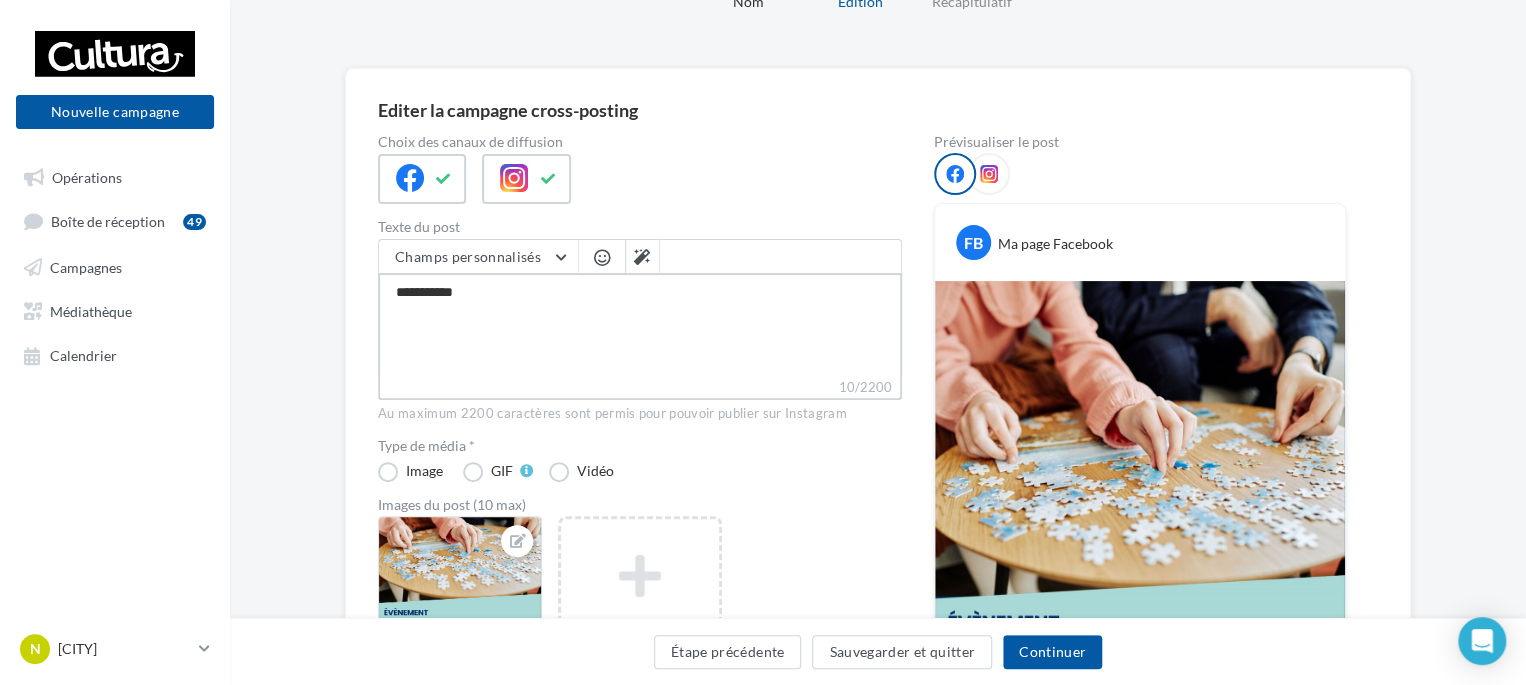 type on "**********" 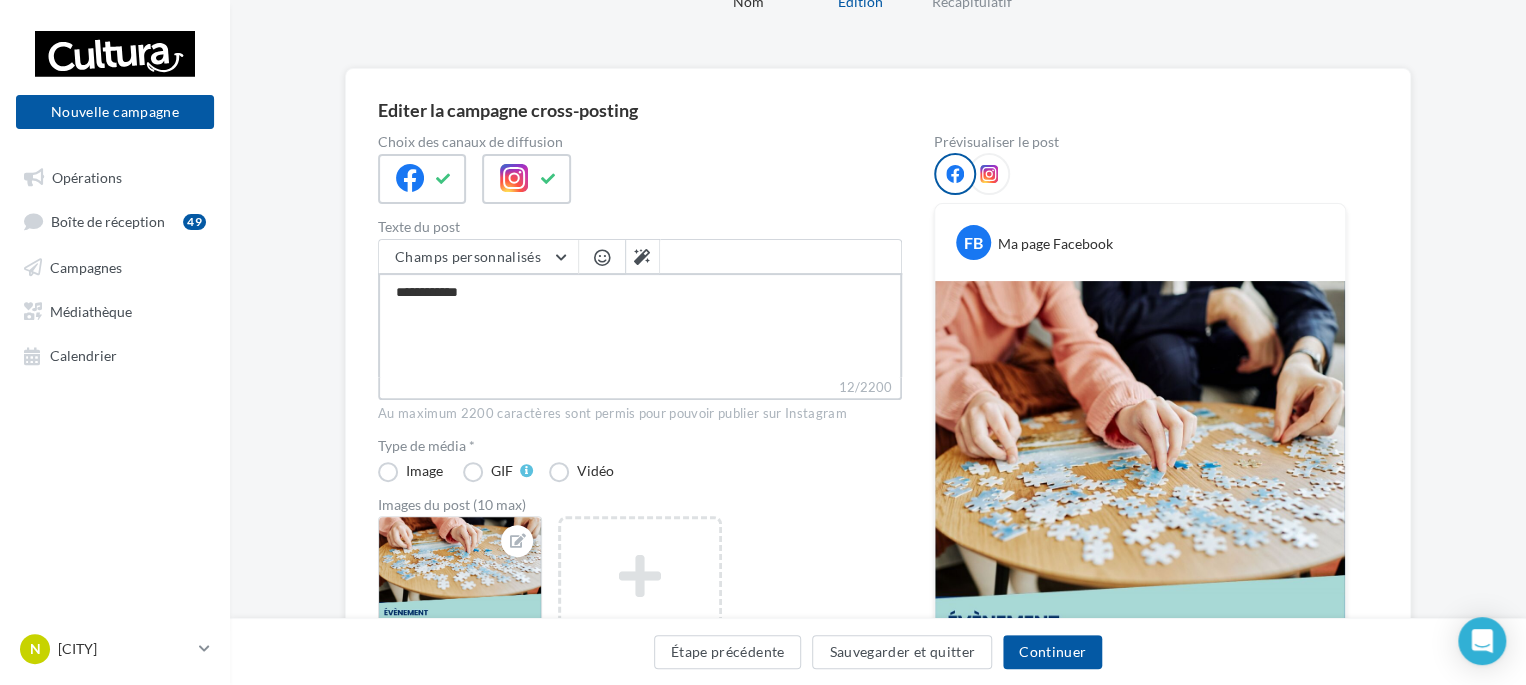 type on "**********" 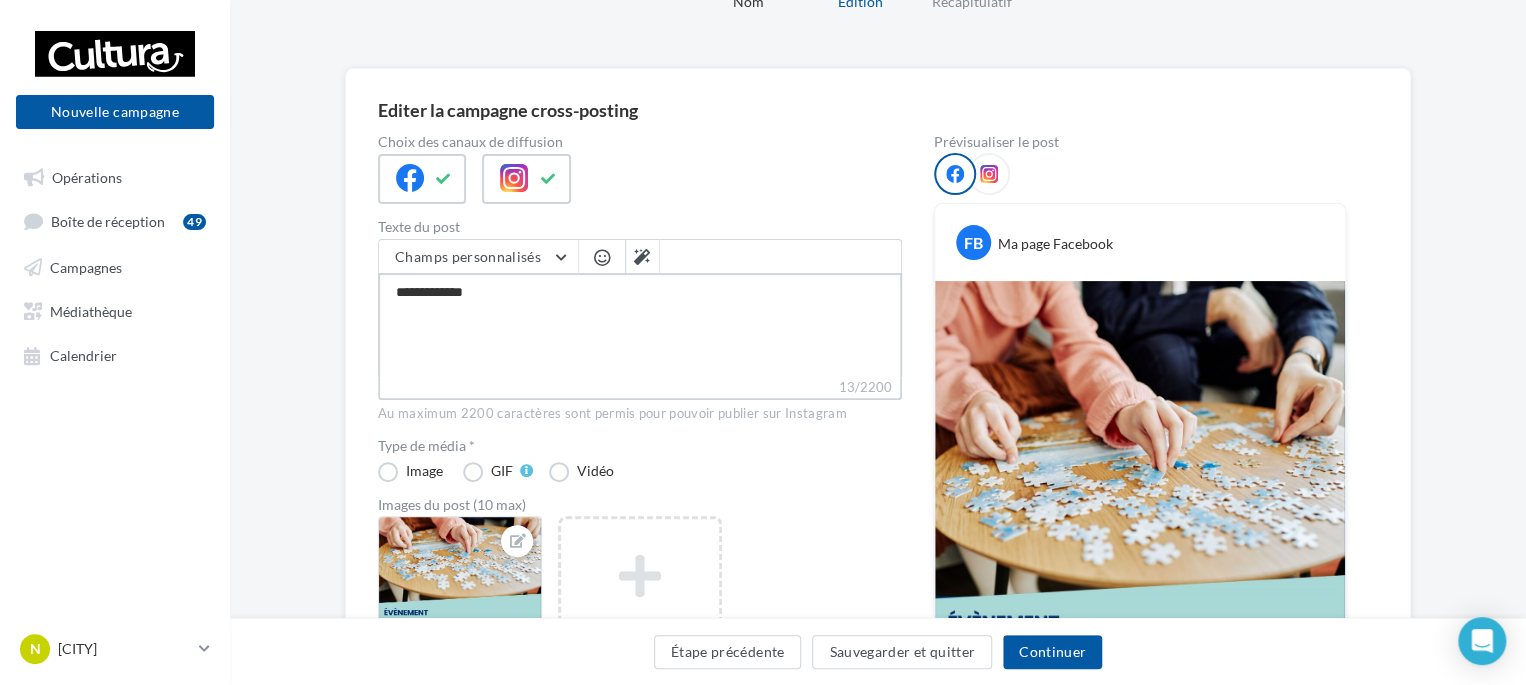 type on "**********" 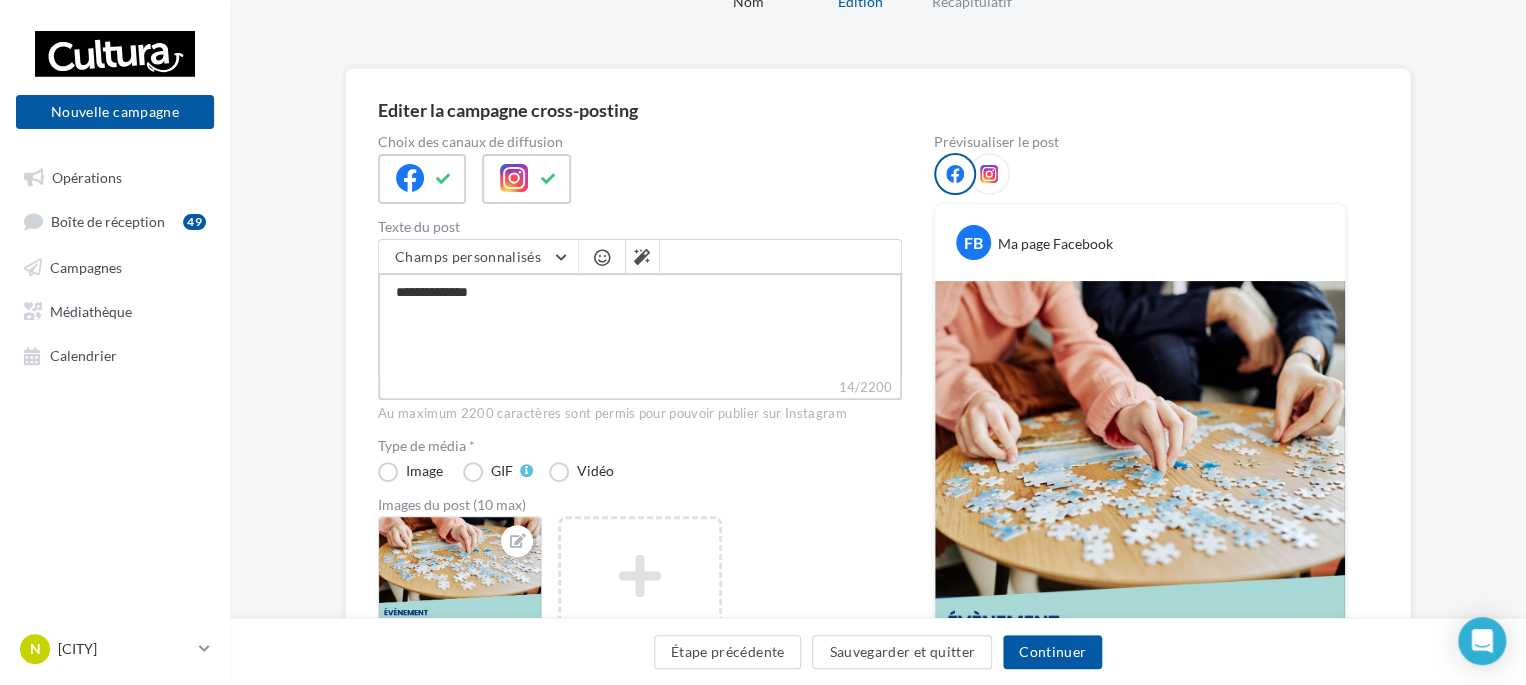 type on "**********" 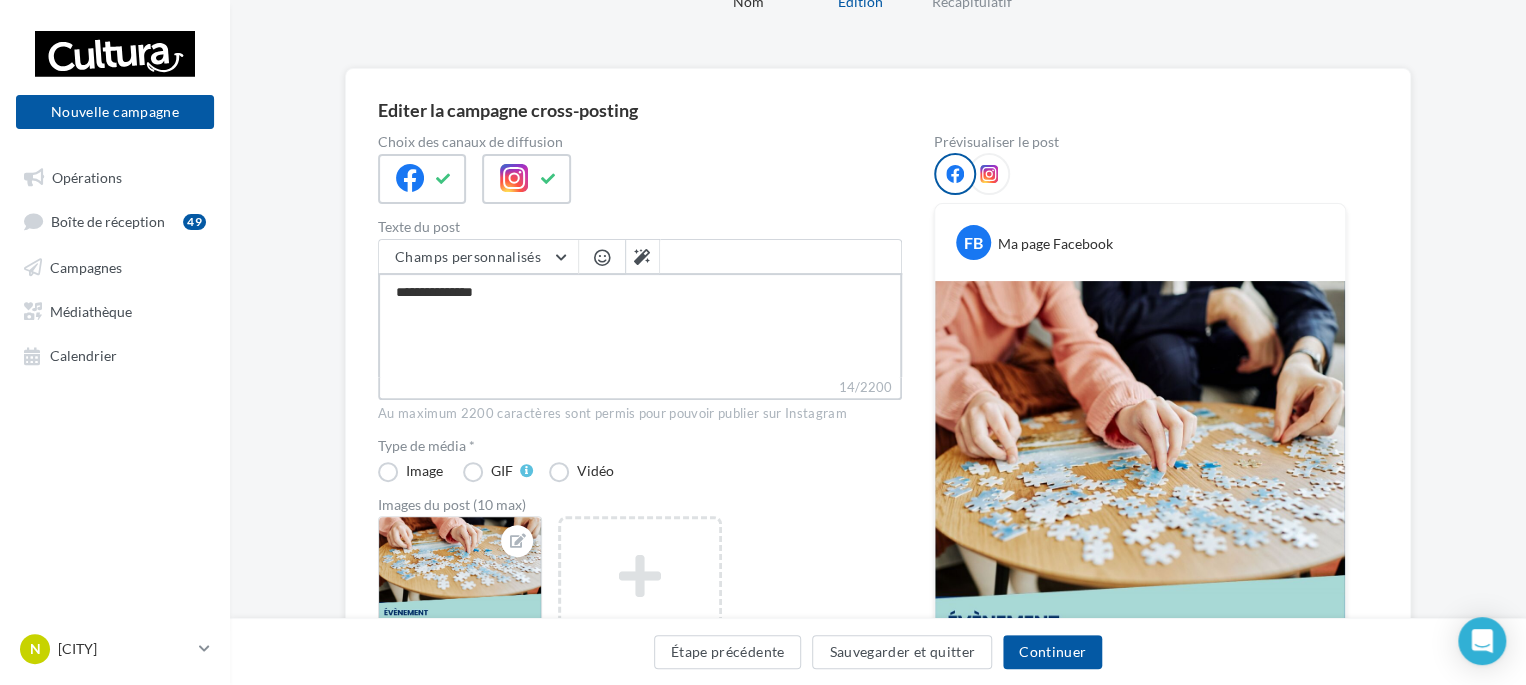 type on "**********" 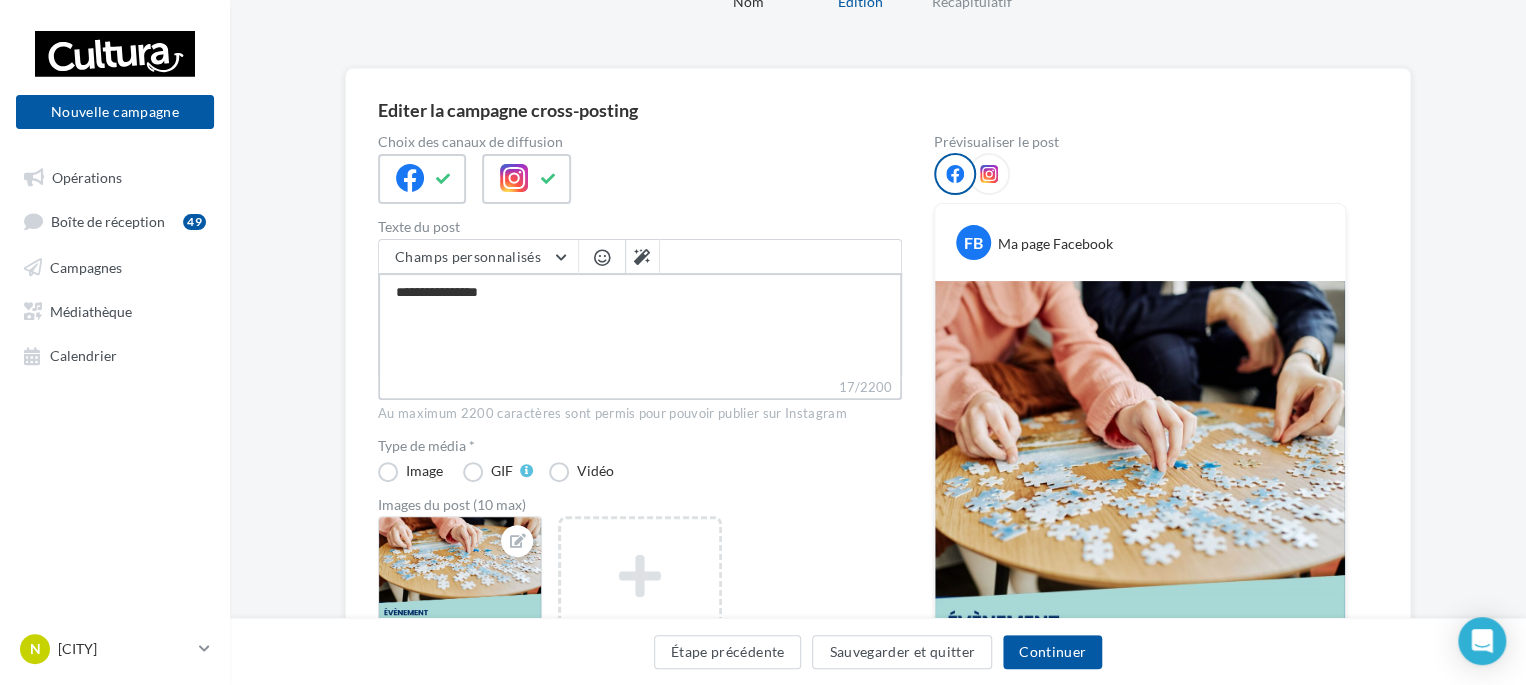 type on "**********" 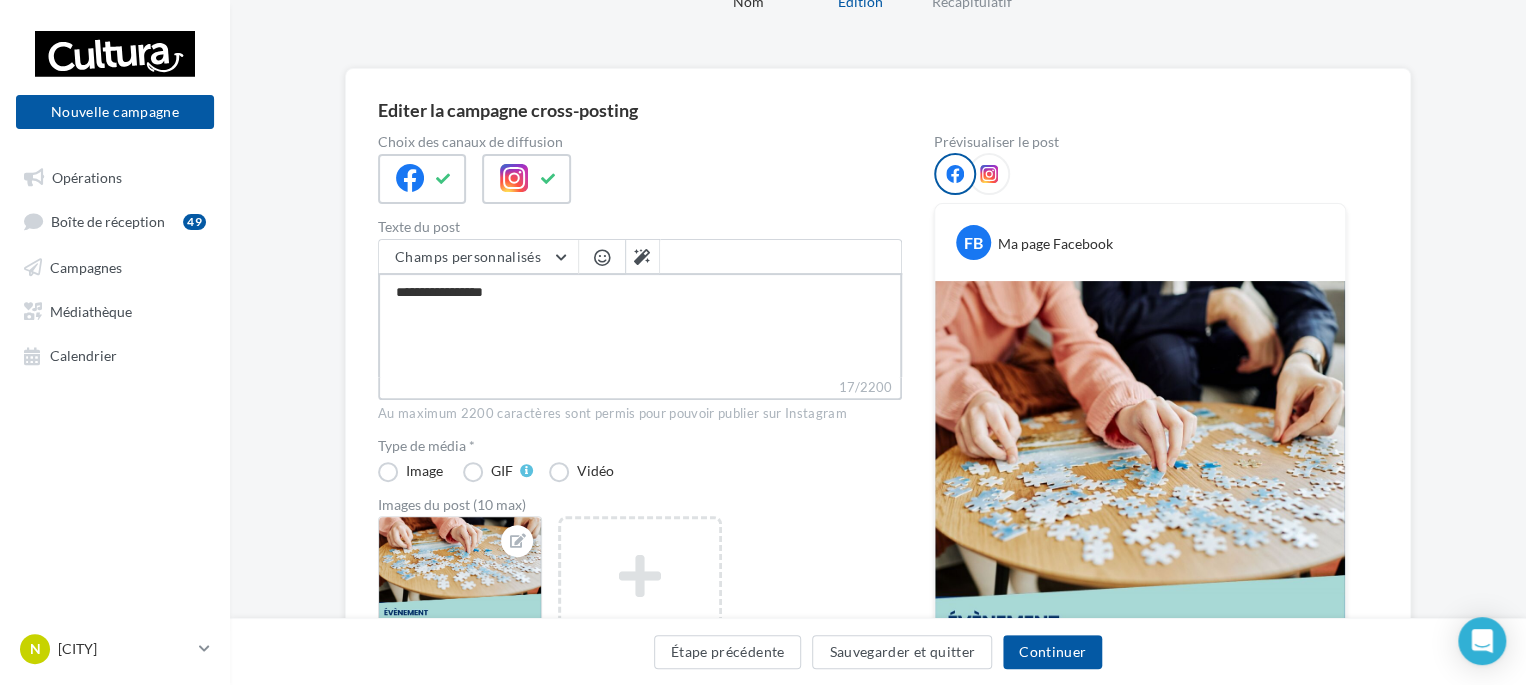 type on "**********" 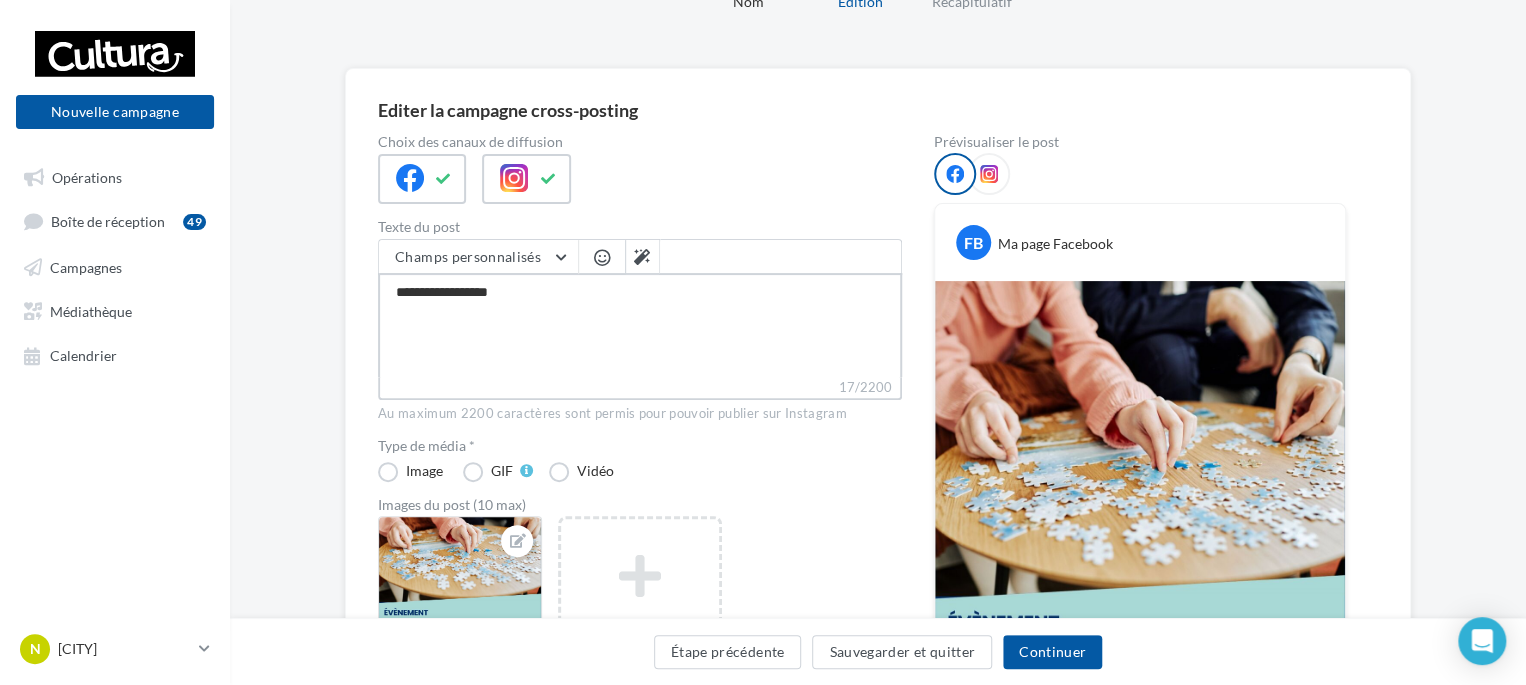 type on "**********" 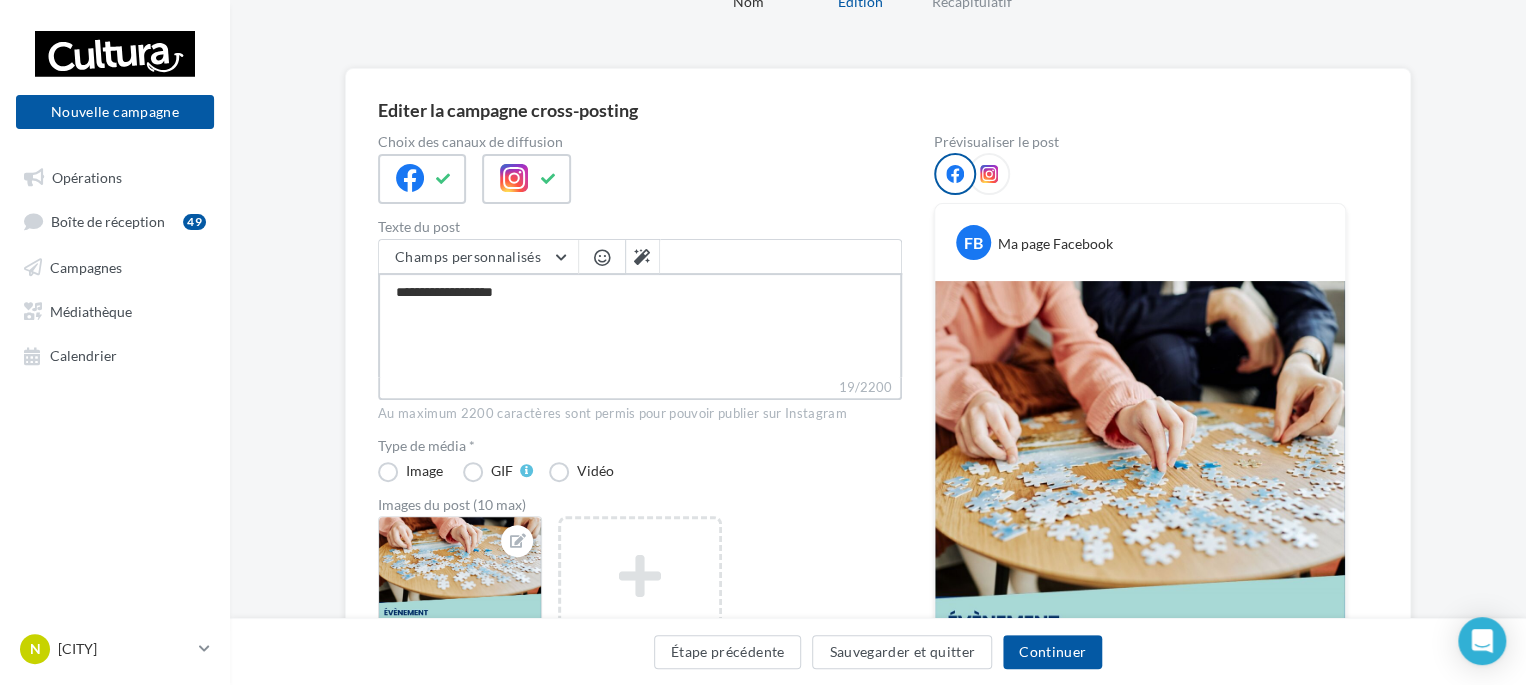 type on "**********" 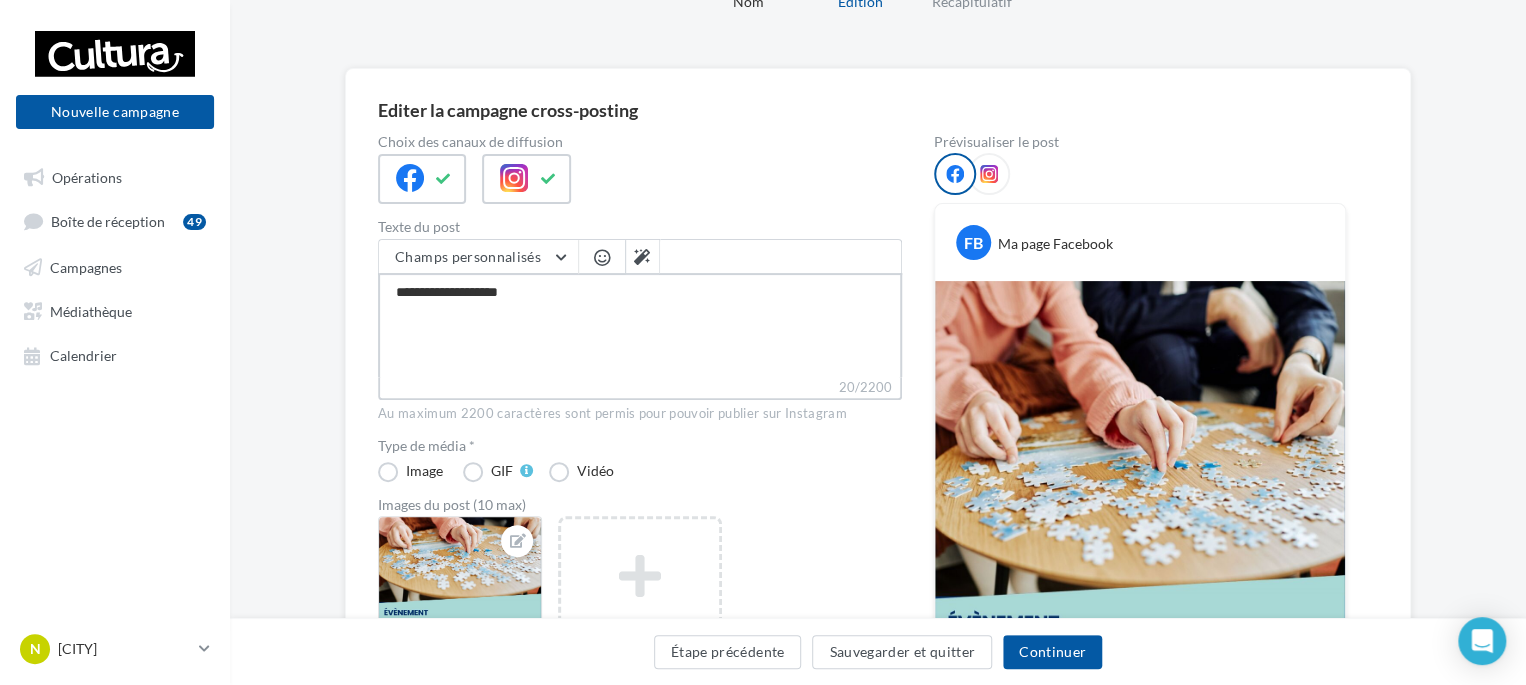 type on "**********" 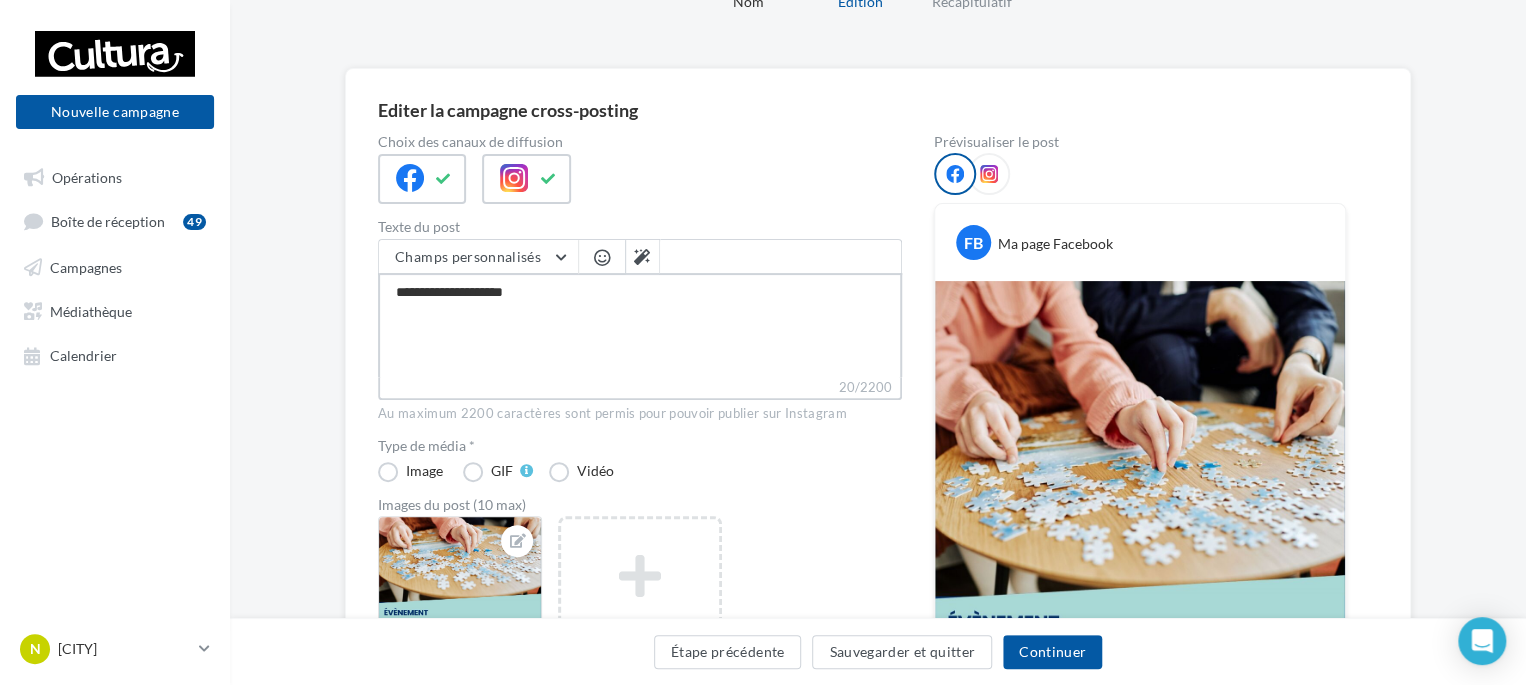 type on "**********" 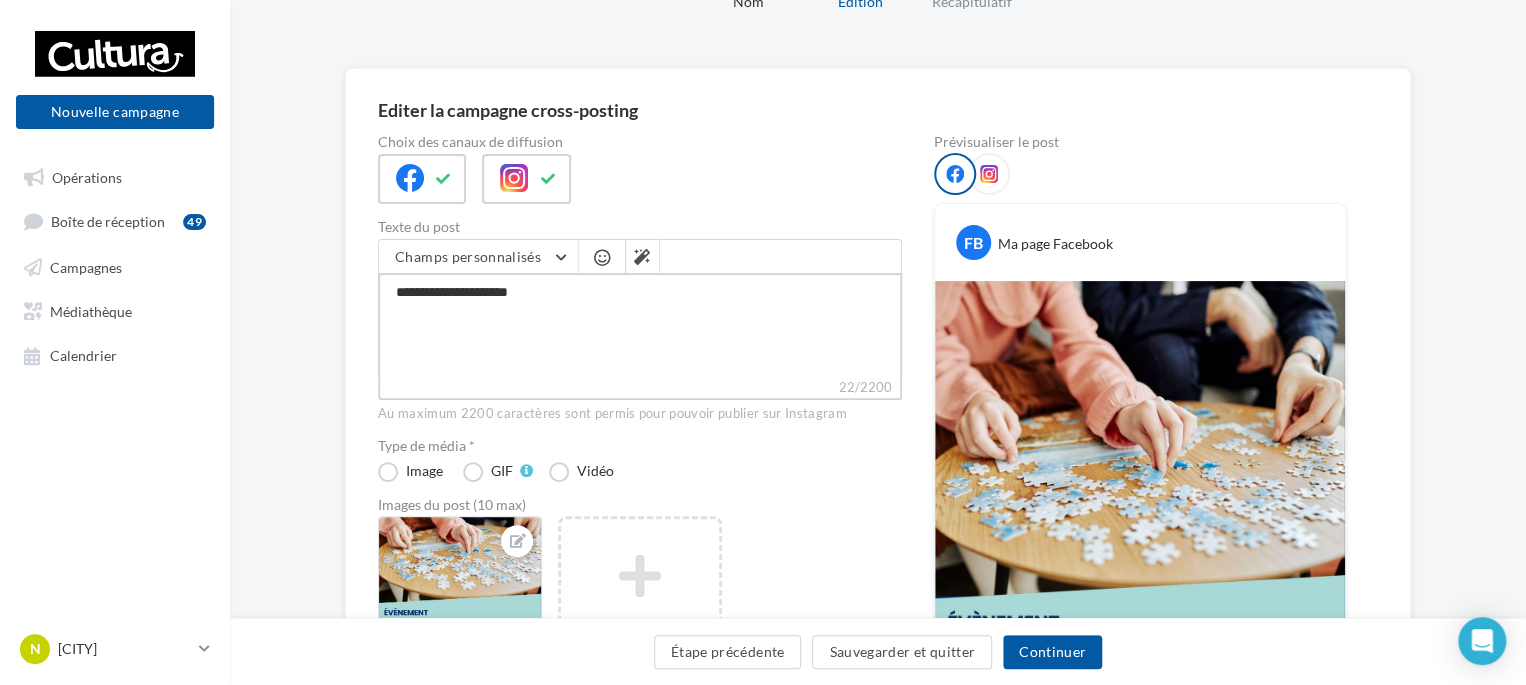 type on "**********" 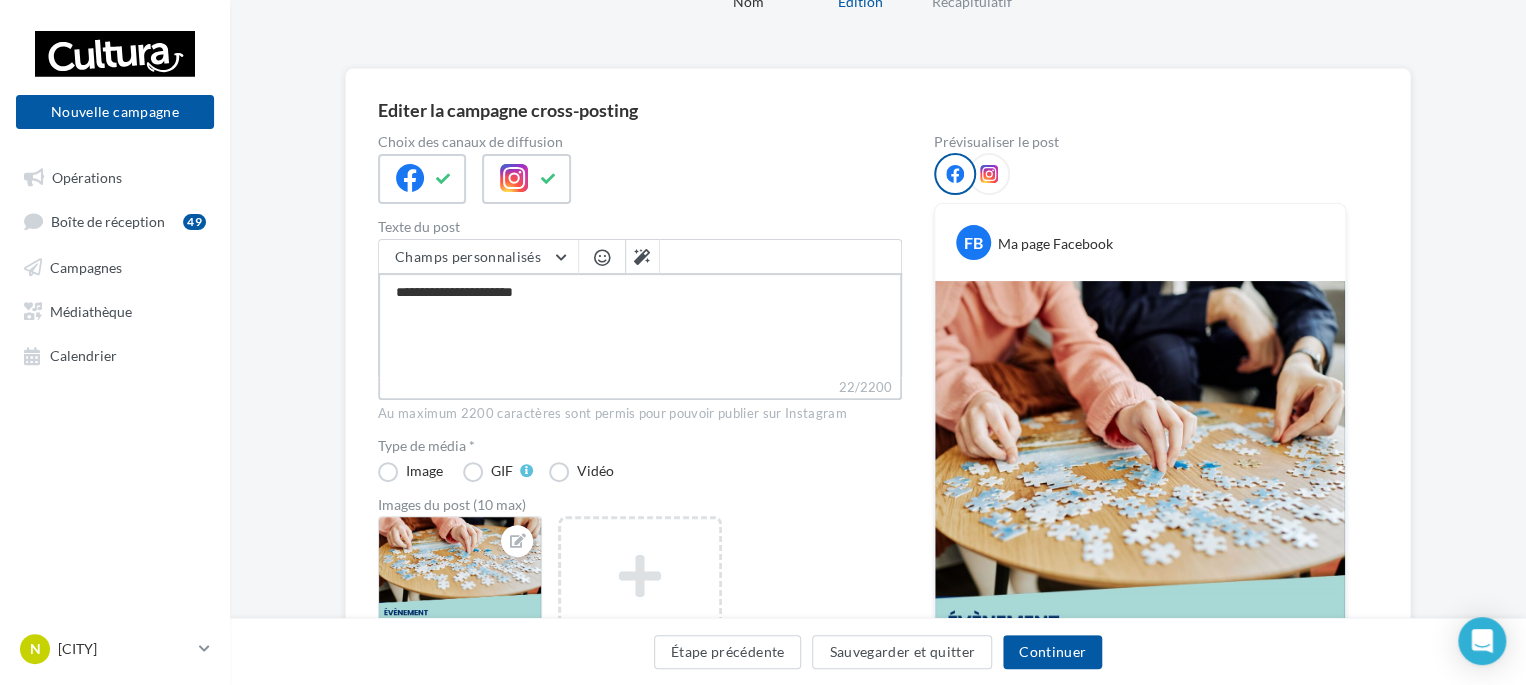 type on "**********" 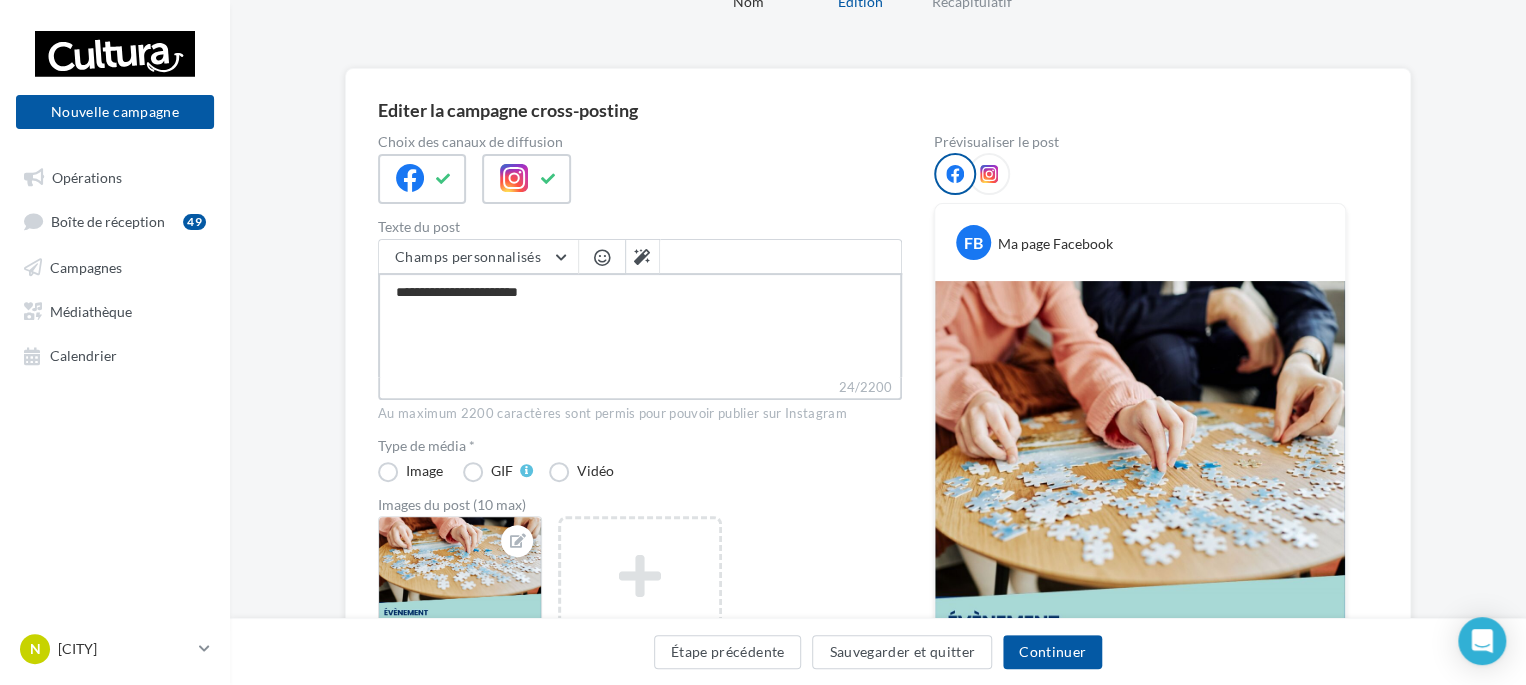 type on "**********" 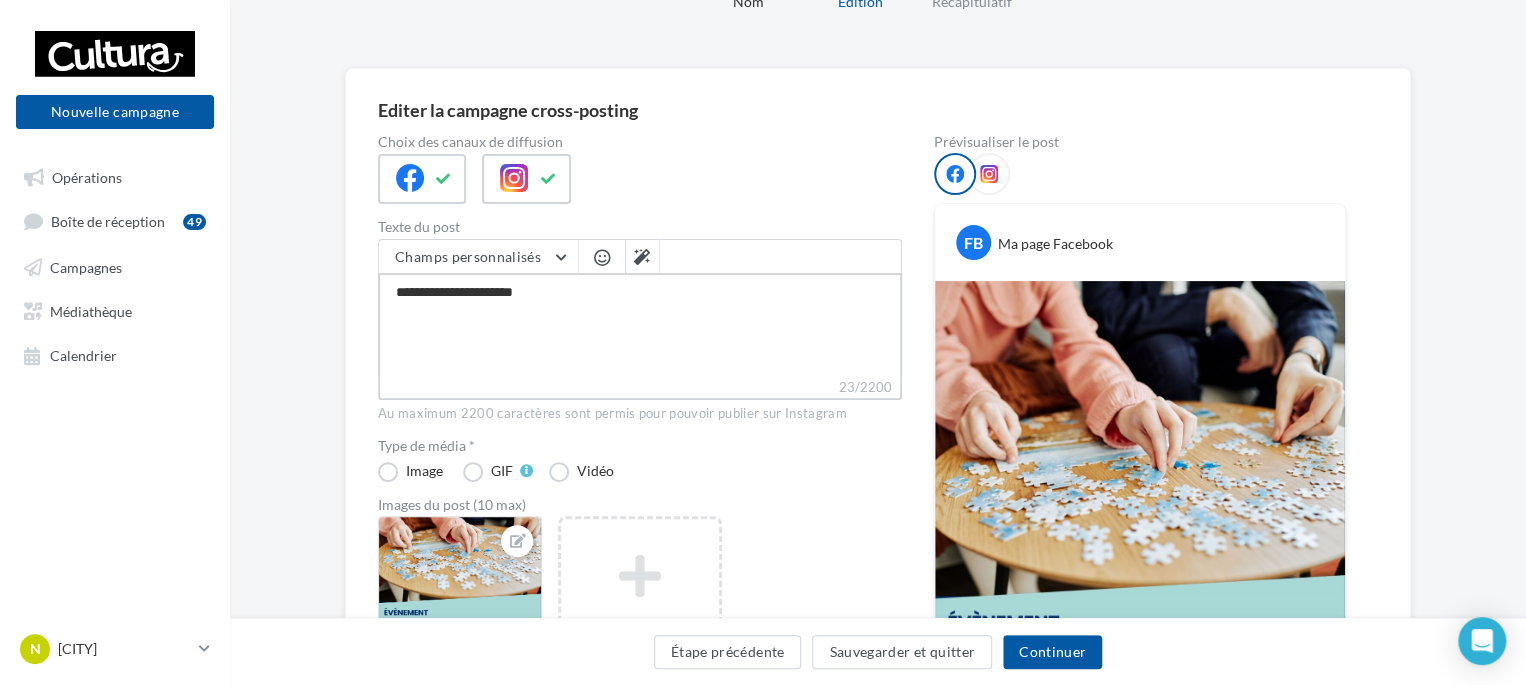 type on "**********" 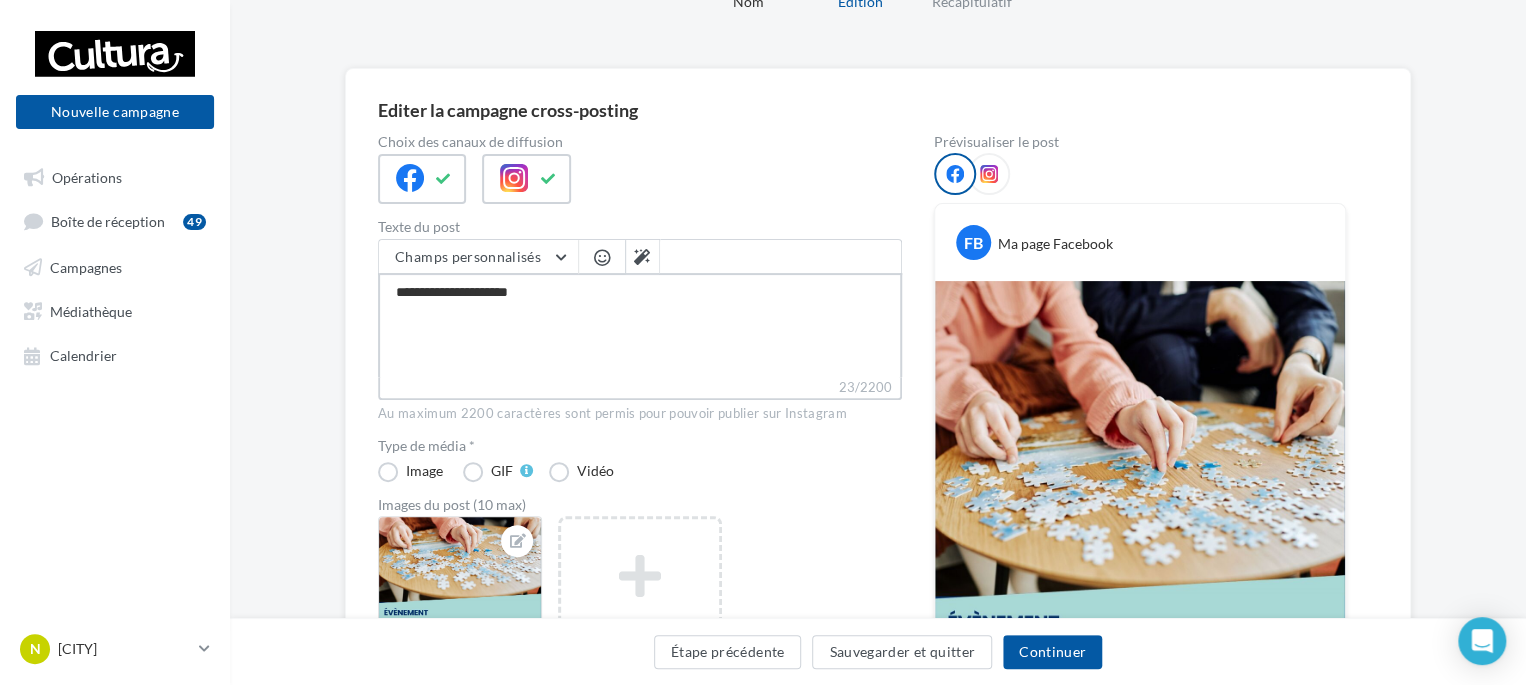 type on "**********" 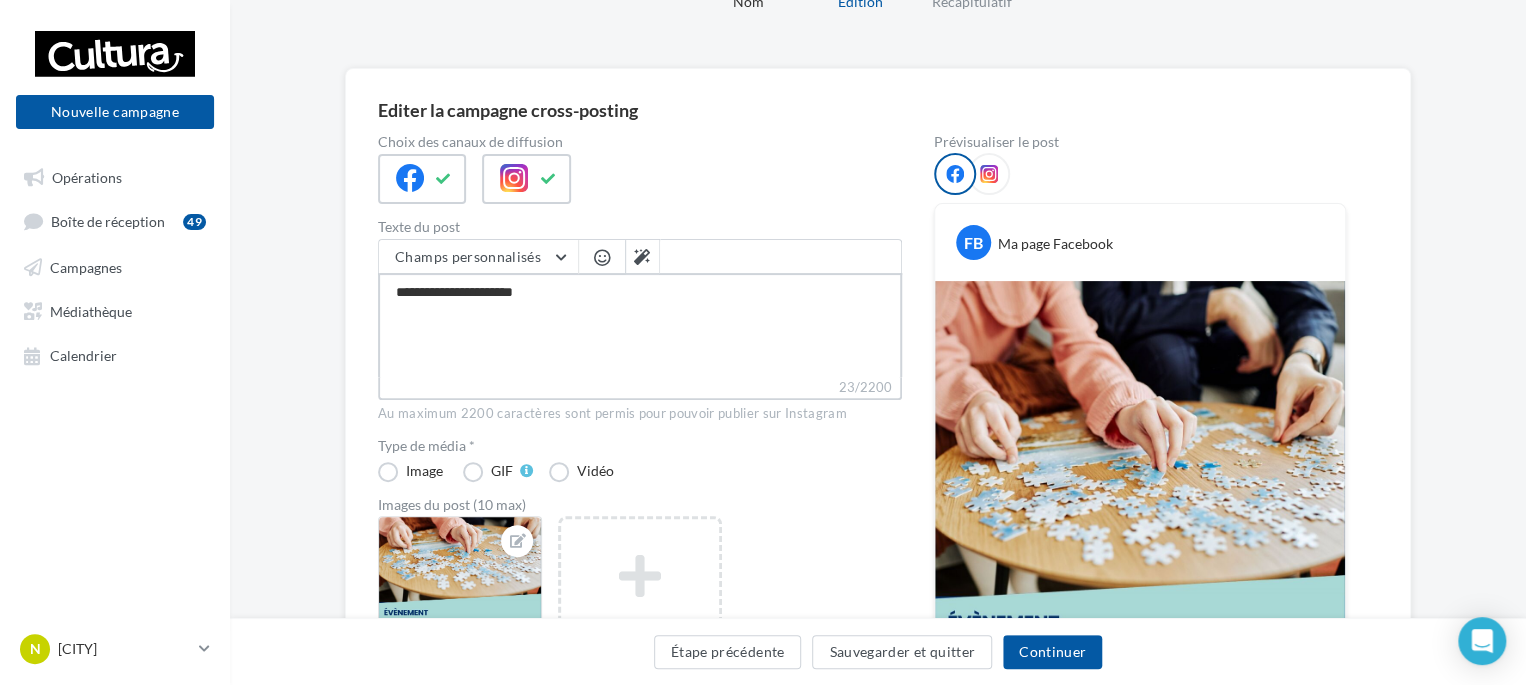 type on "**********" 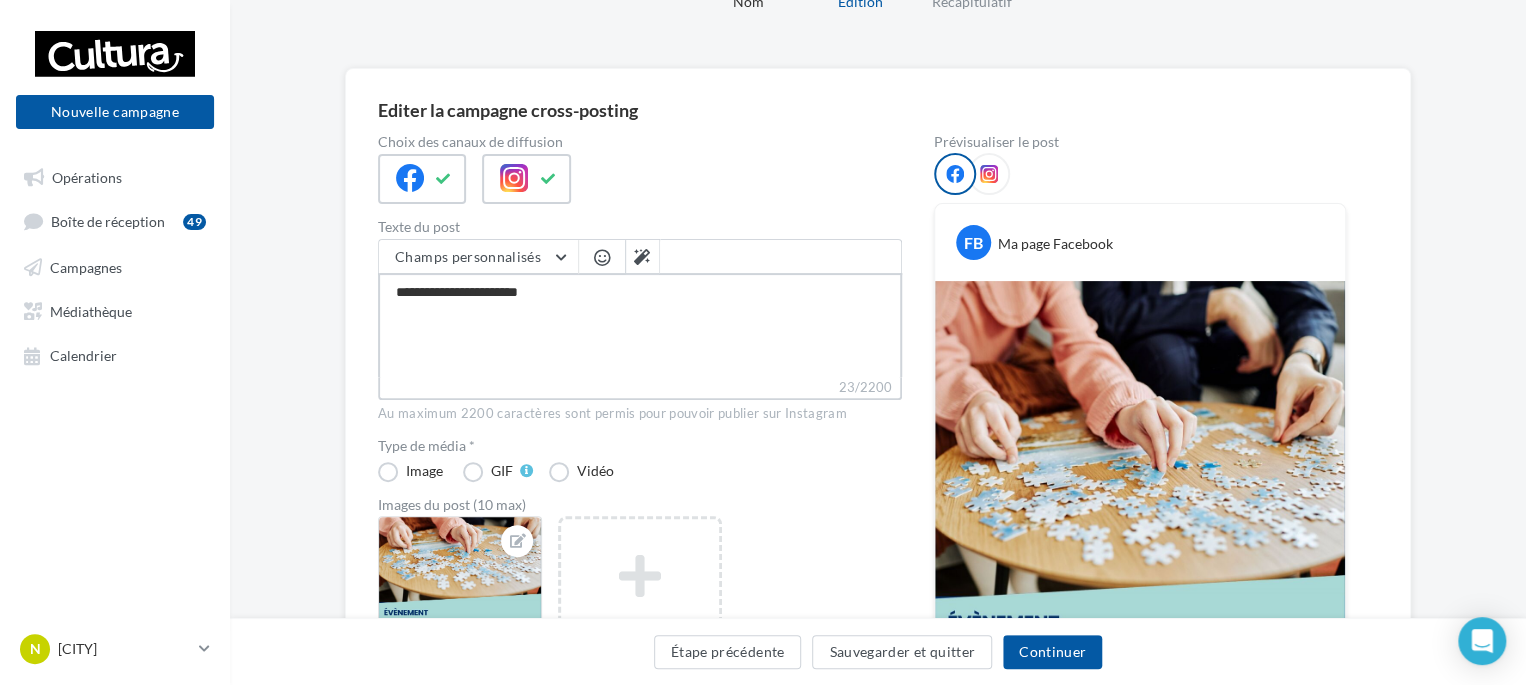 type on "**********" 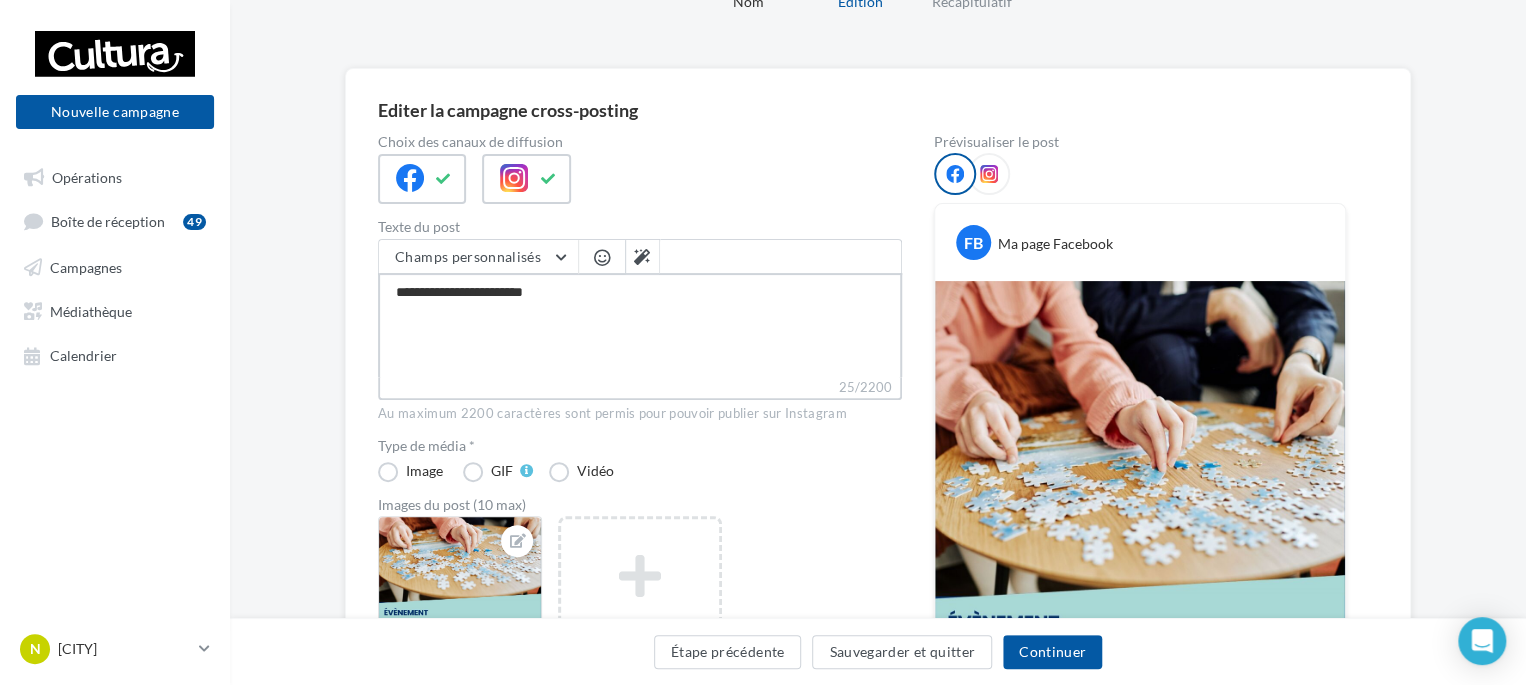 type on "**********" 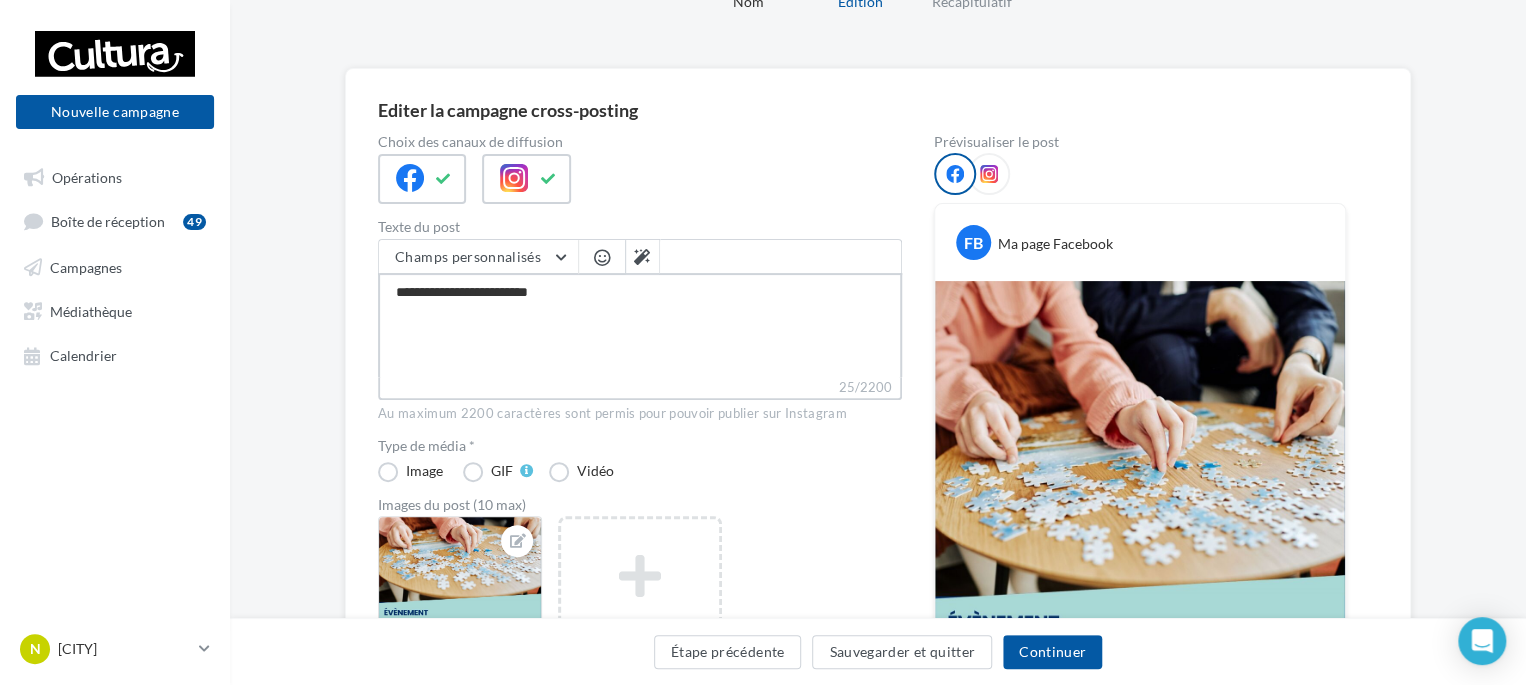 type on "**********" 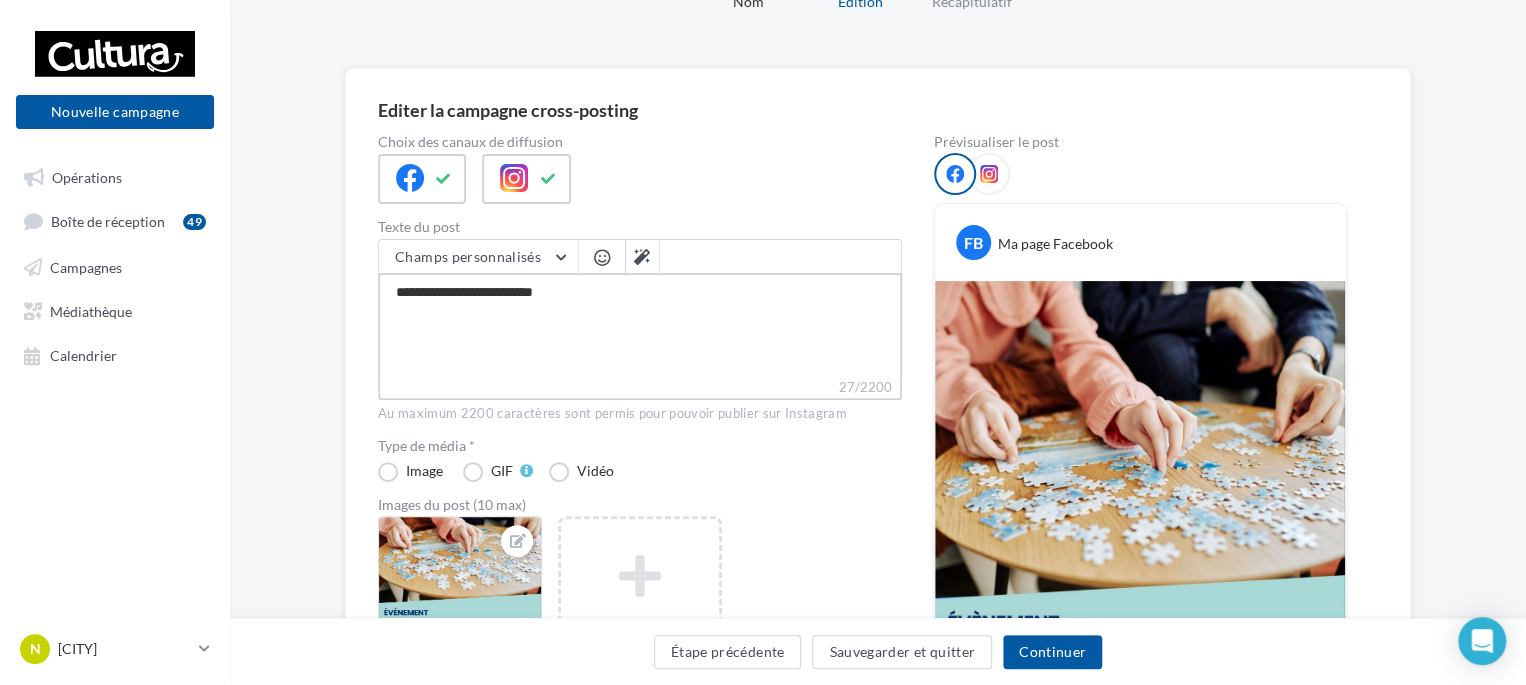 type on "**********" 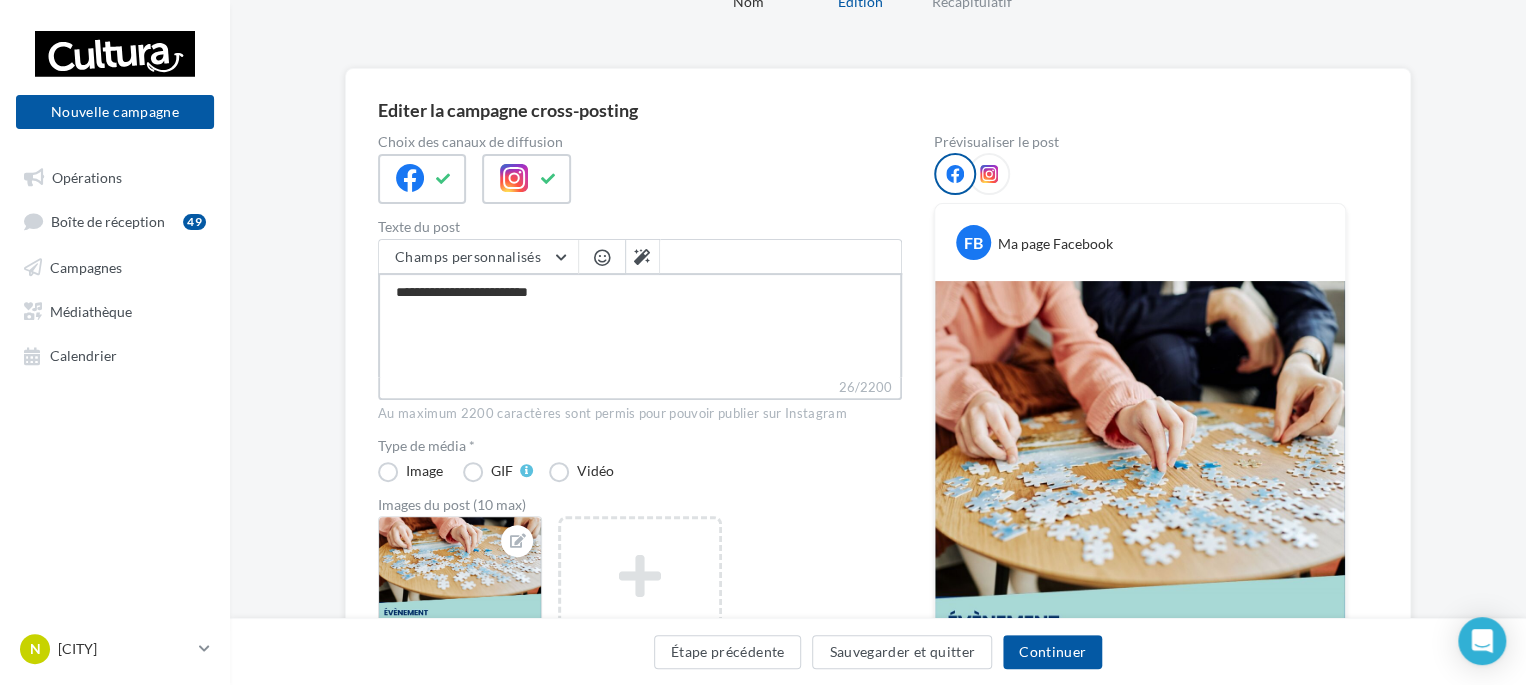 type on "**********" 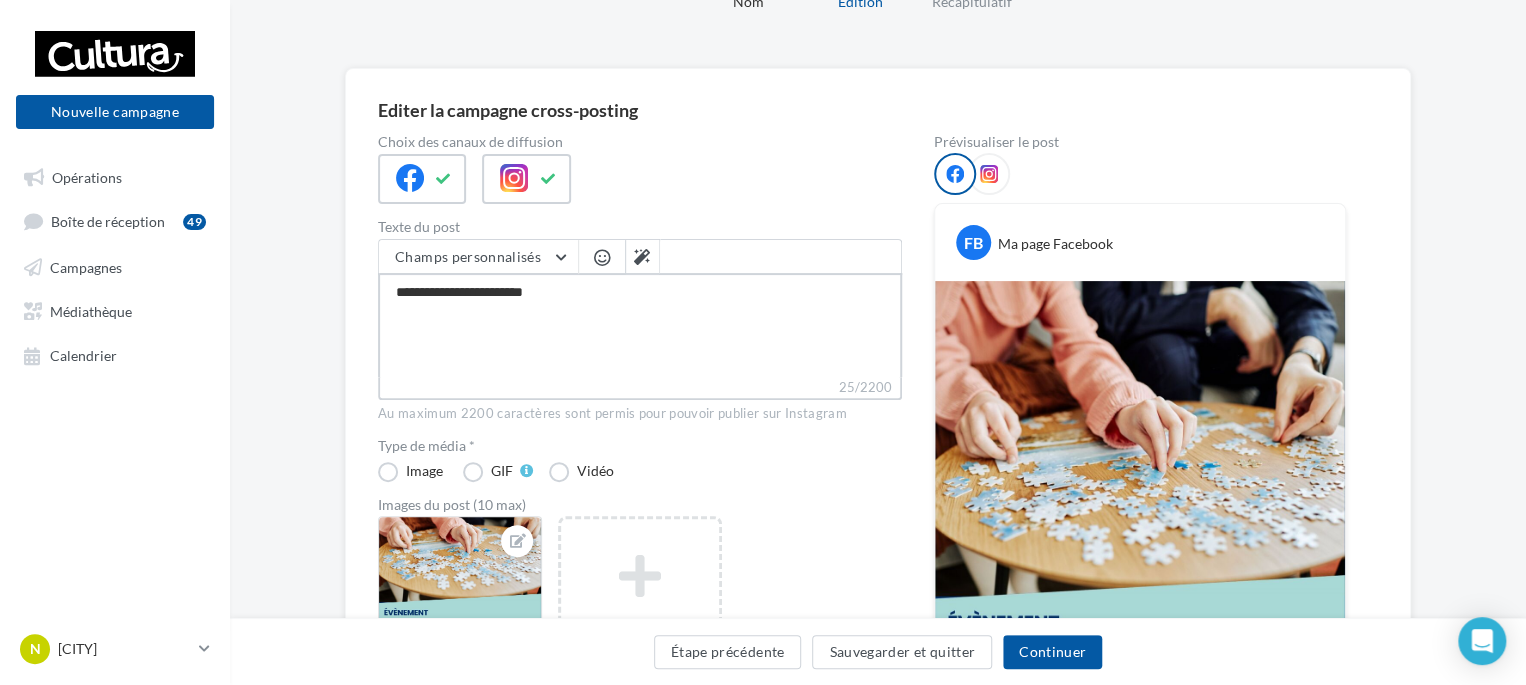 type on "**********" 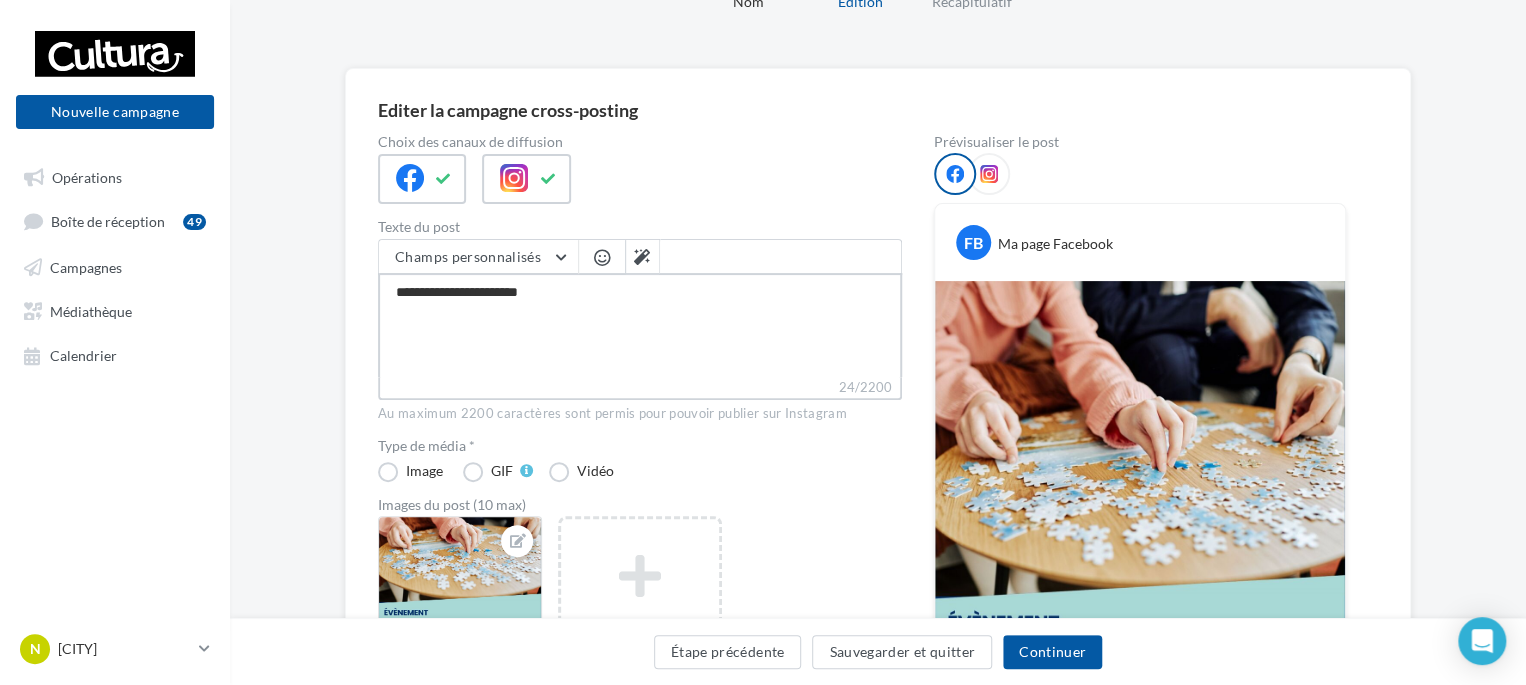 type on "**********" 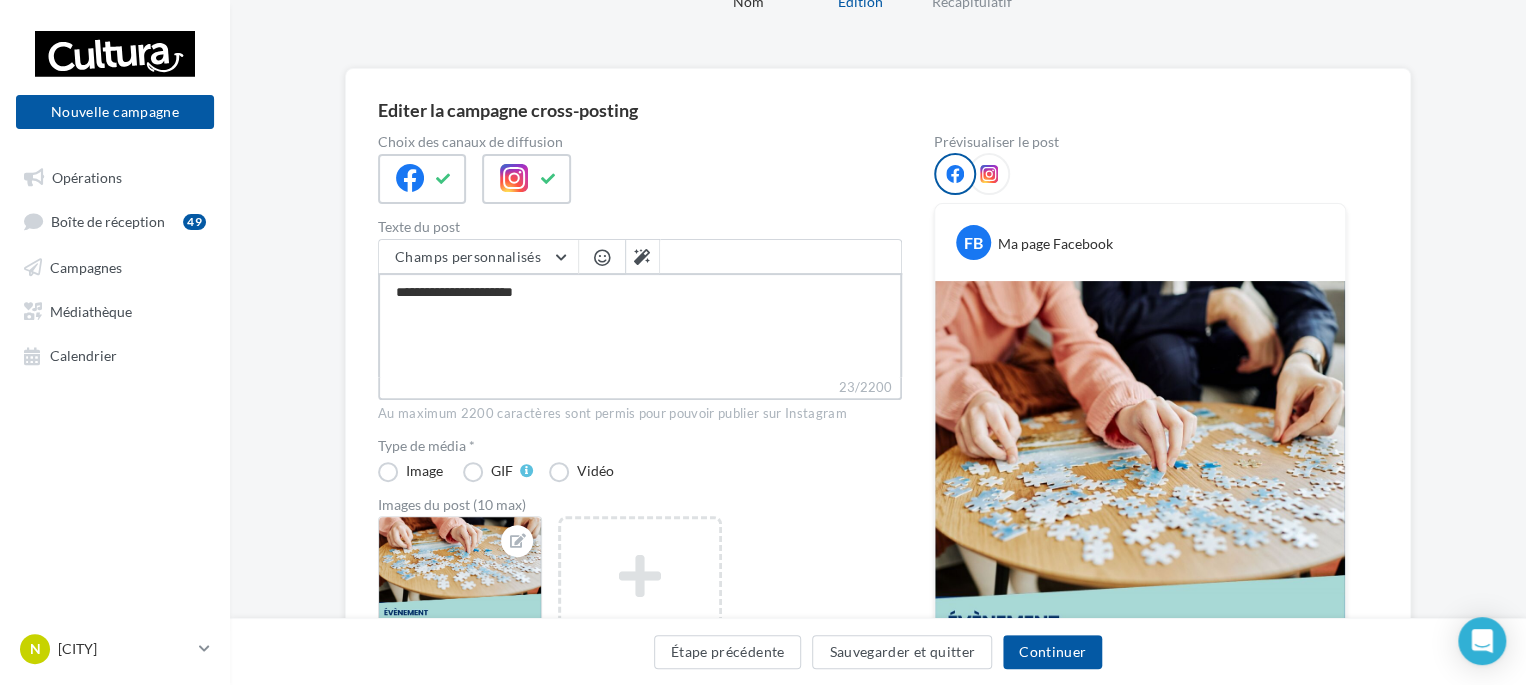 type on "**********" 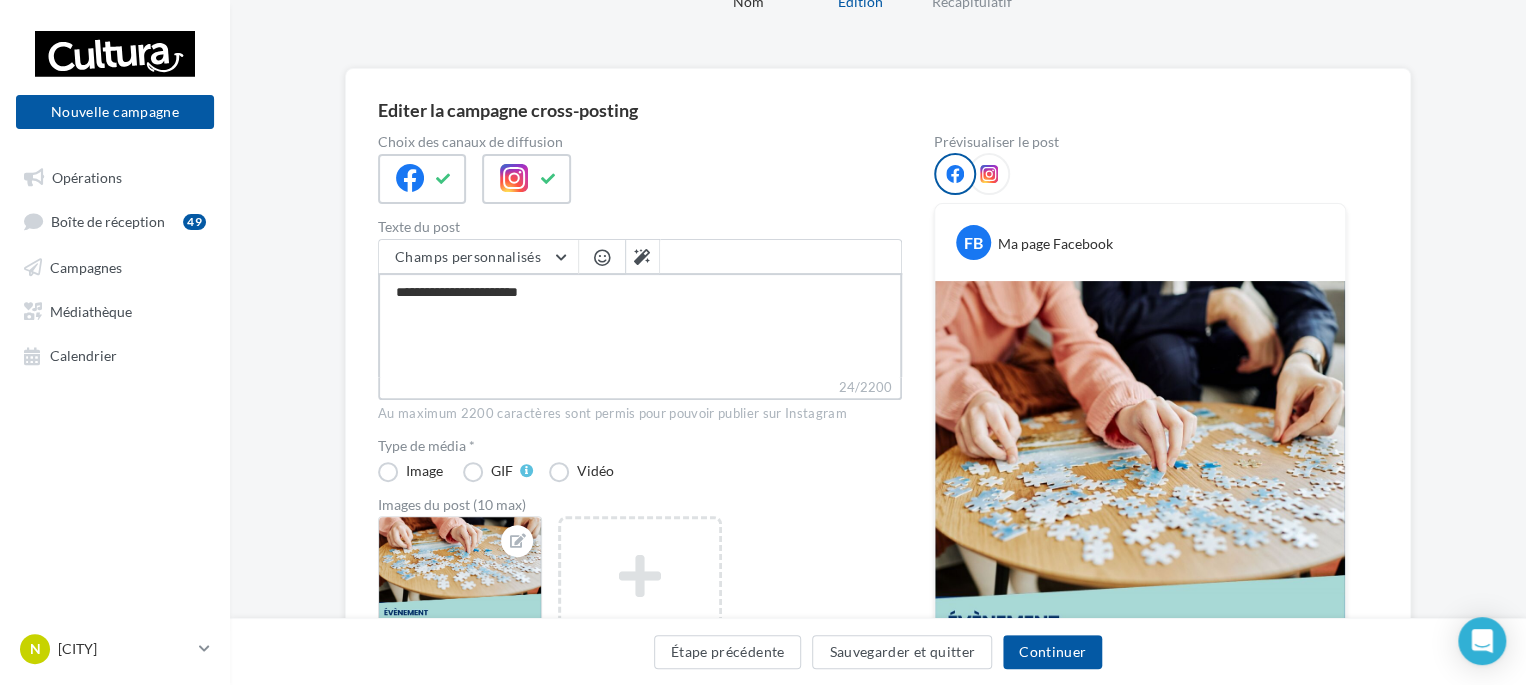 type on "**********" 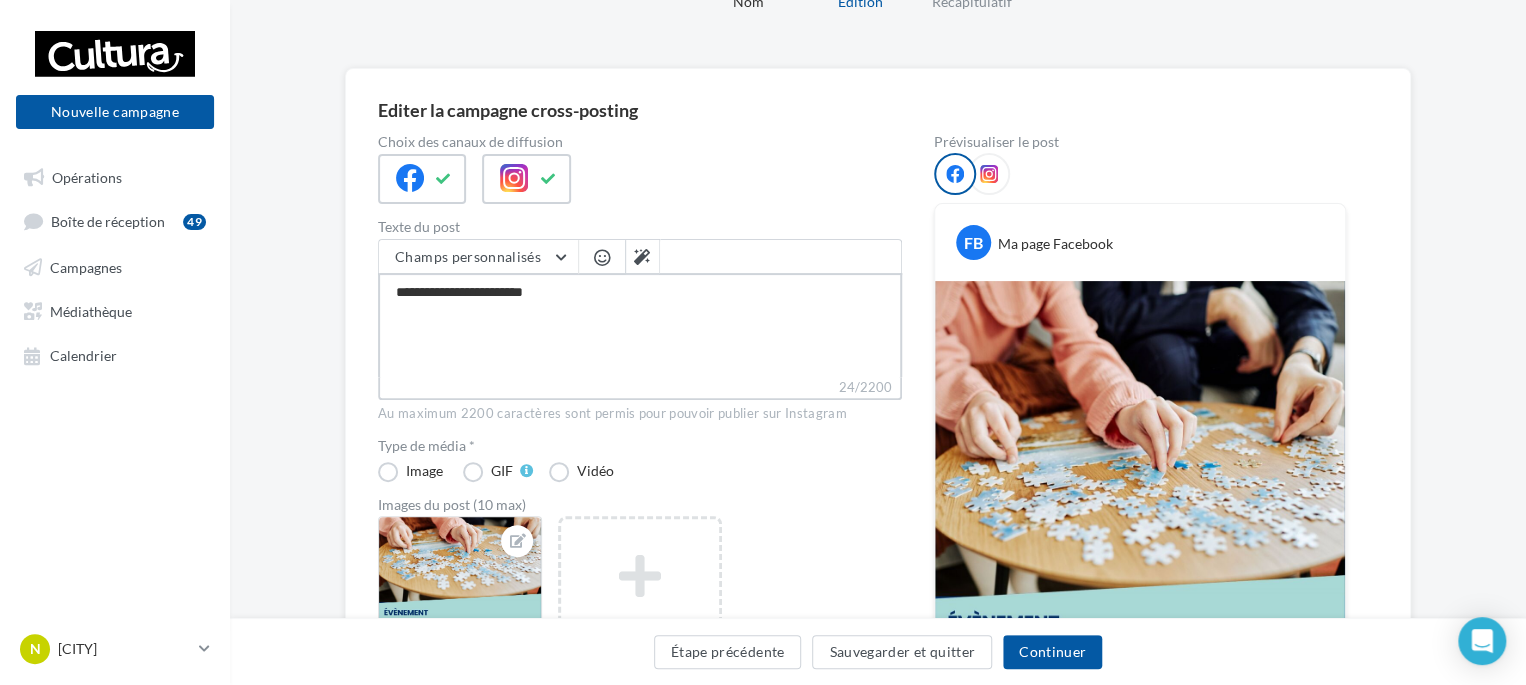 type on "**********" 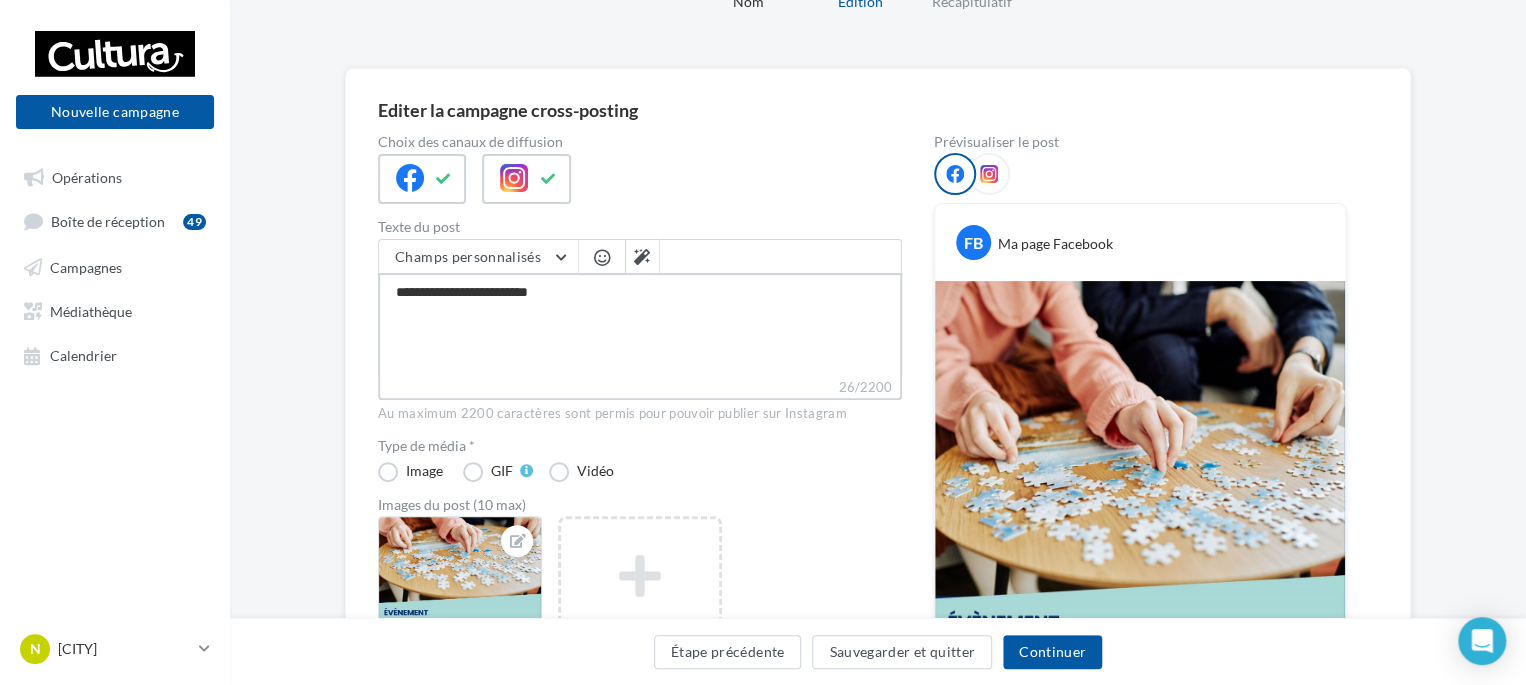 type on "**********" 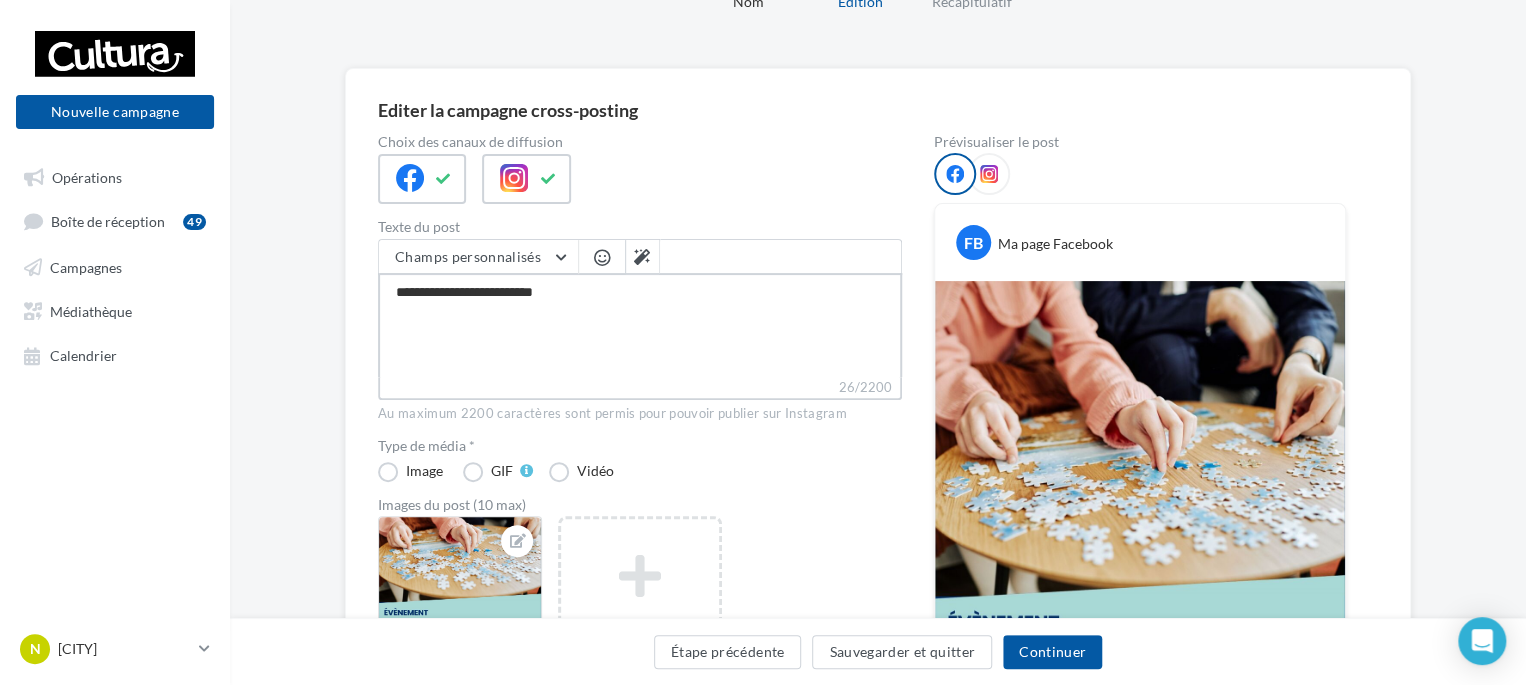 type on "**********" 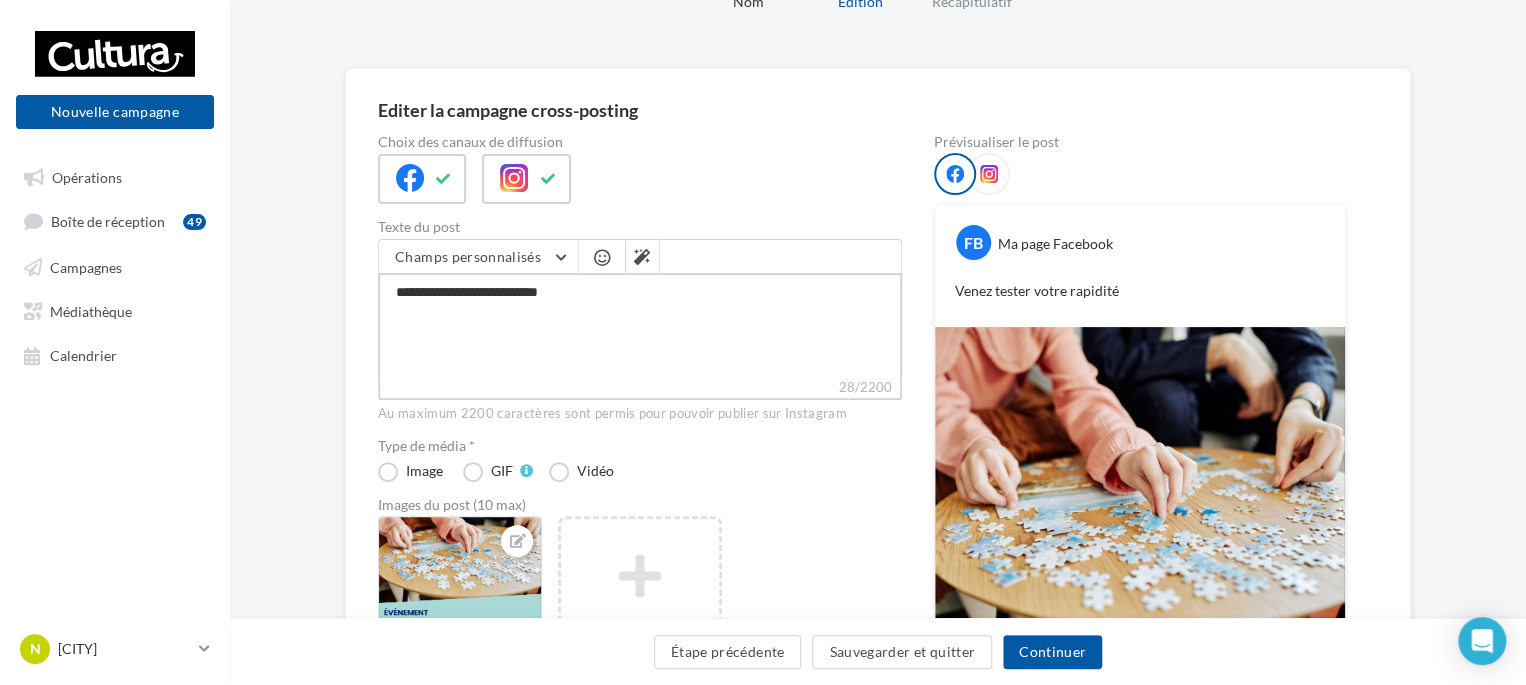 type on "**********" 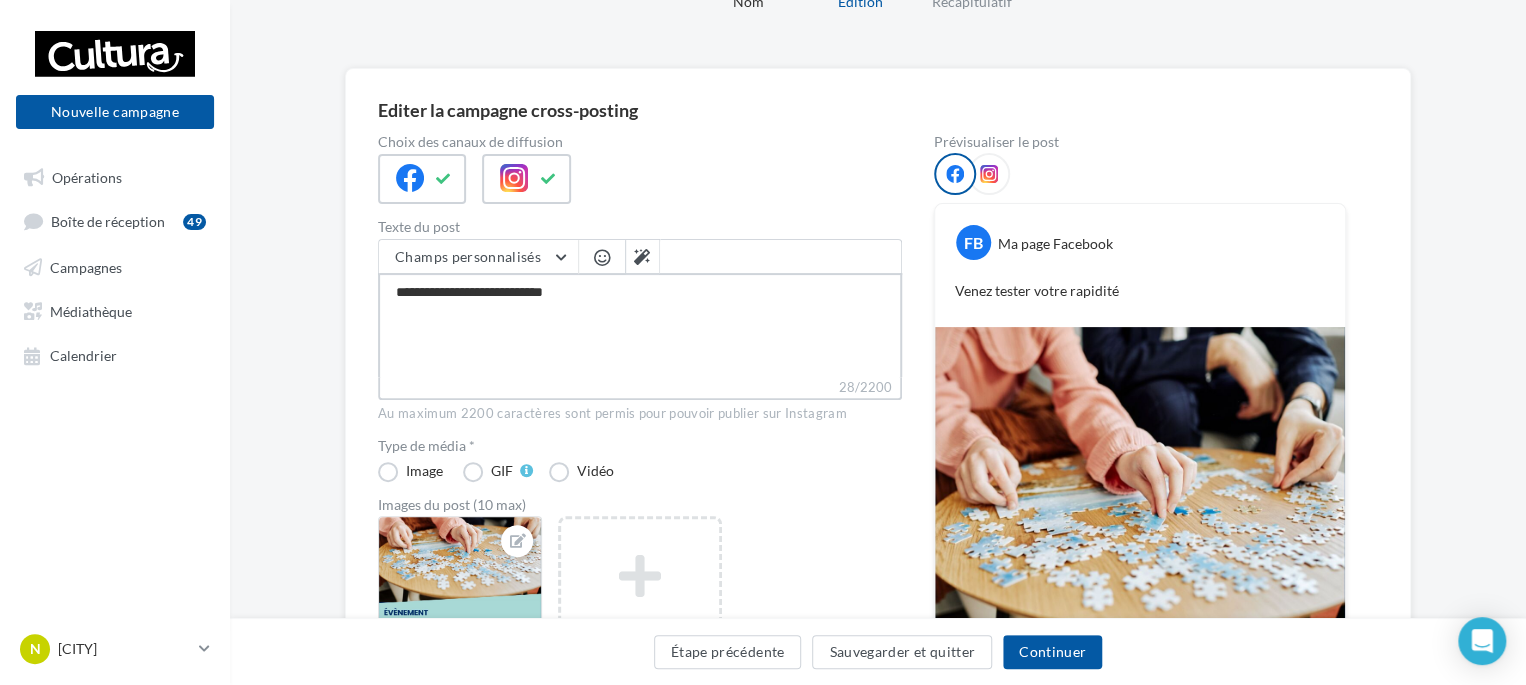 type on "**********" 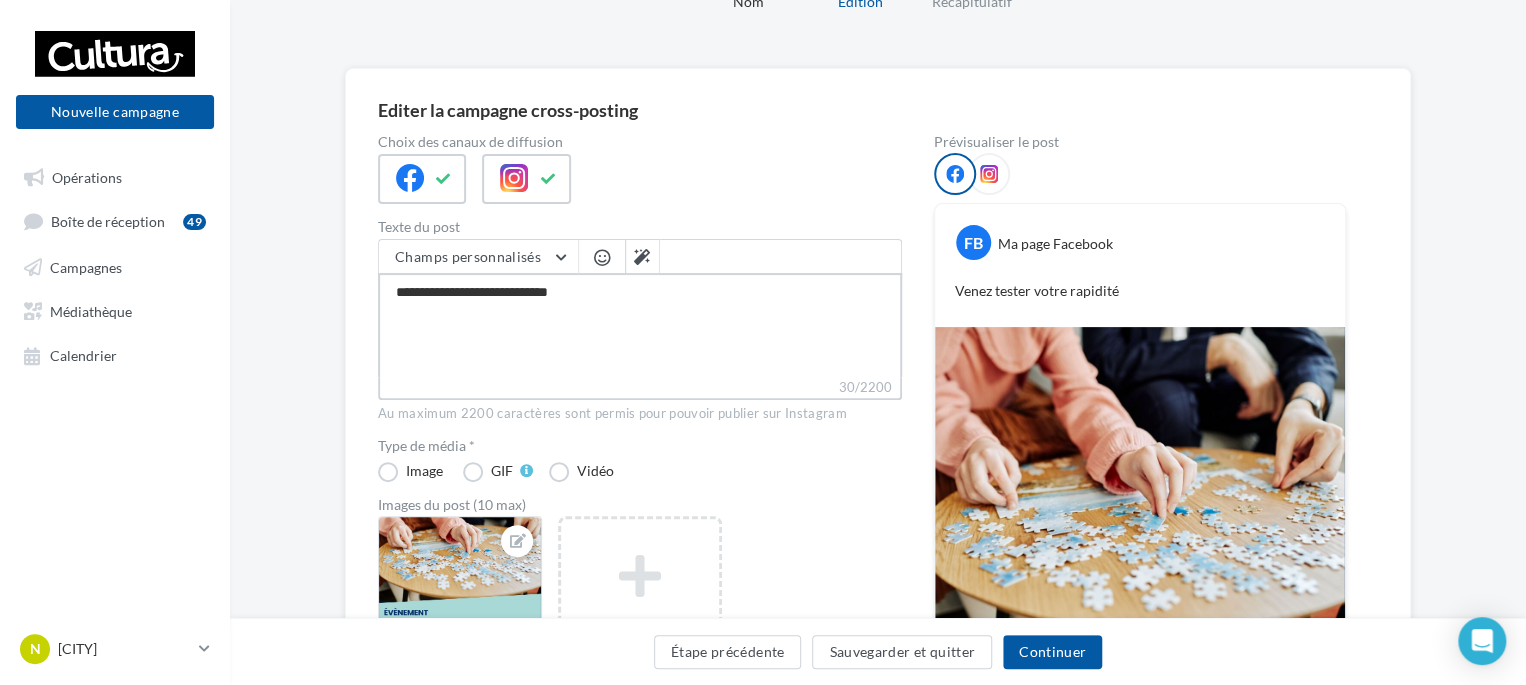 type on "**********" 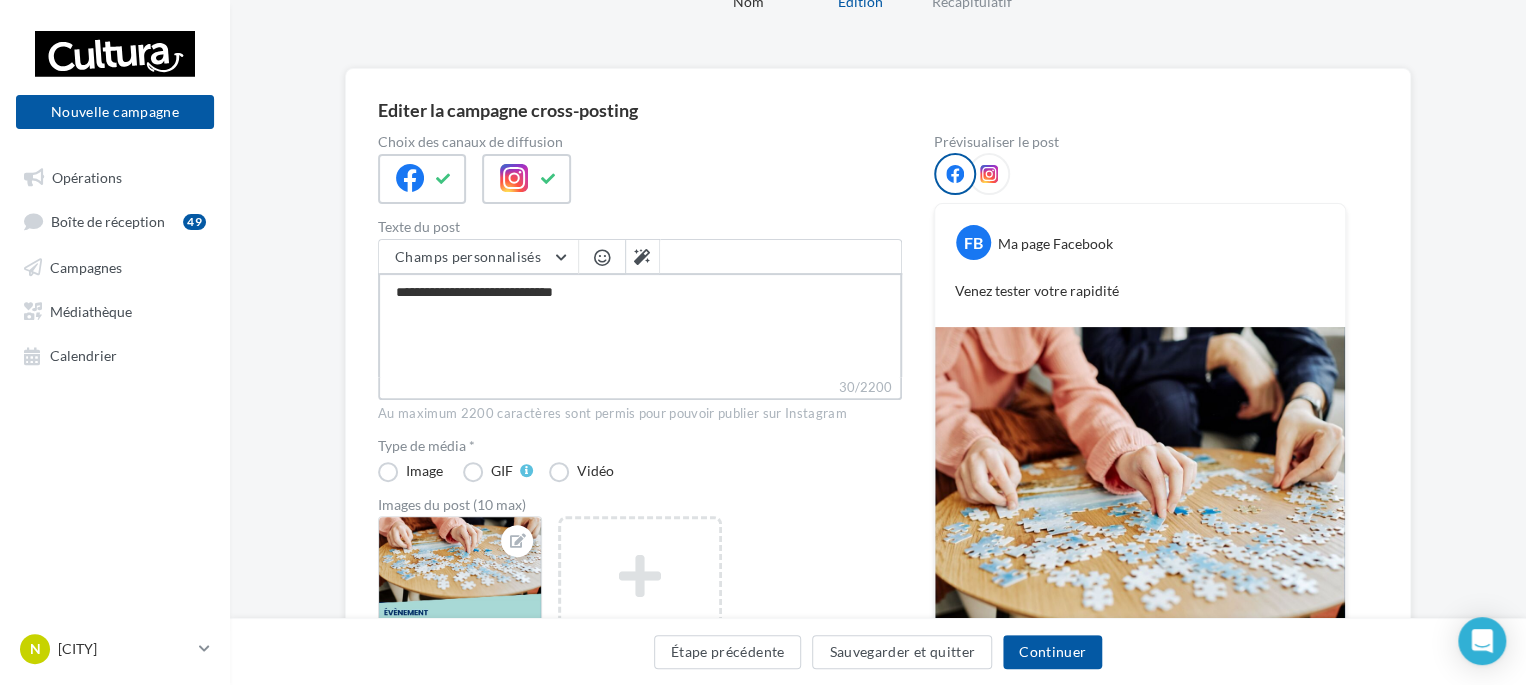 type on "**********" 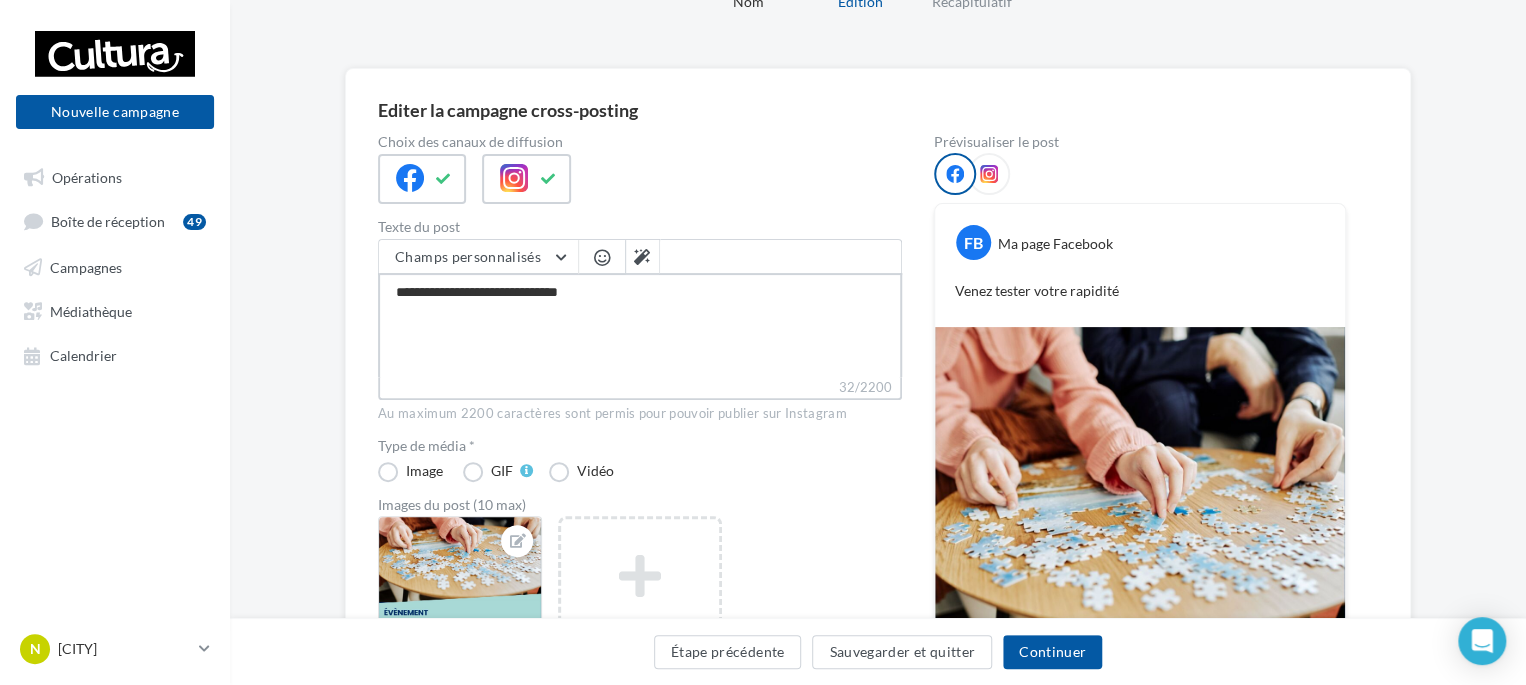 type on "**********" 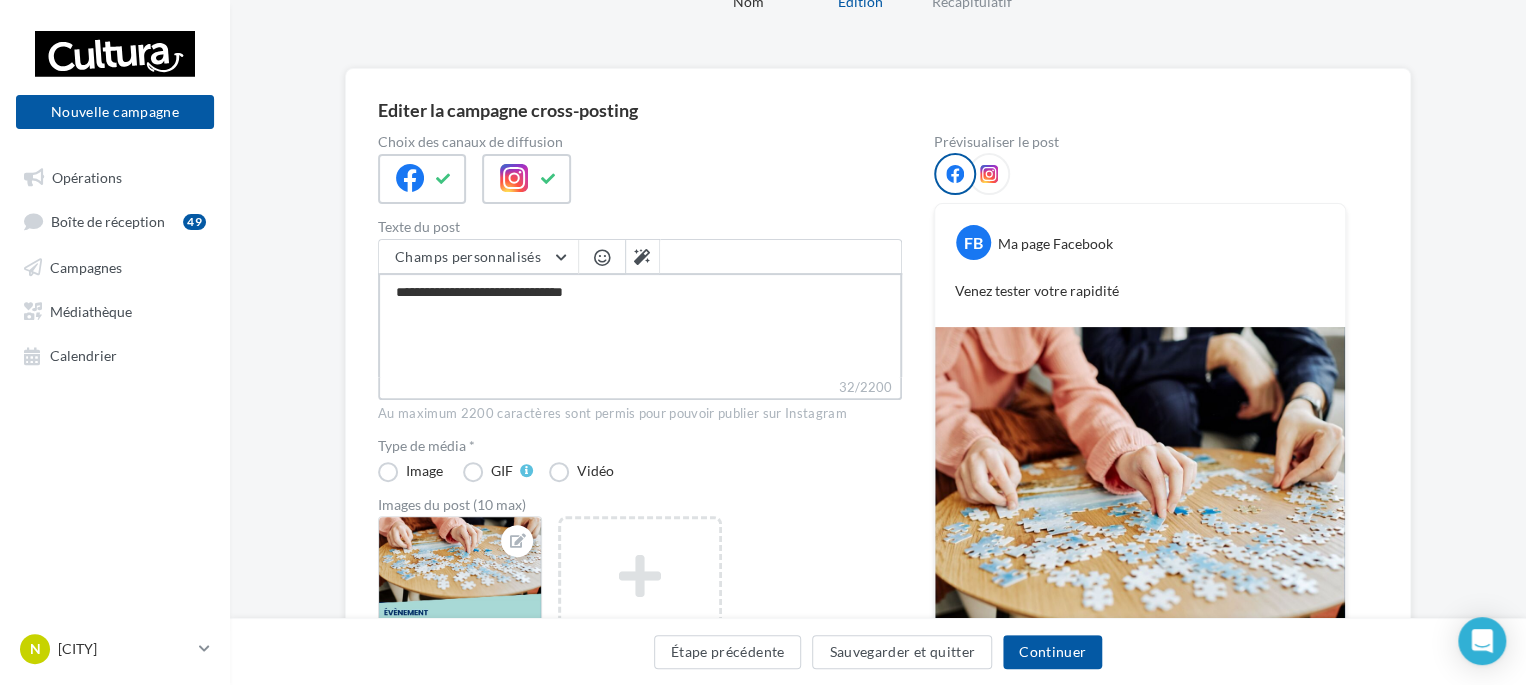 type on "**********" 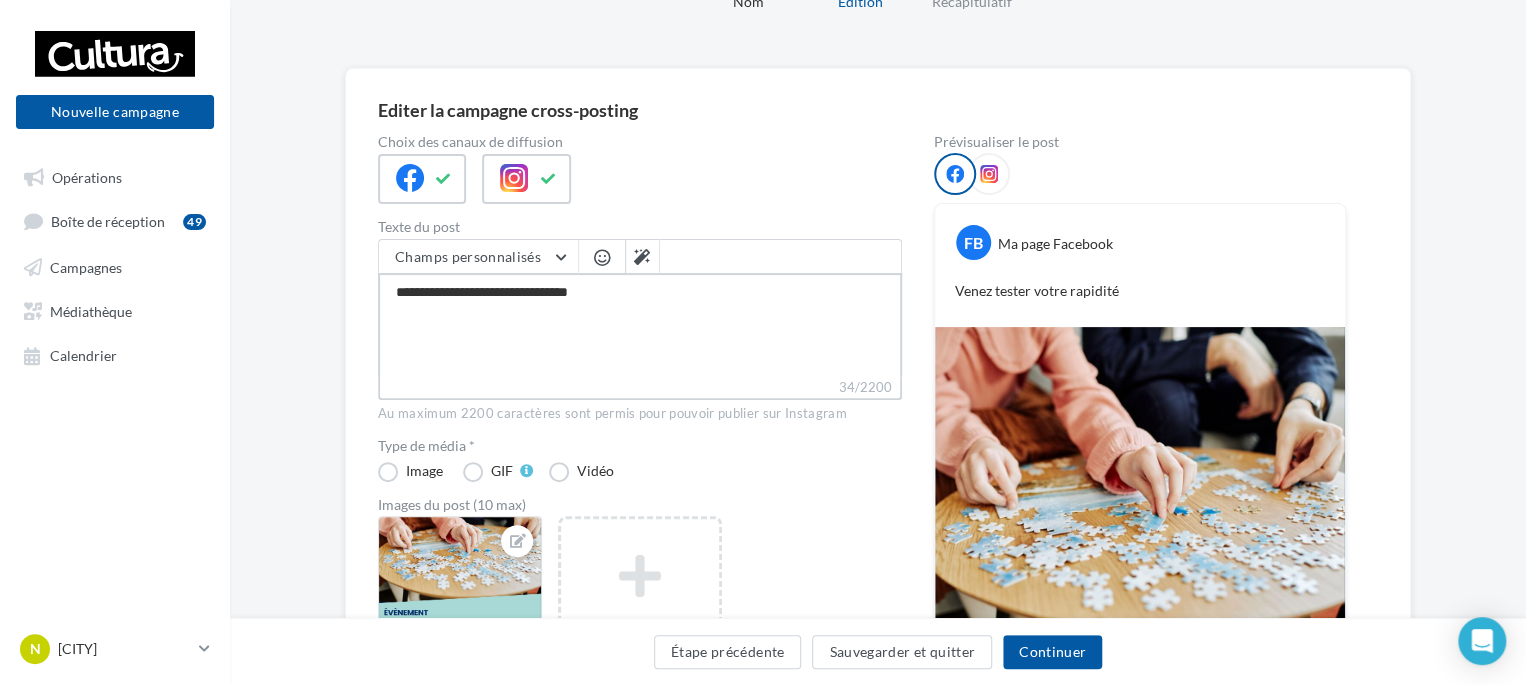 type on "**********" 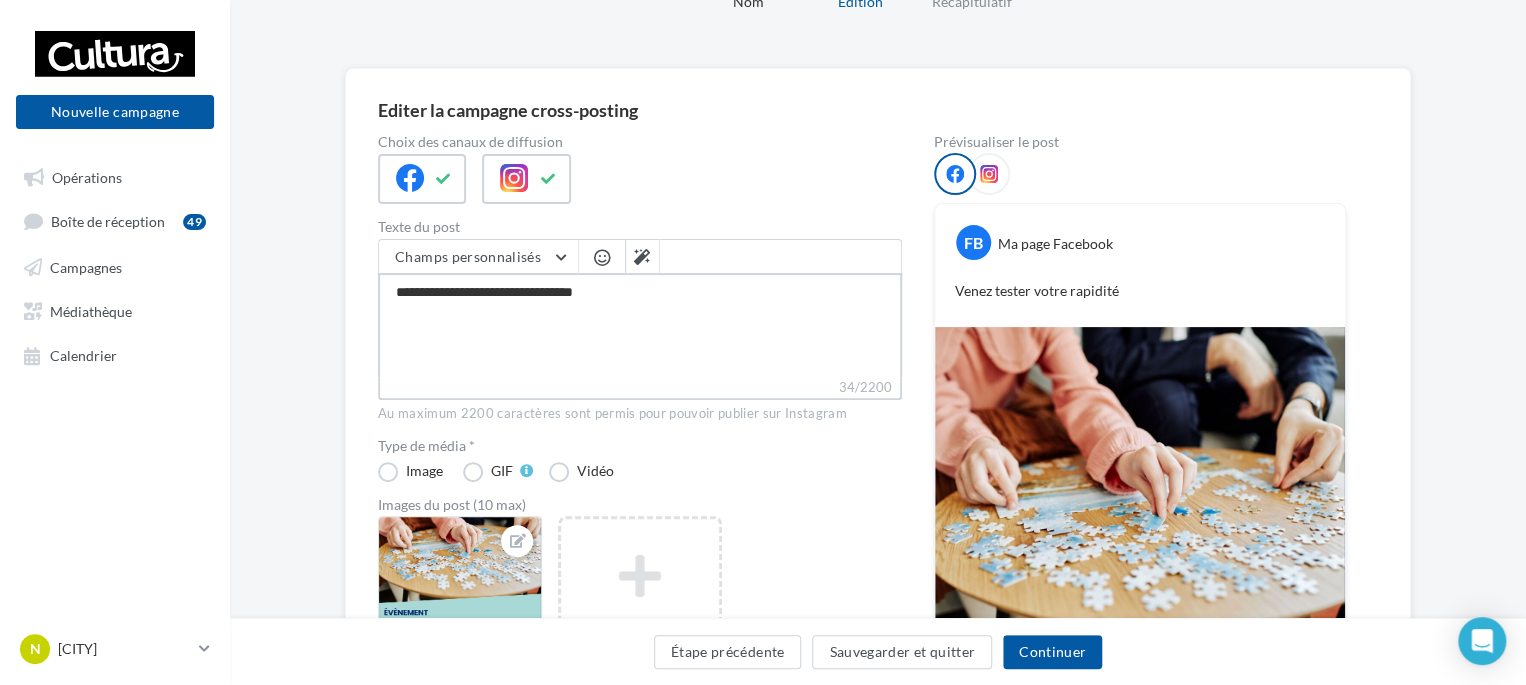 type on "**********" 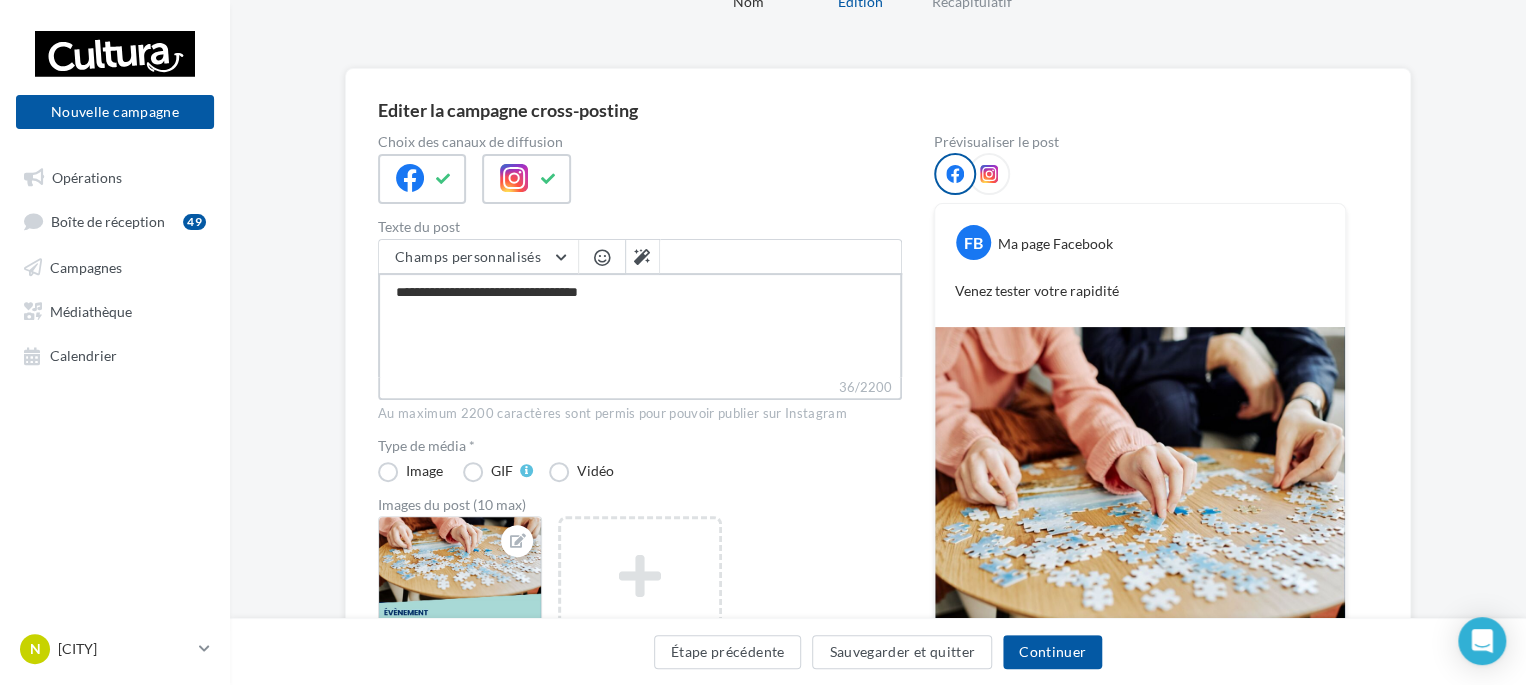 type on "**********" 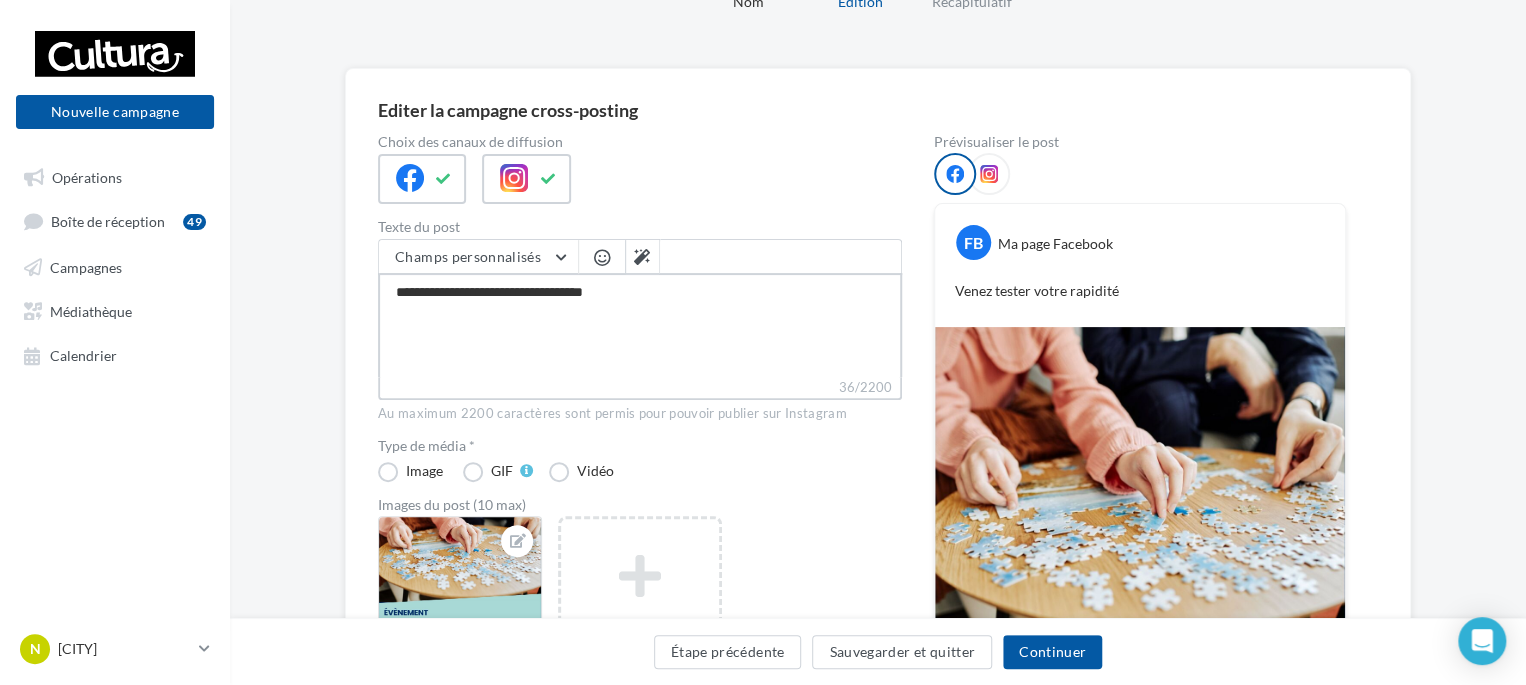 type on "**********" 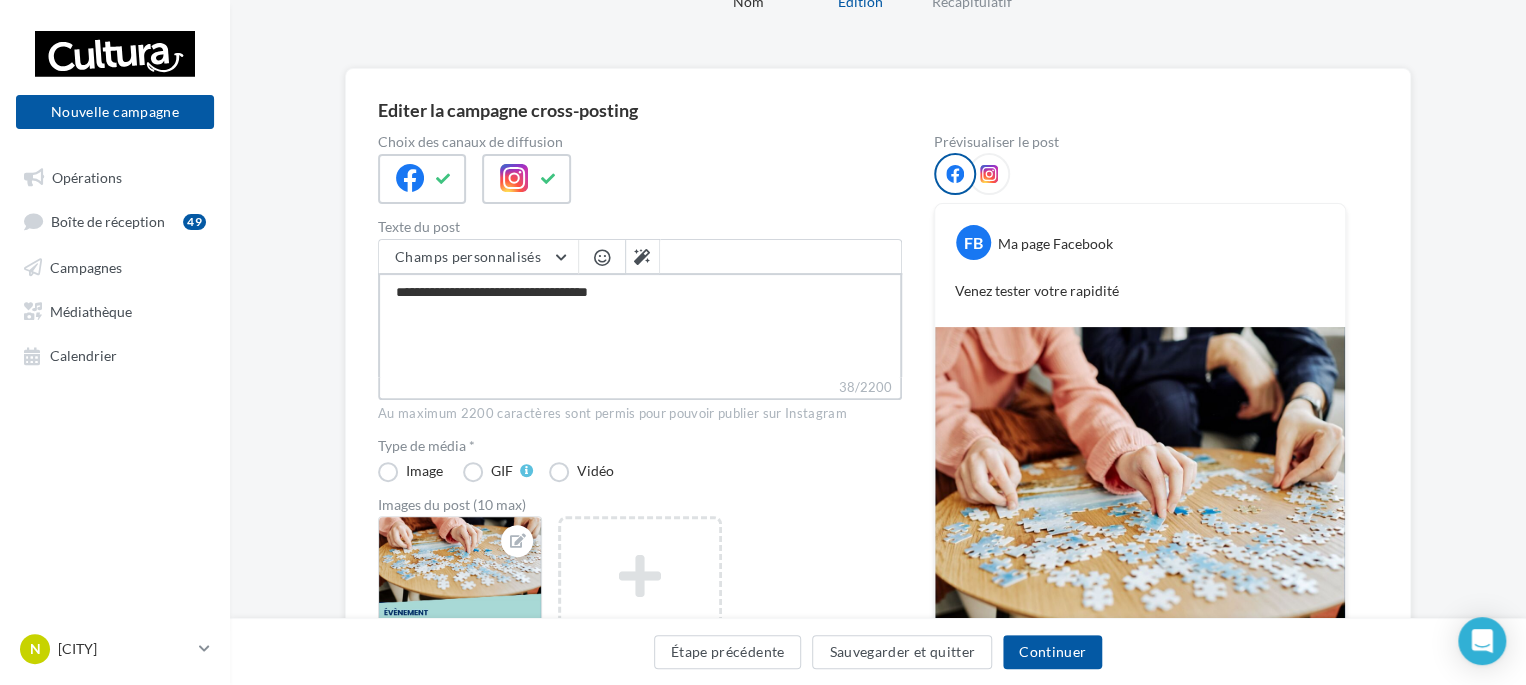 type on "**********" 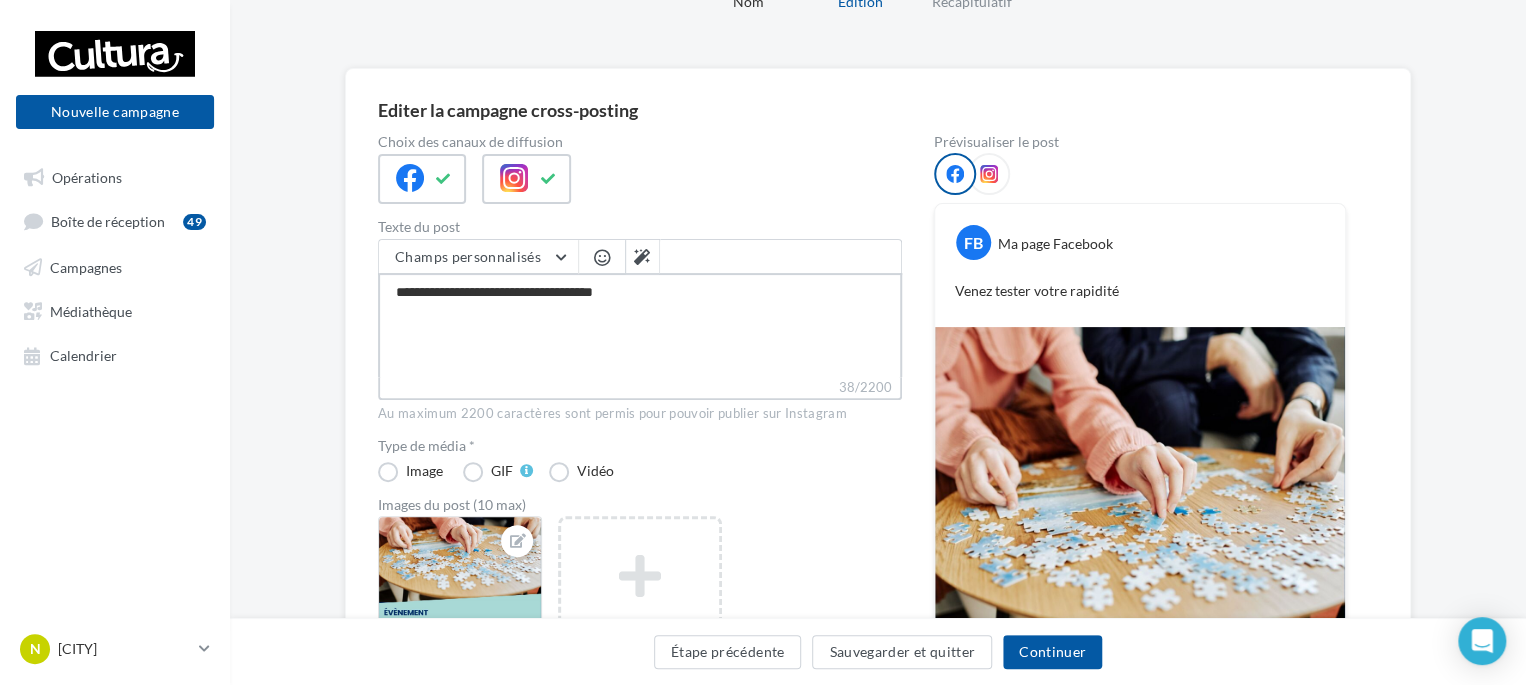 type on "**********" 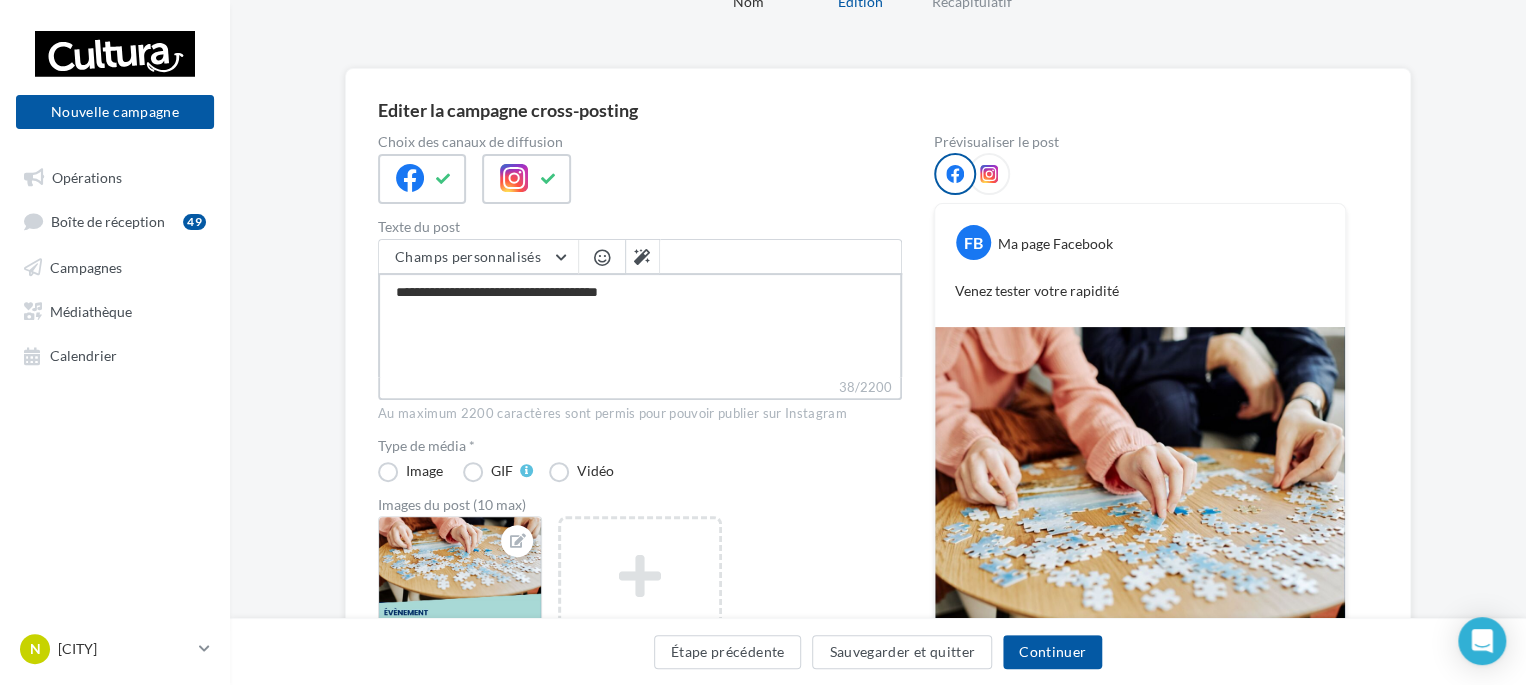 type on "**********" 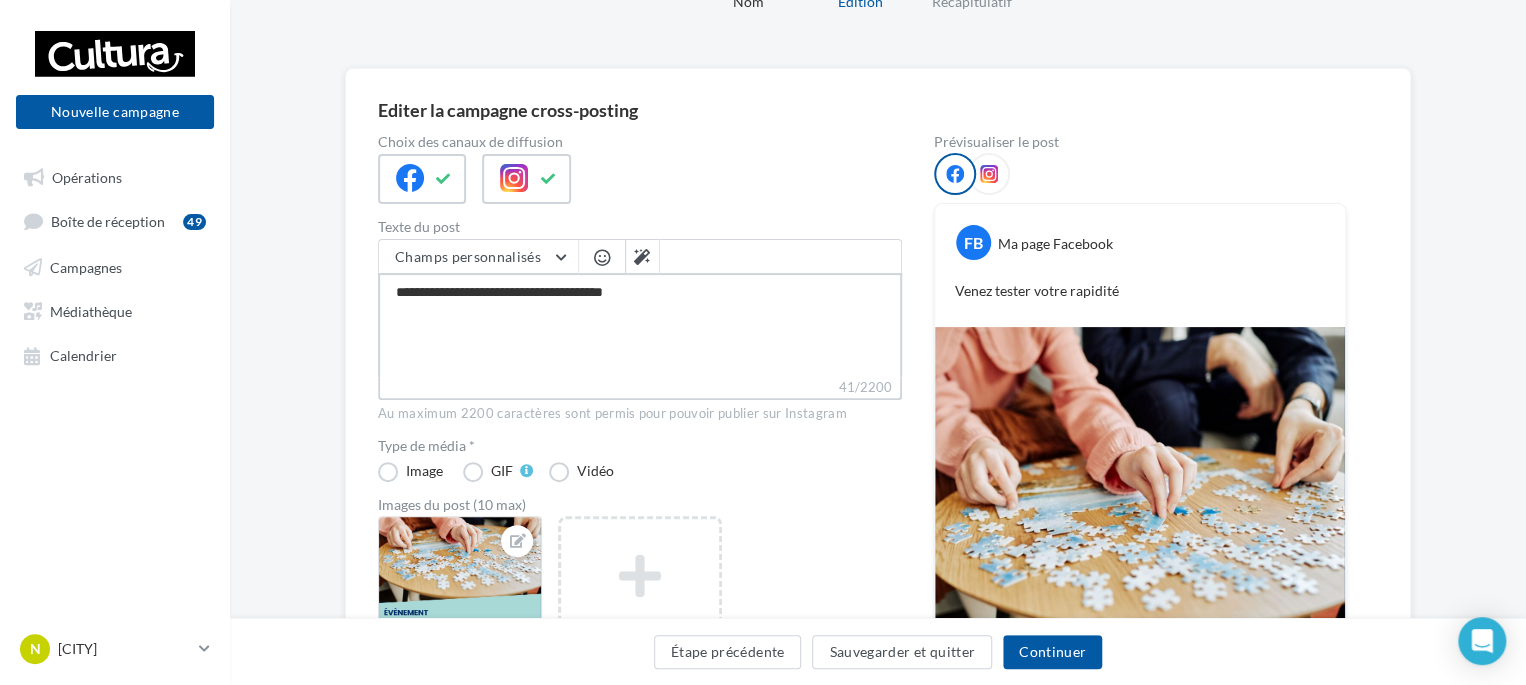 type on "**********" 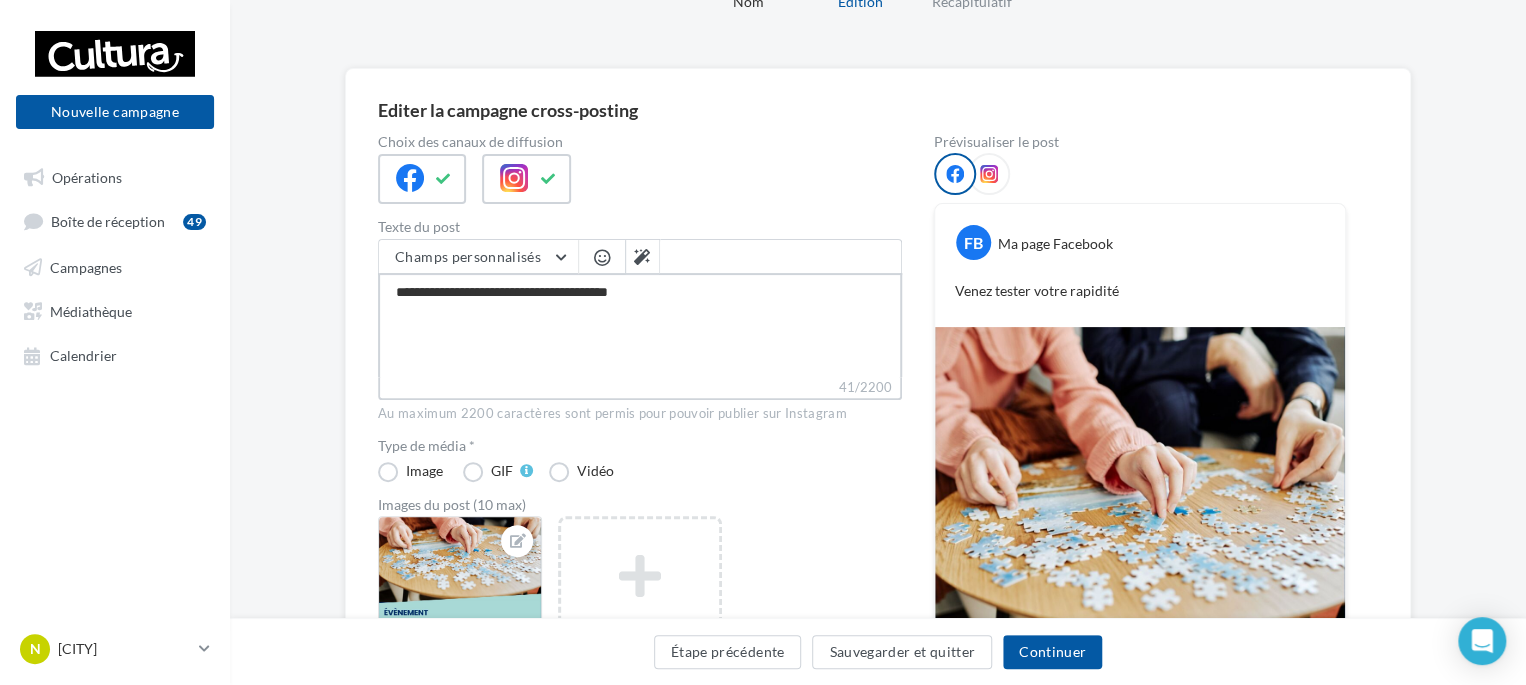 type on "**********" 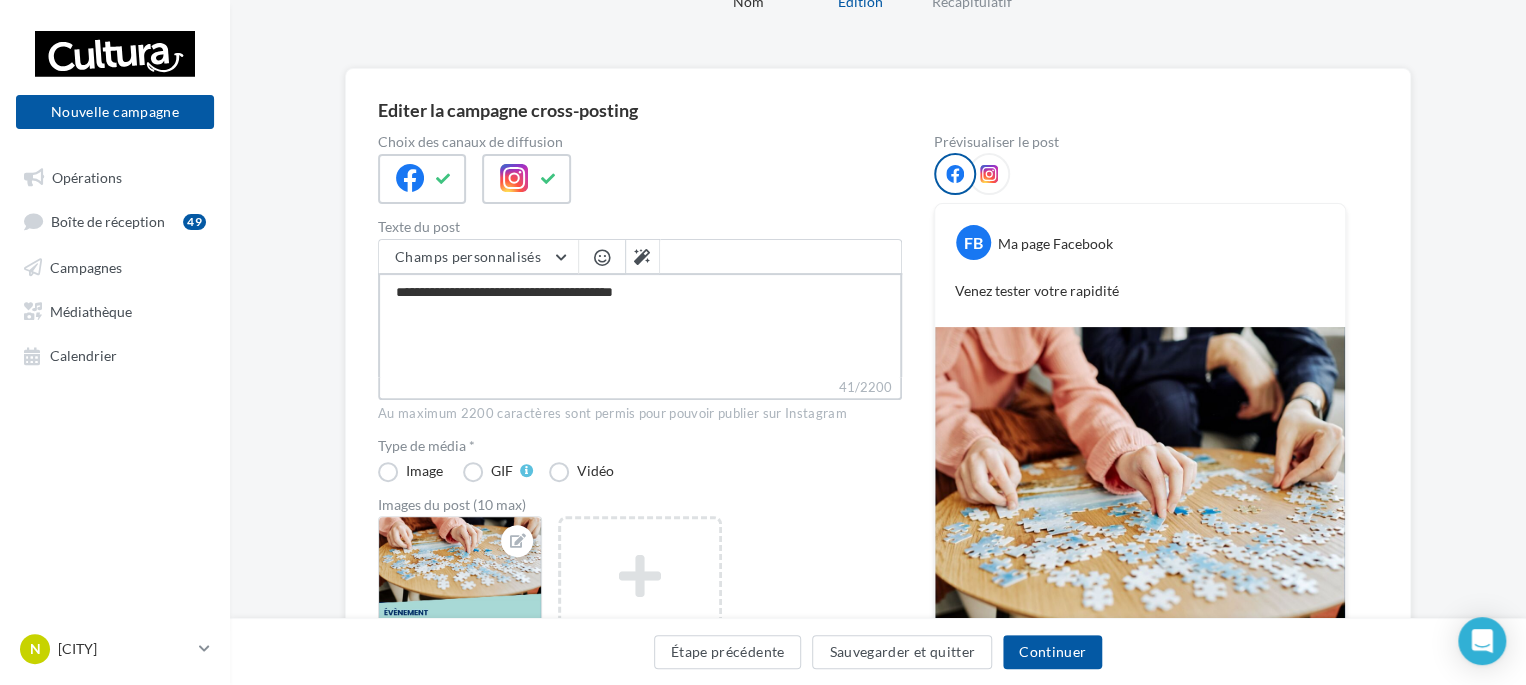 type on "**********" 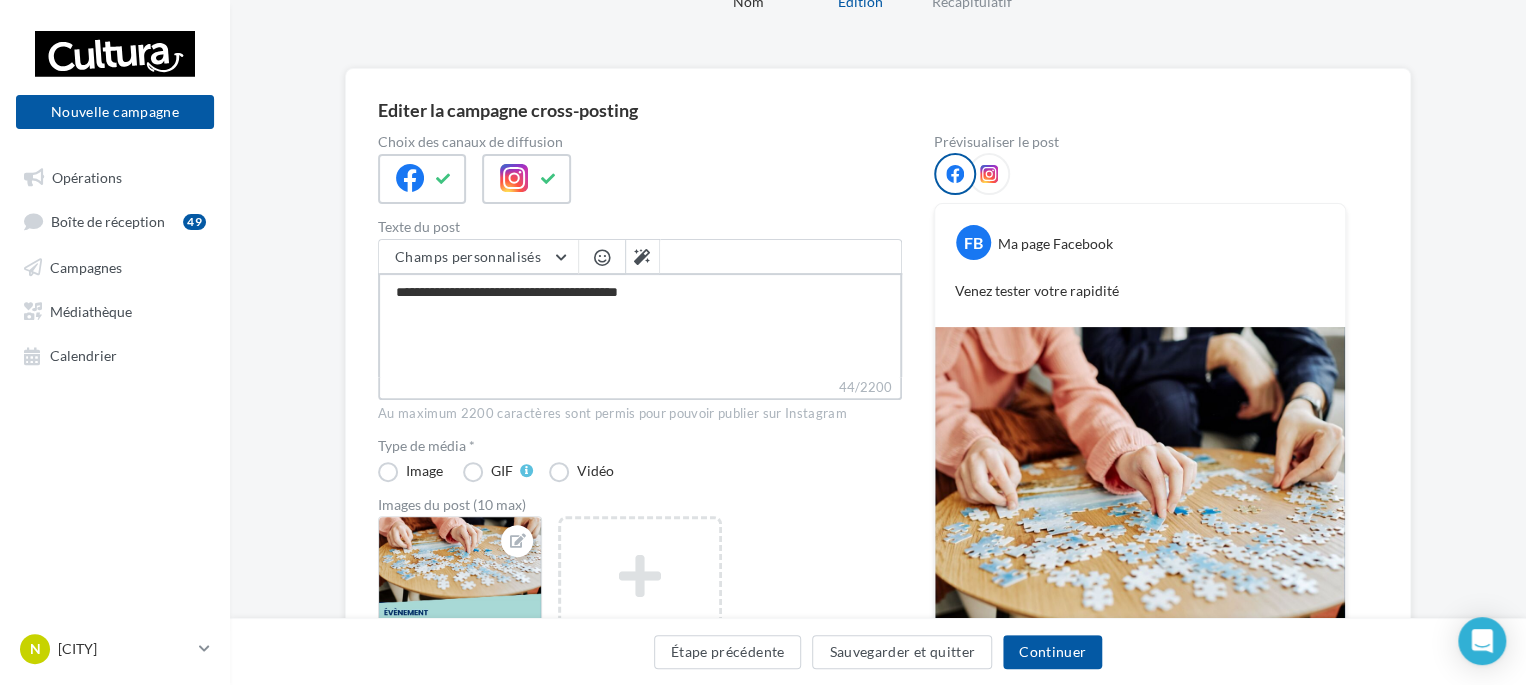 type on "**********" 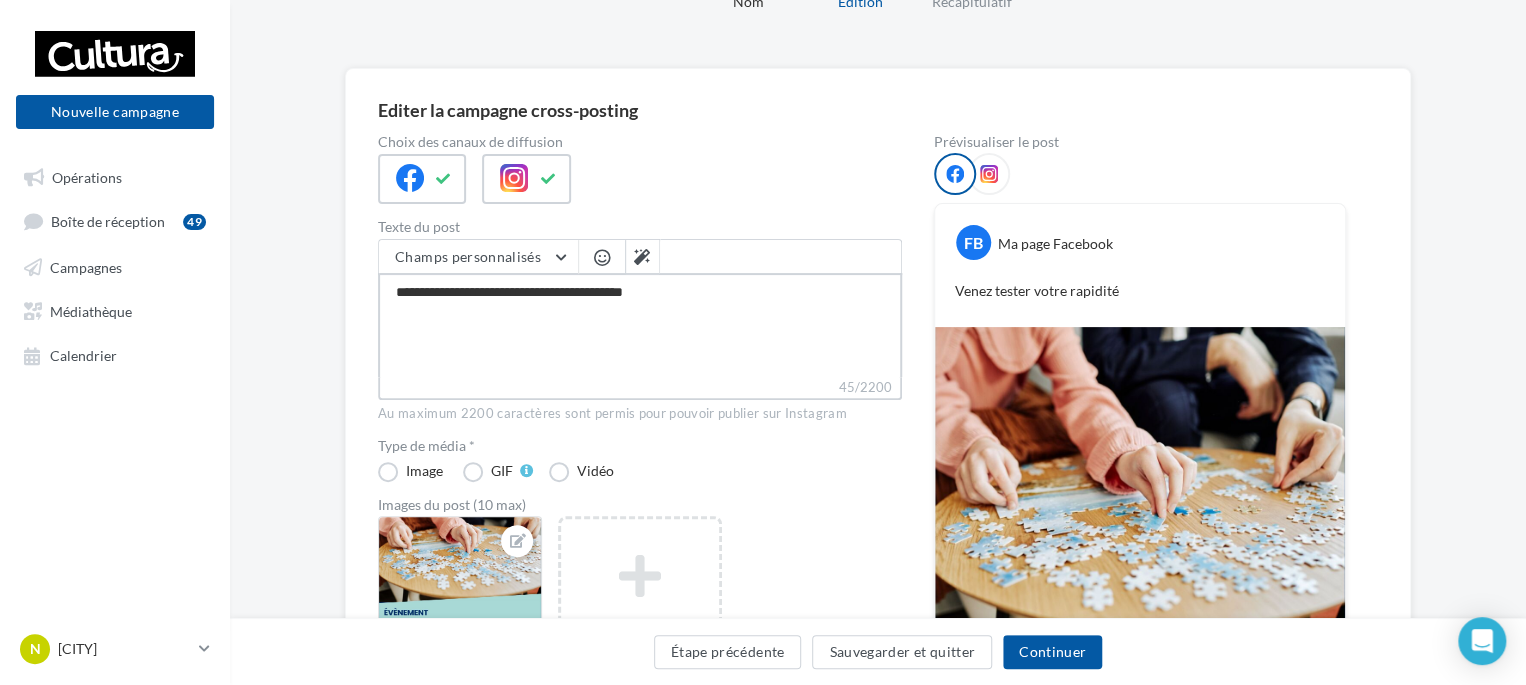 type on "**********" 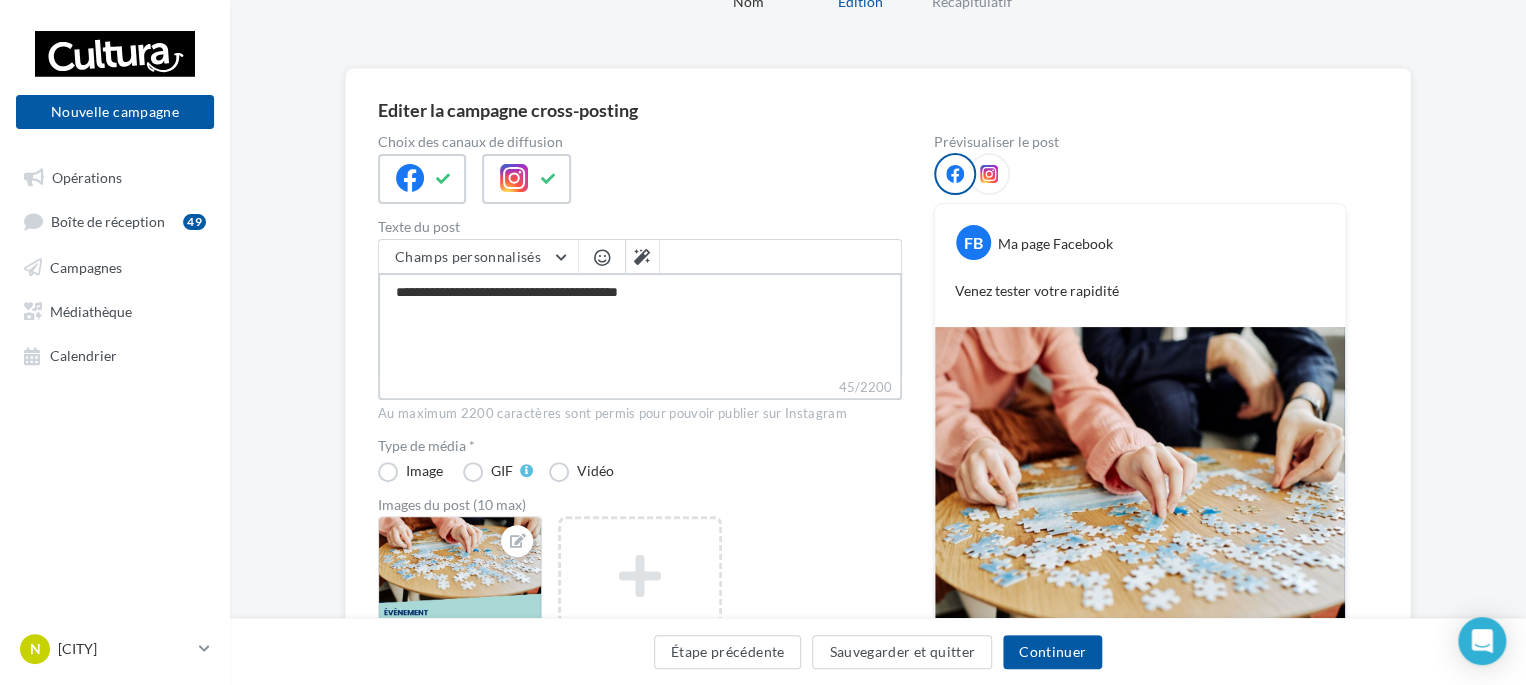 type on "**********" 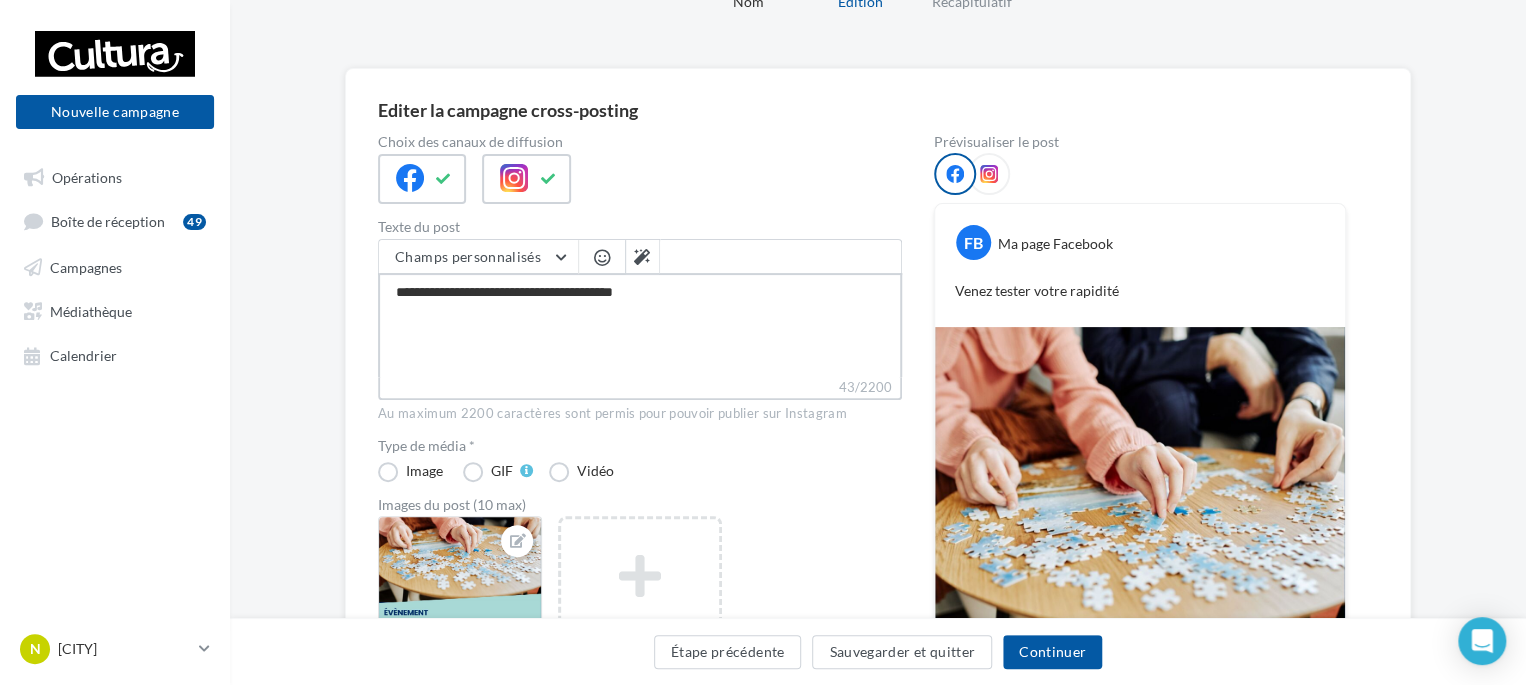 type on "**********" 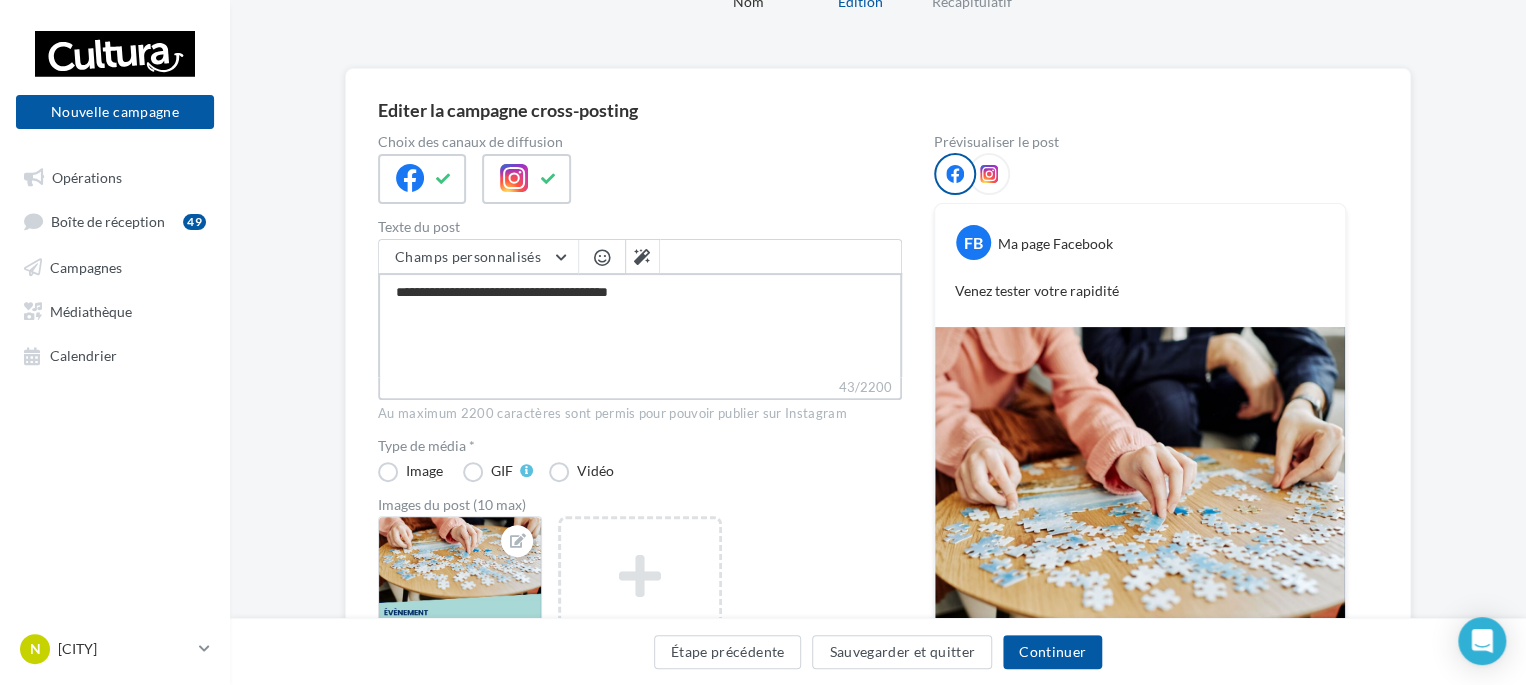 type on "**********" 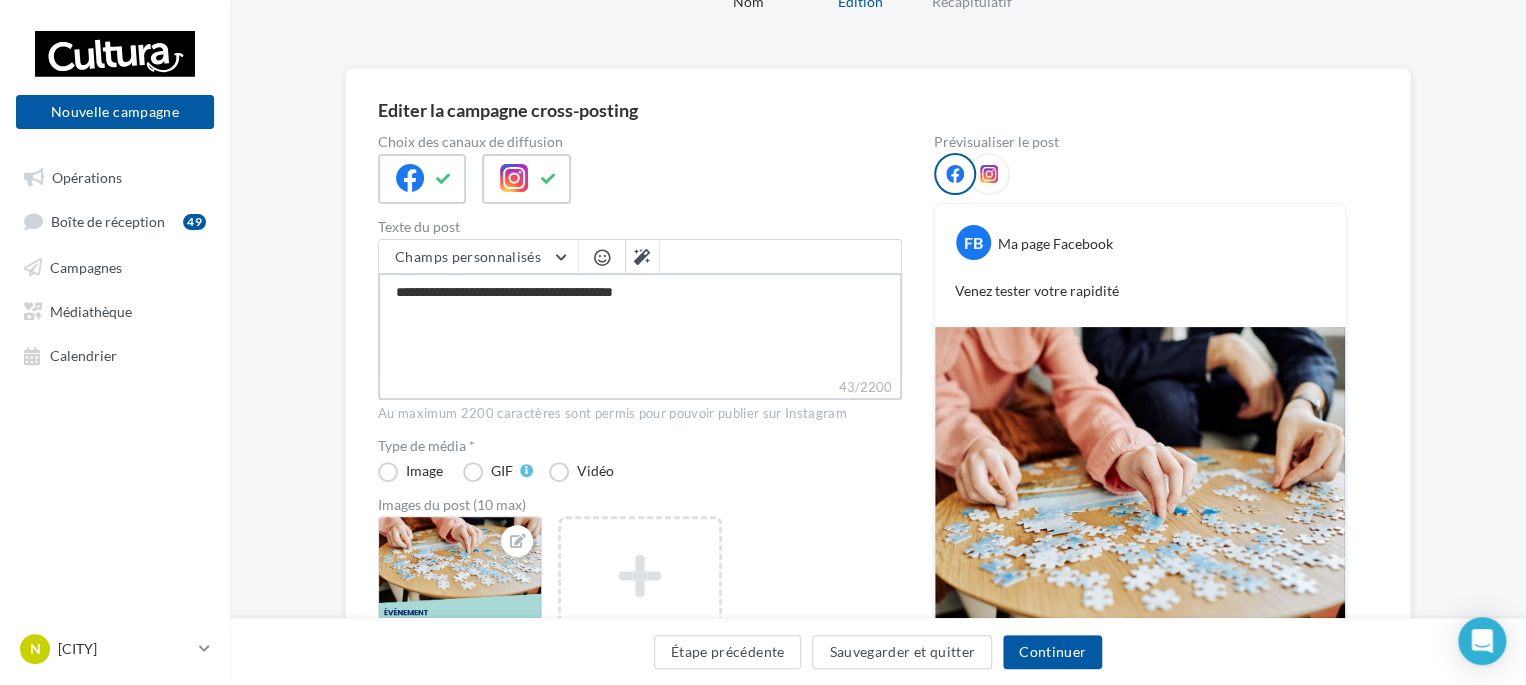 type on "**********" 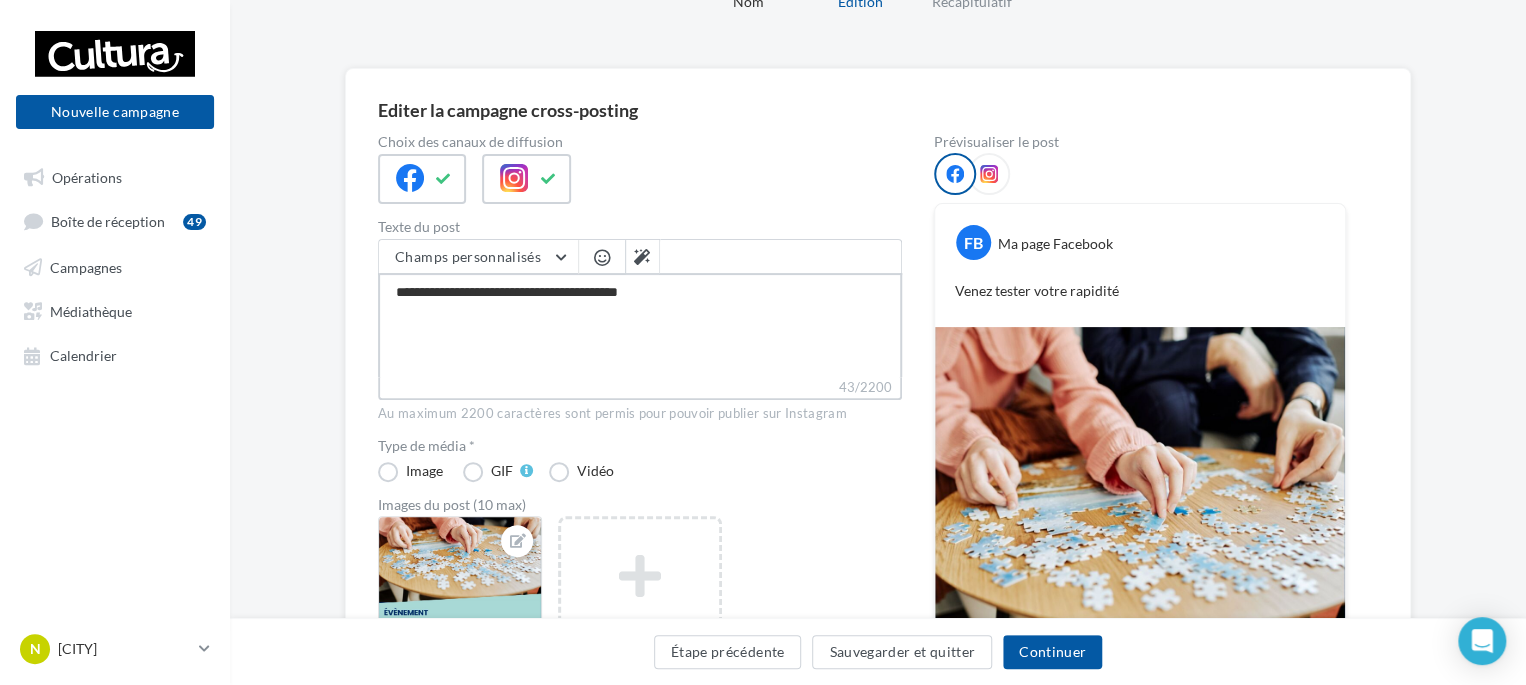 type on "**********" 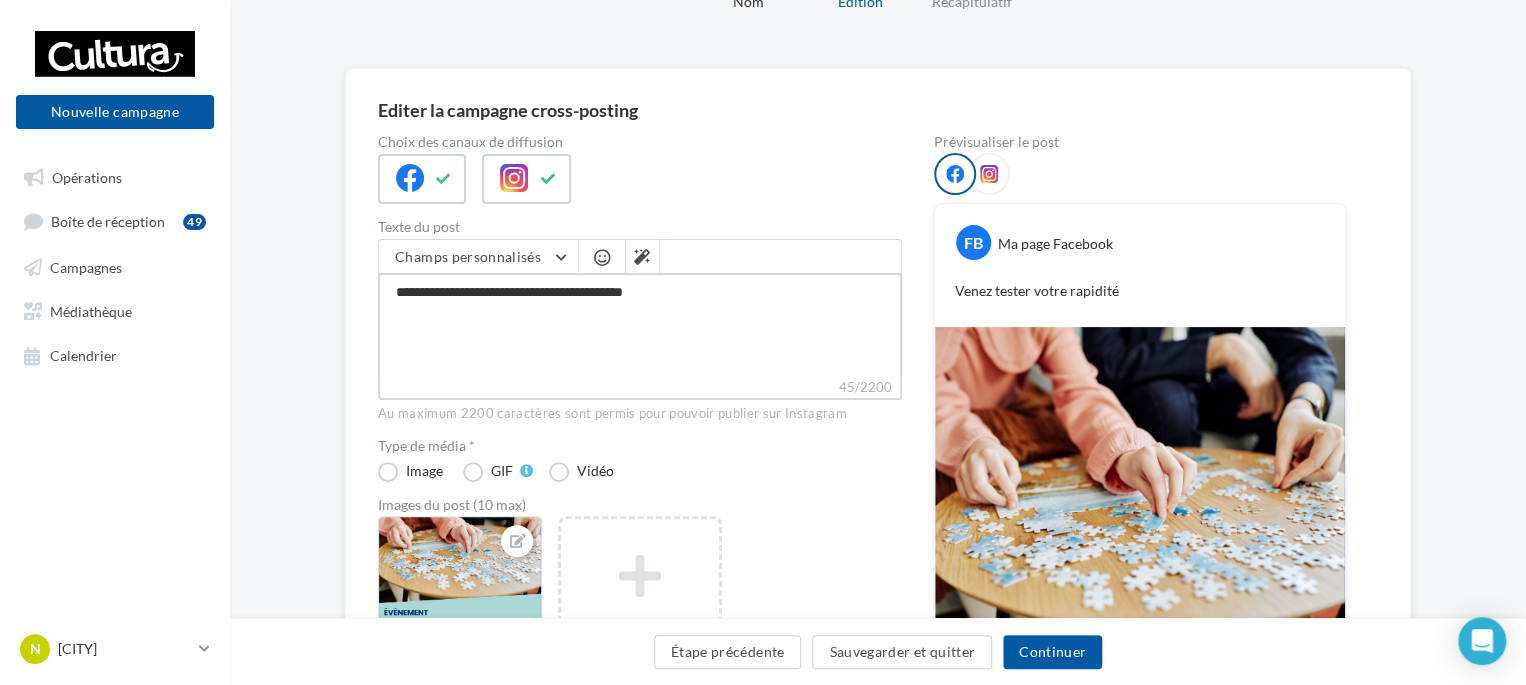 type on "**********" 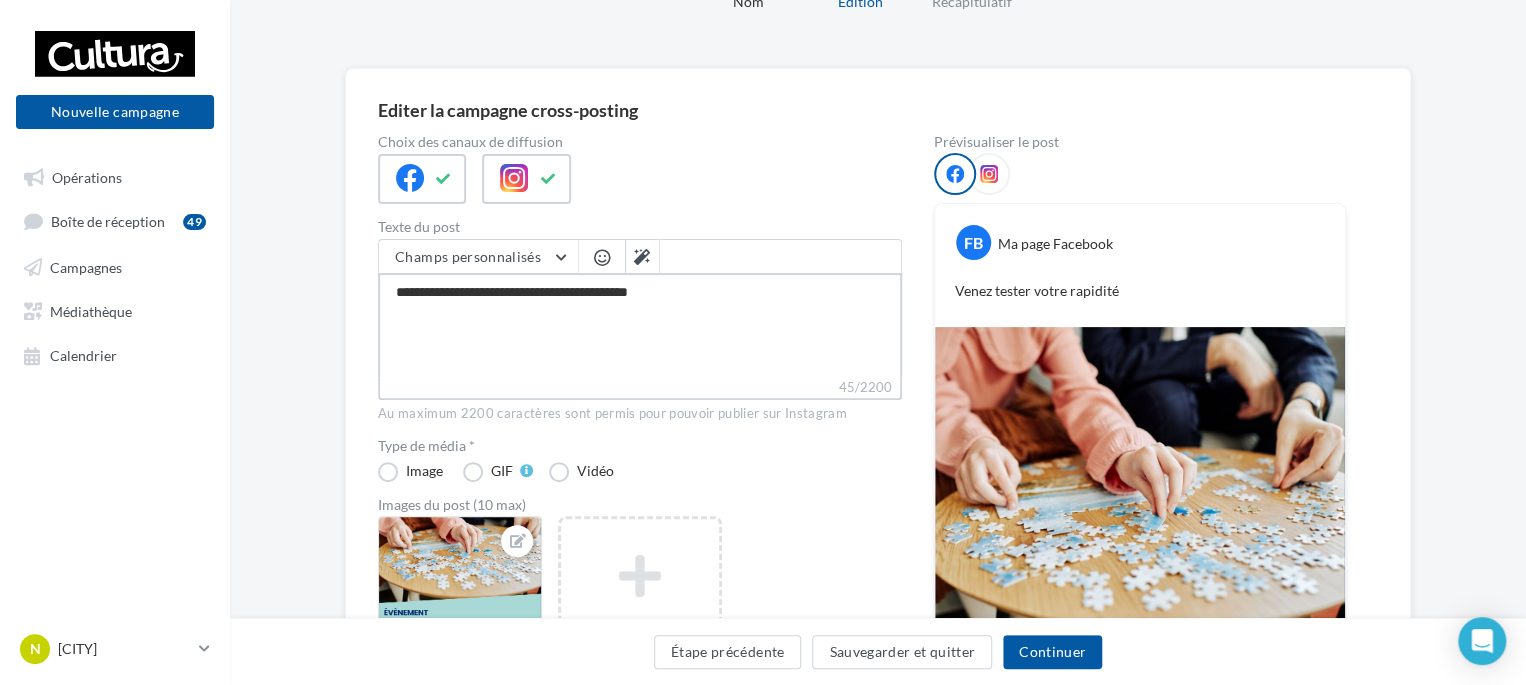 type on "**********" 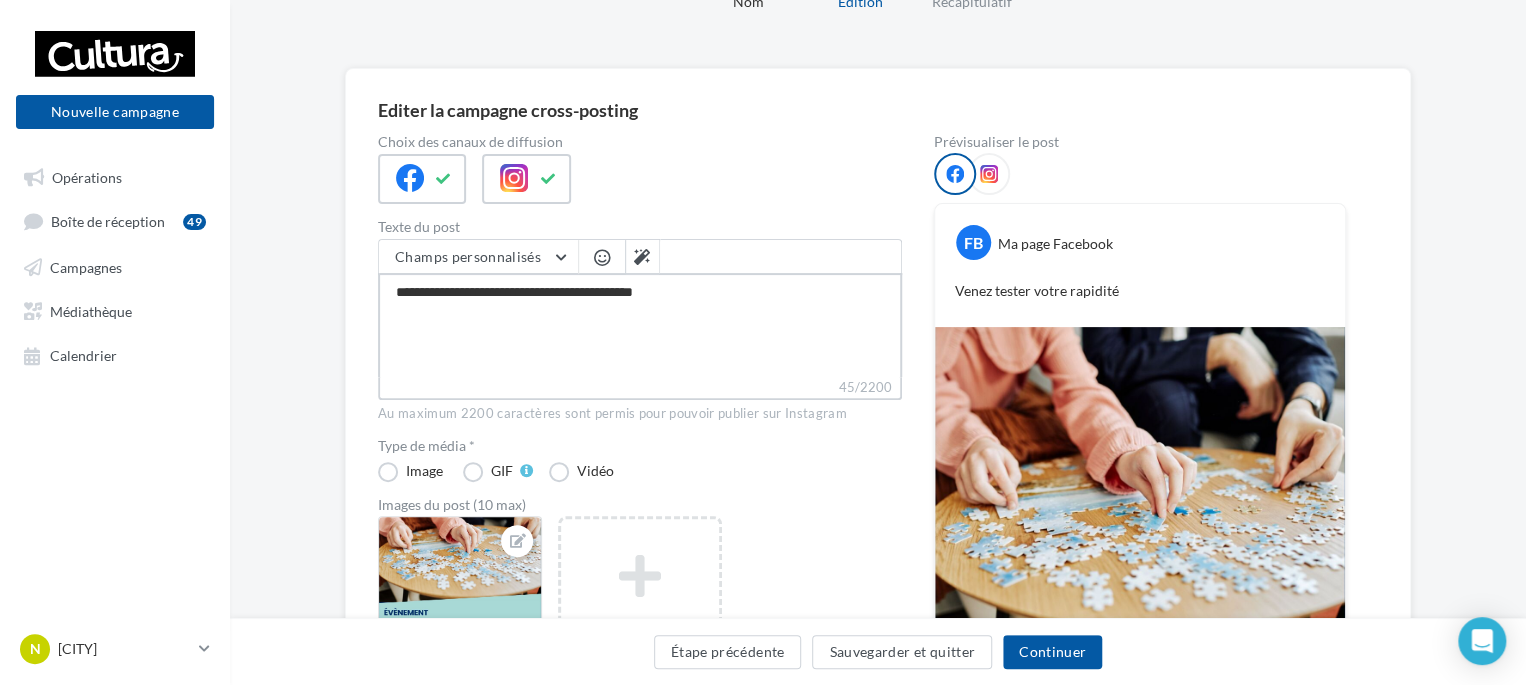 type on "**********" 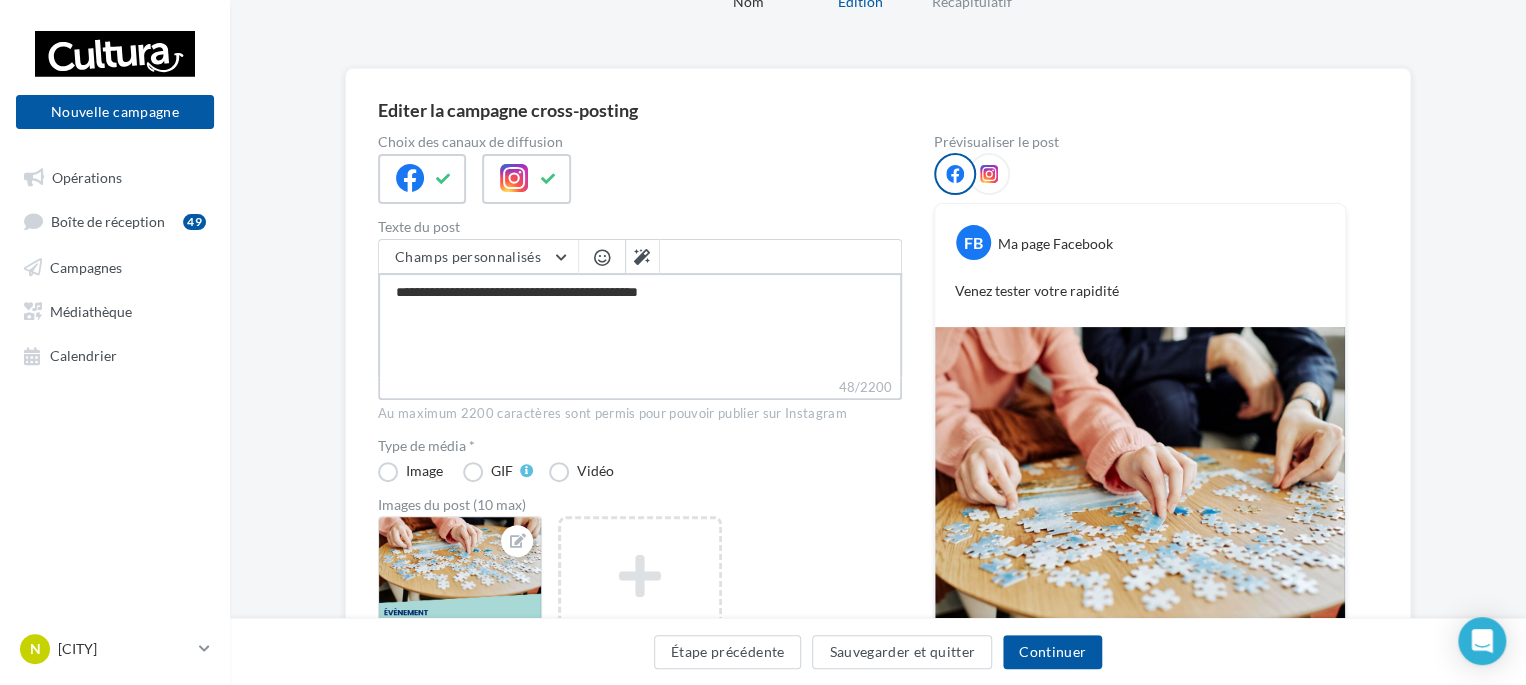 type on "**********" 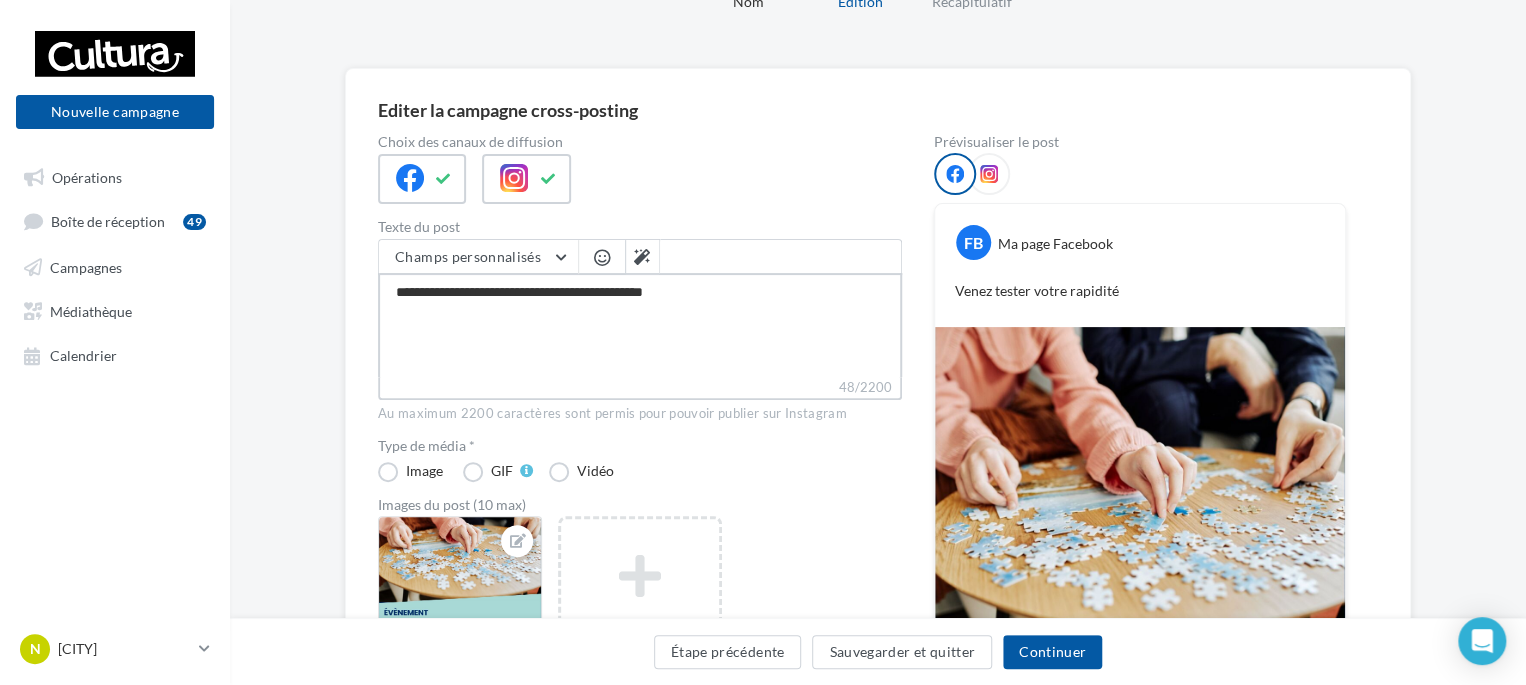 type on "**********" 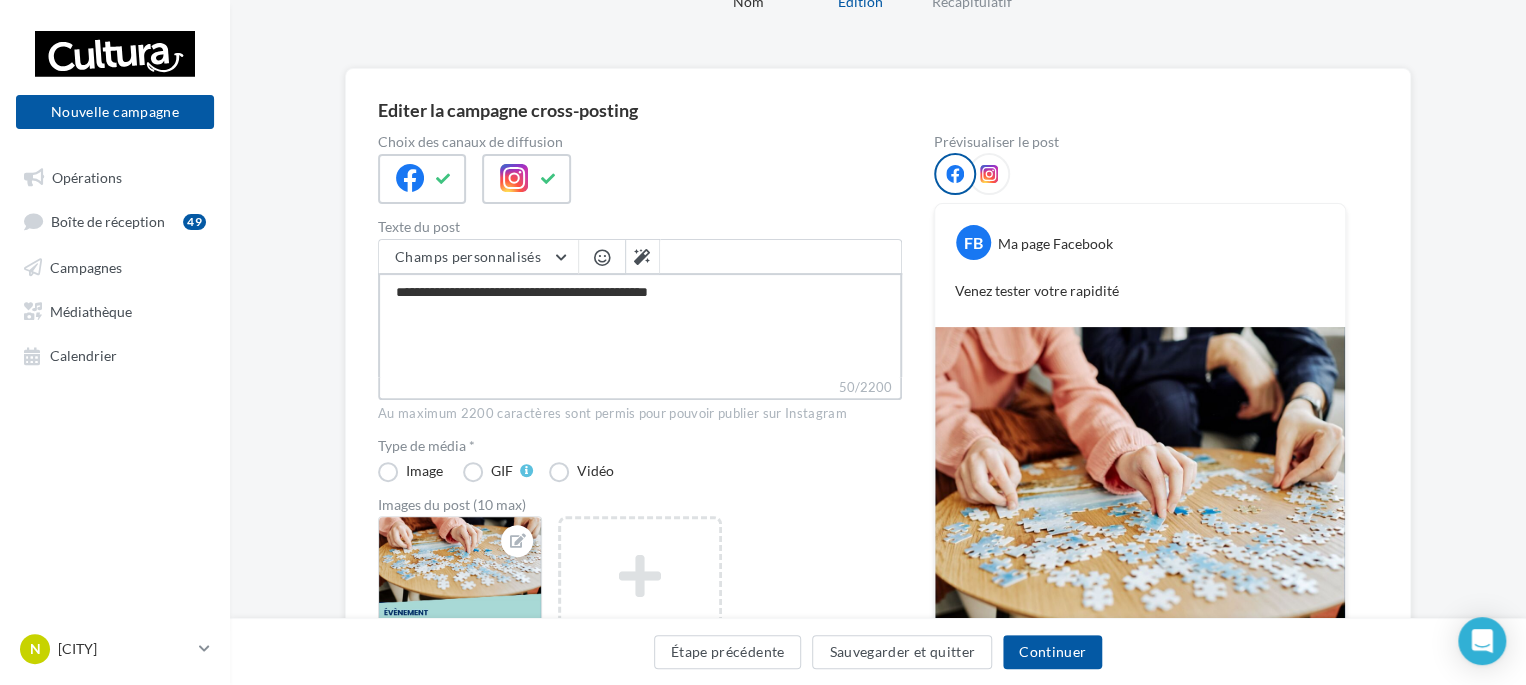 type on "**********" 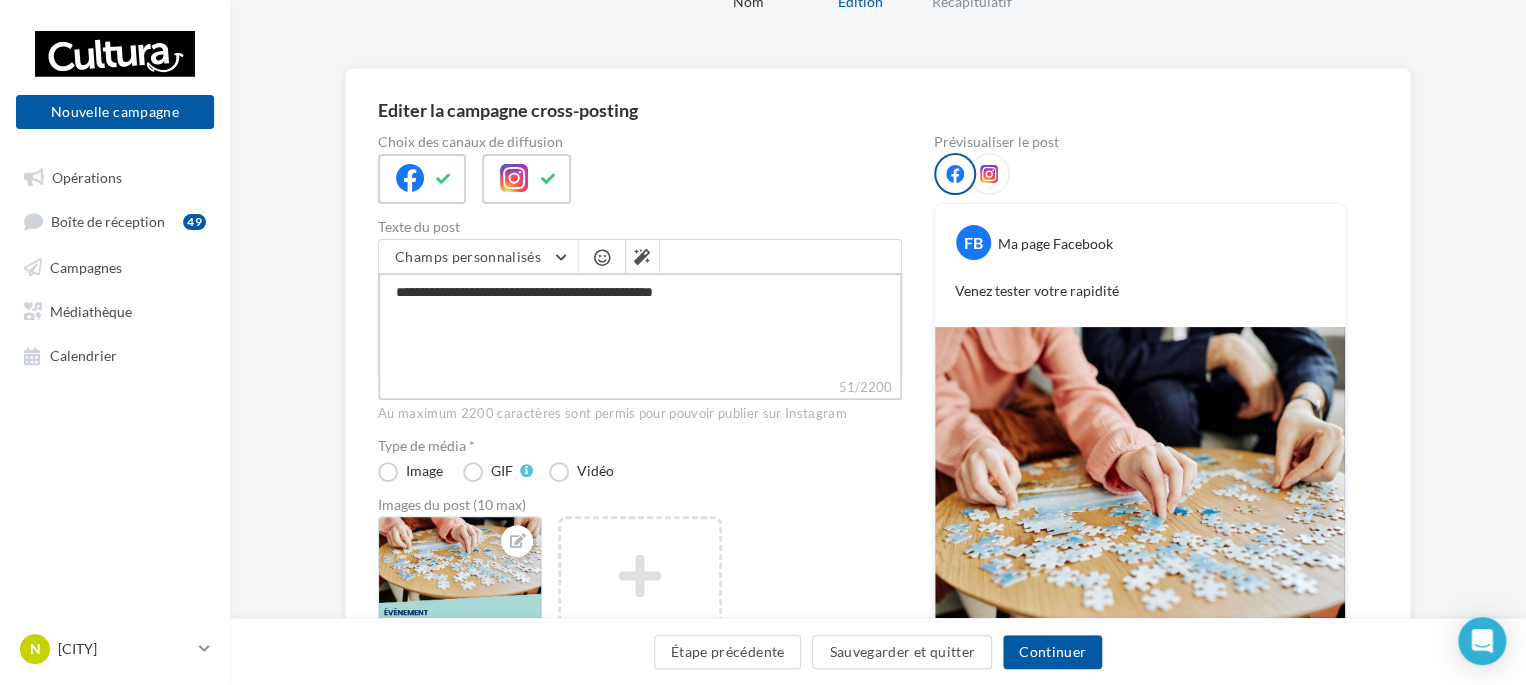 type on "**********" 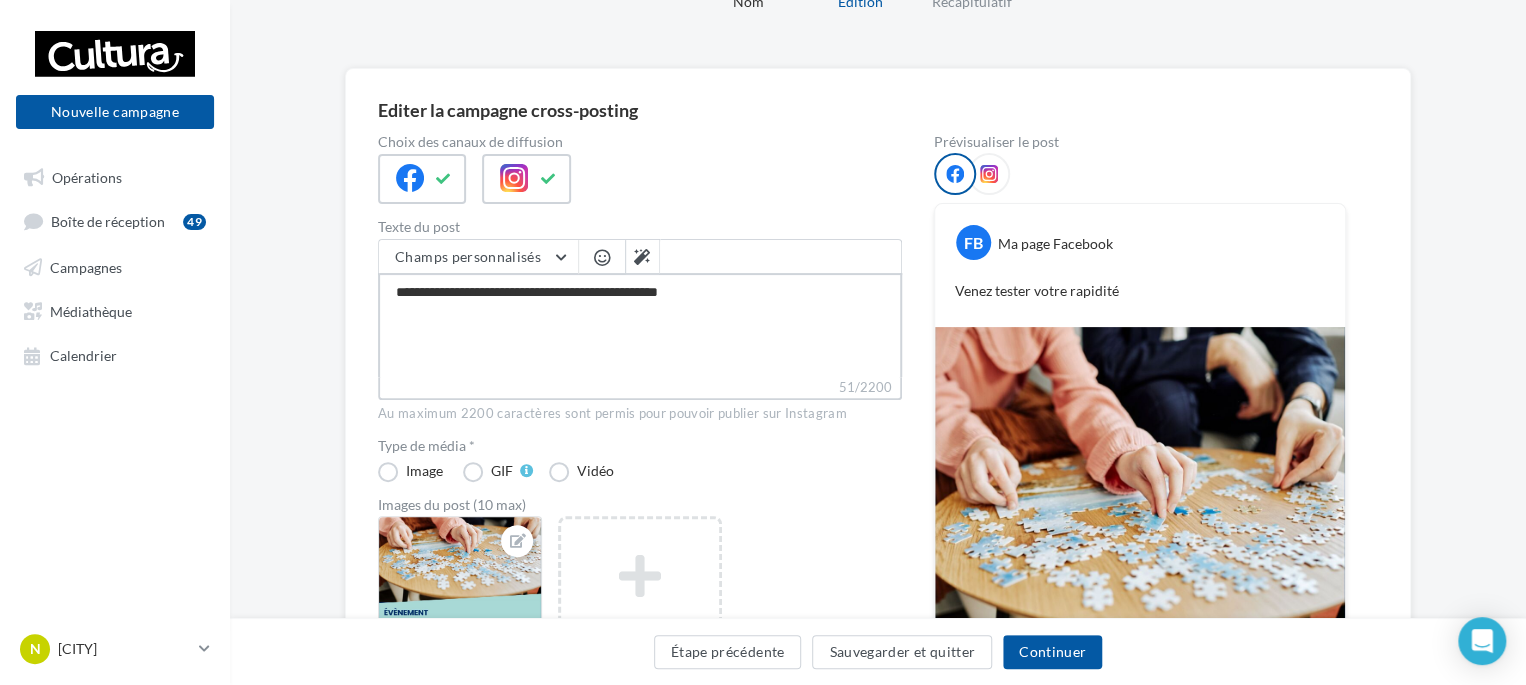 type on "**********" 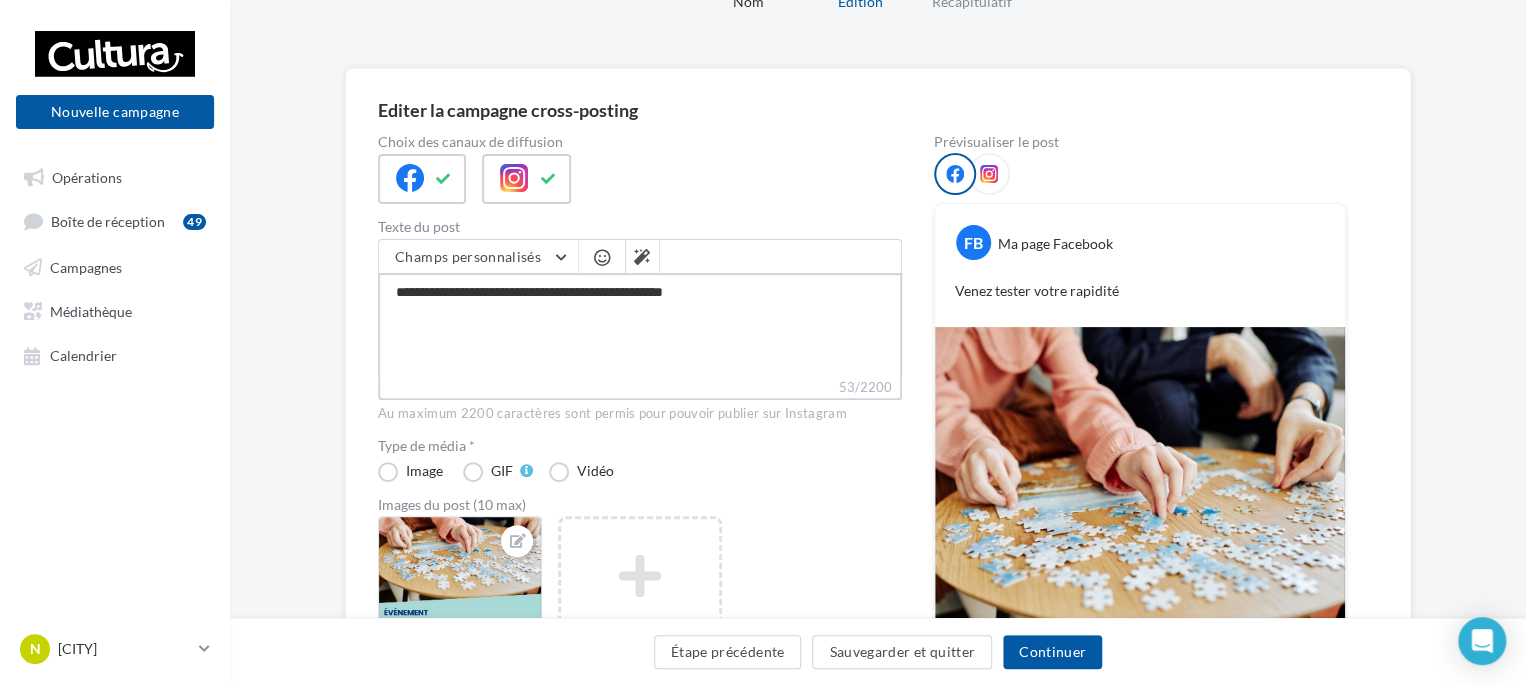 type on "**********" 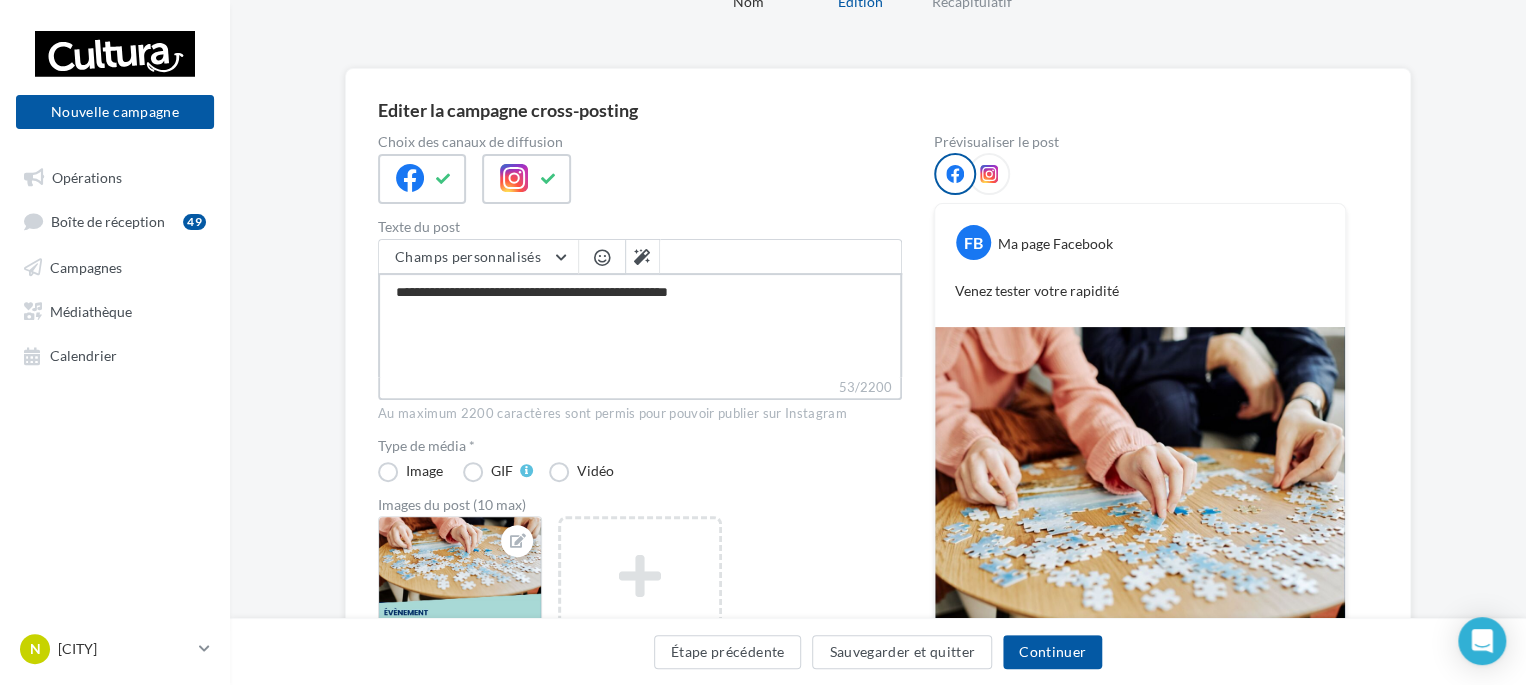 type on "**********" 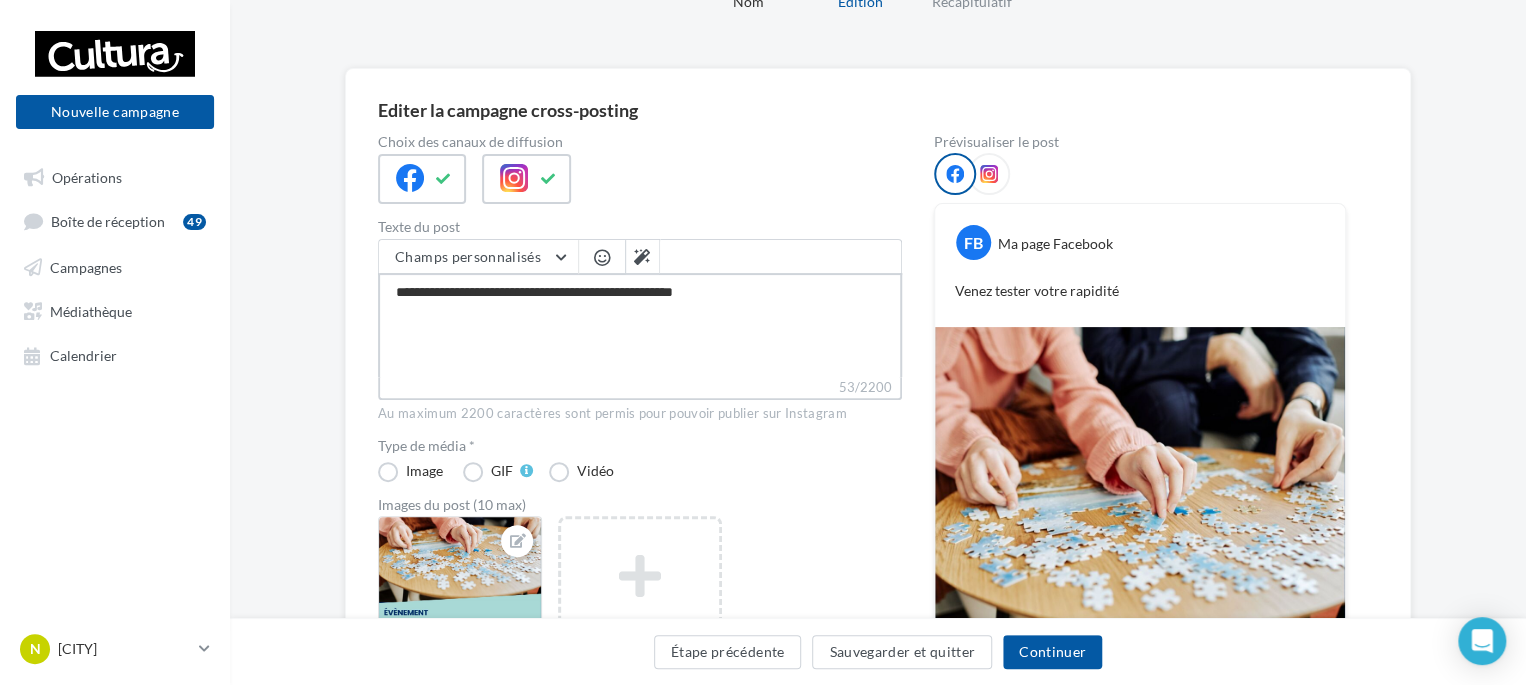 type on "**********" 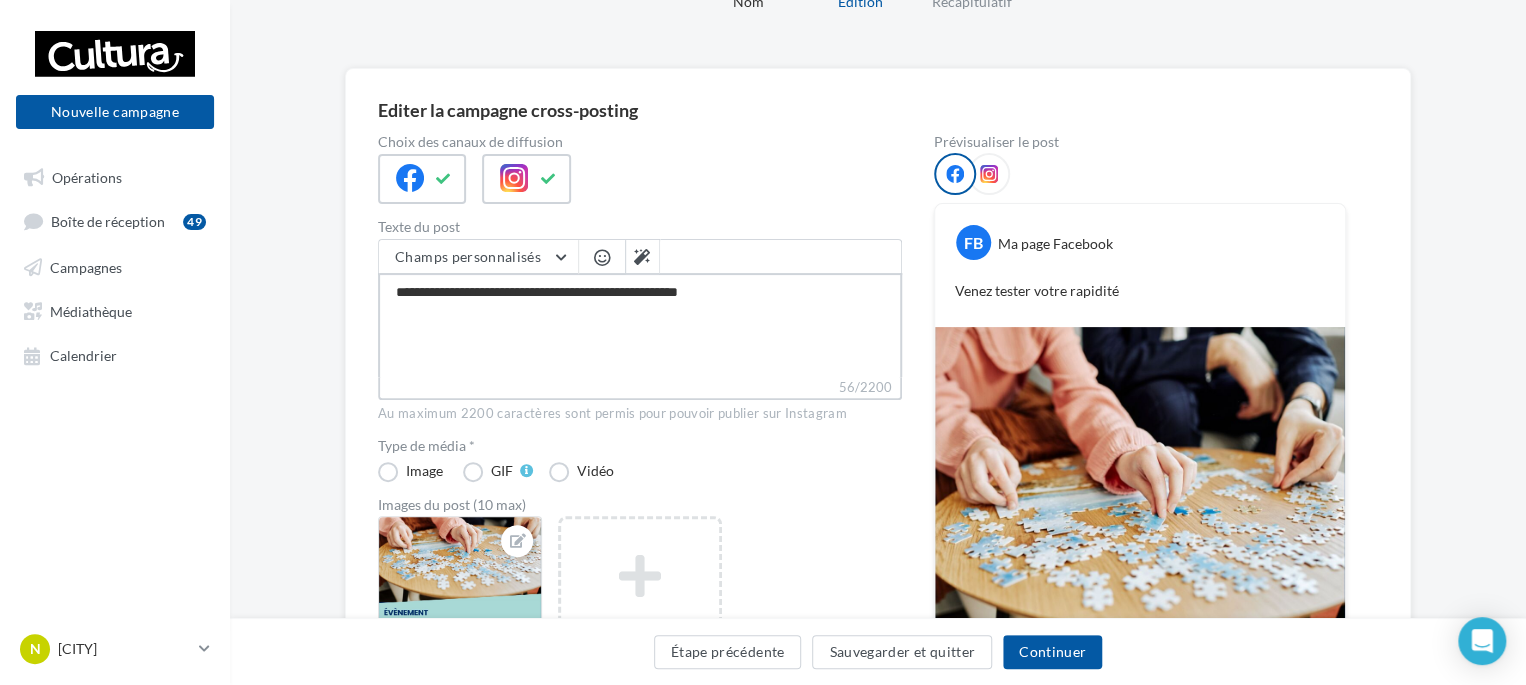 type on "**********" 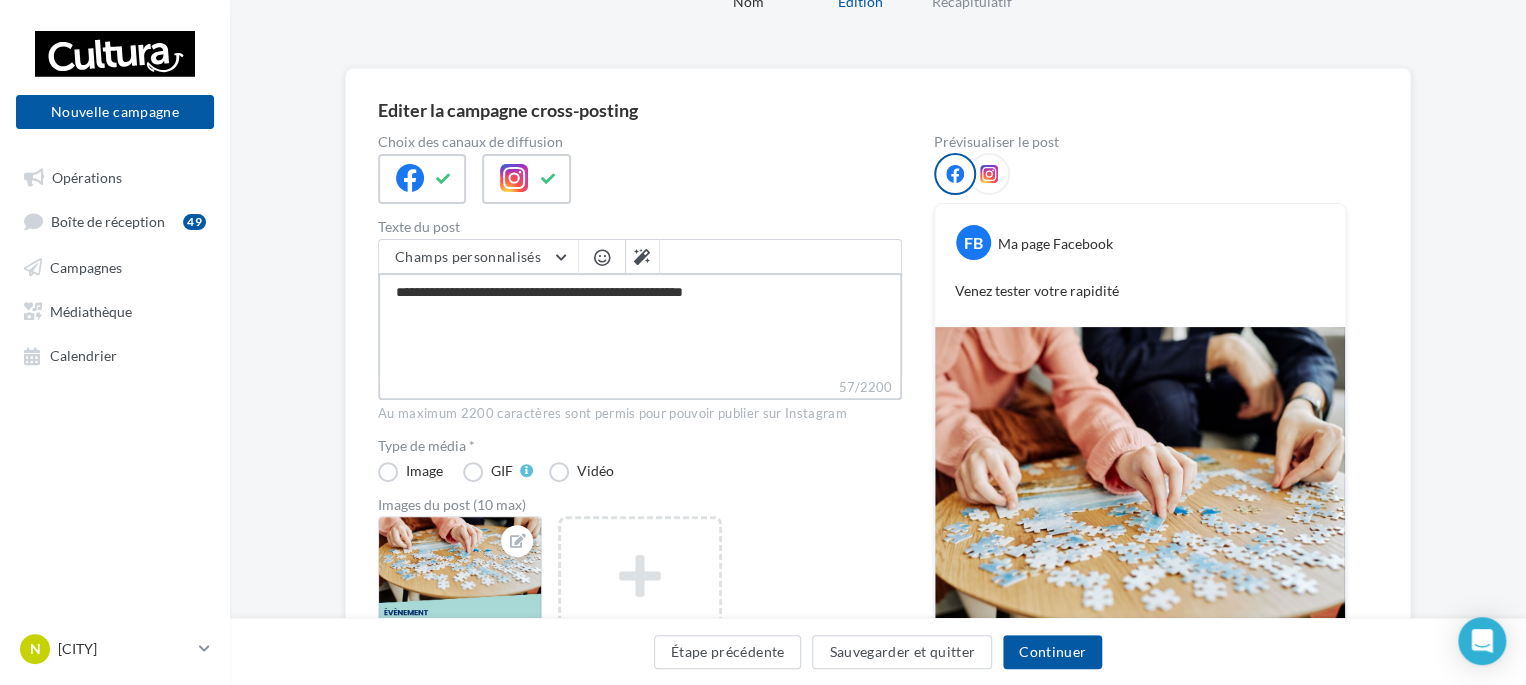 type on "**********" 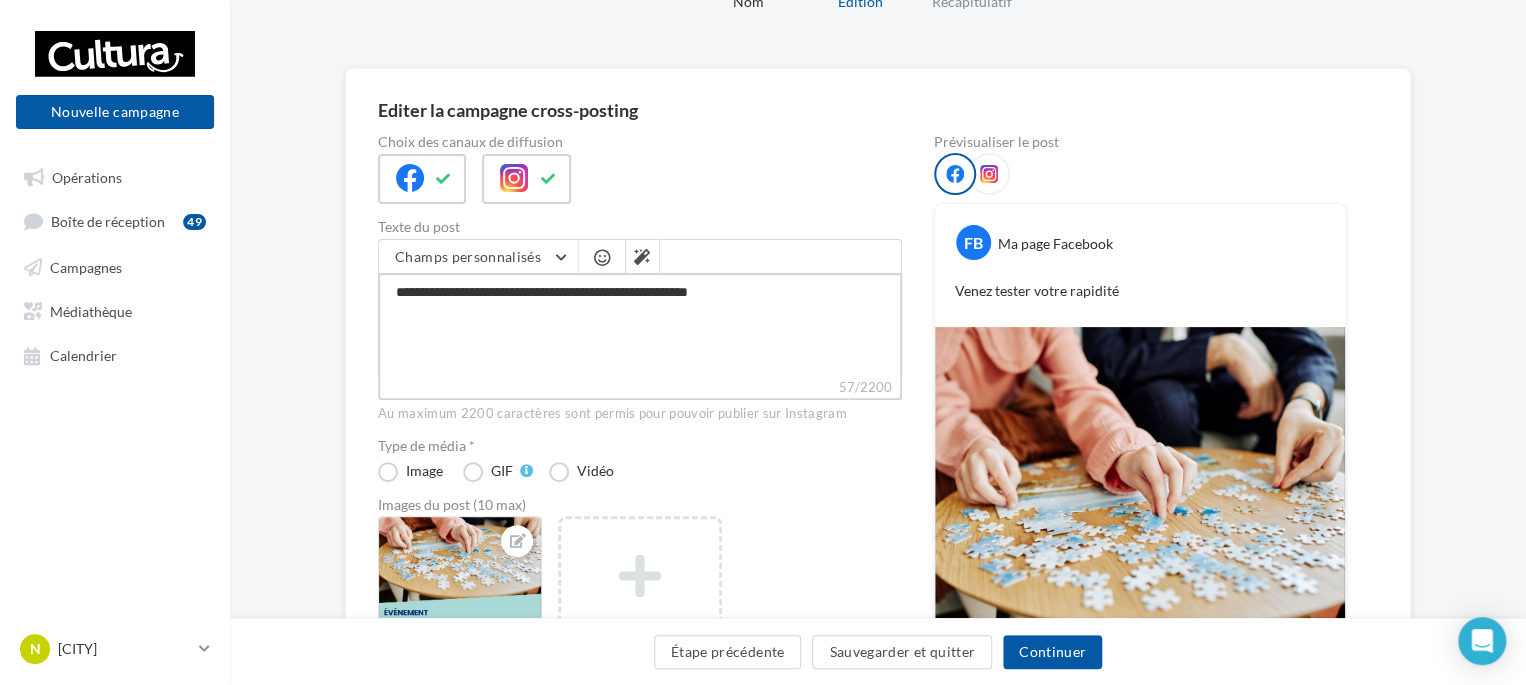 type on "**********" 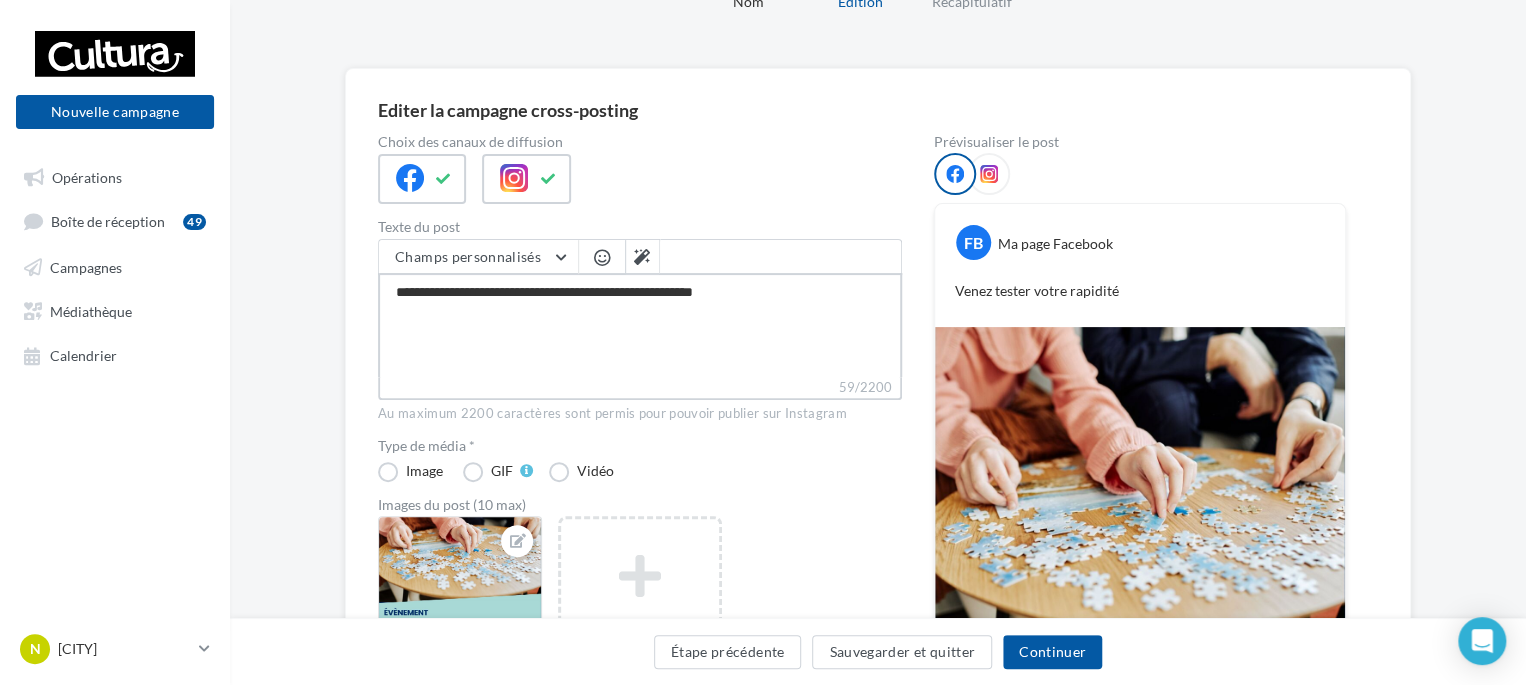 type on "**********" 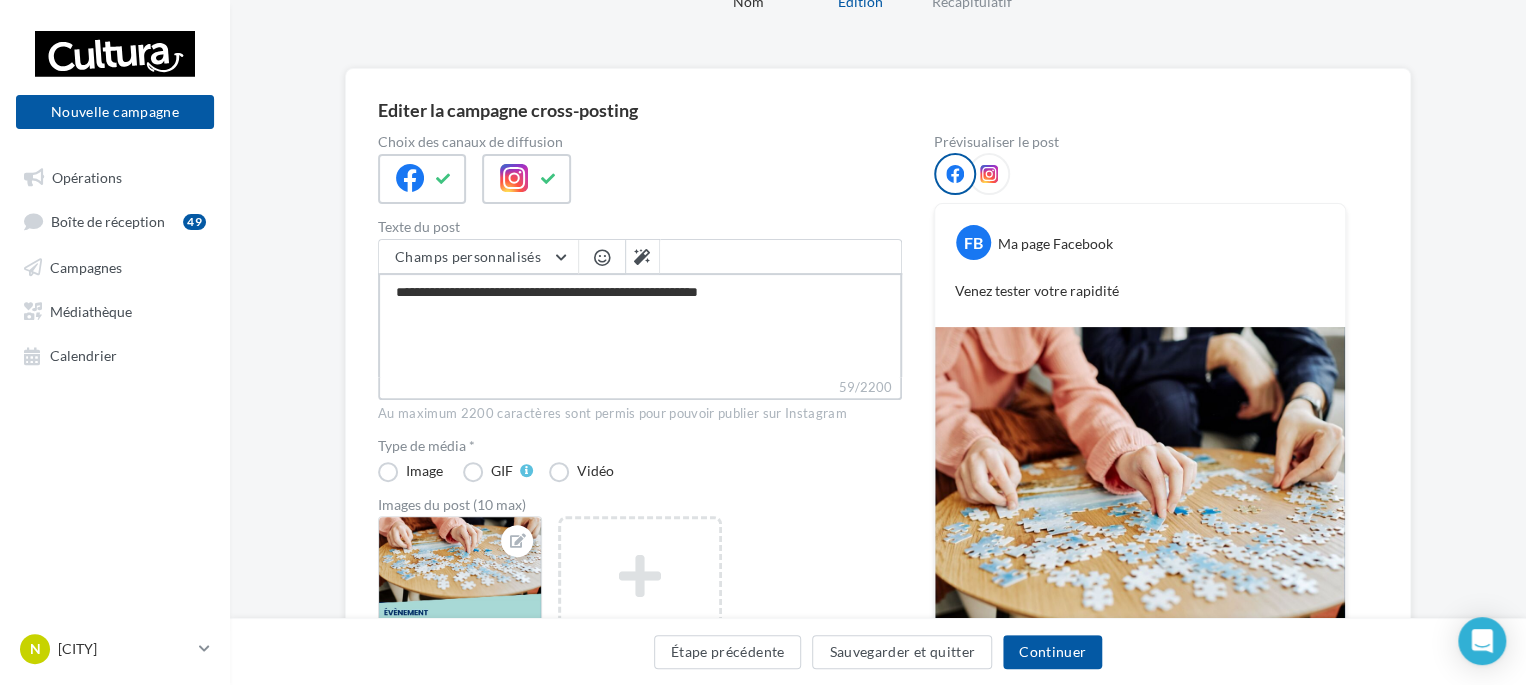 type on "**********" 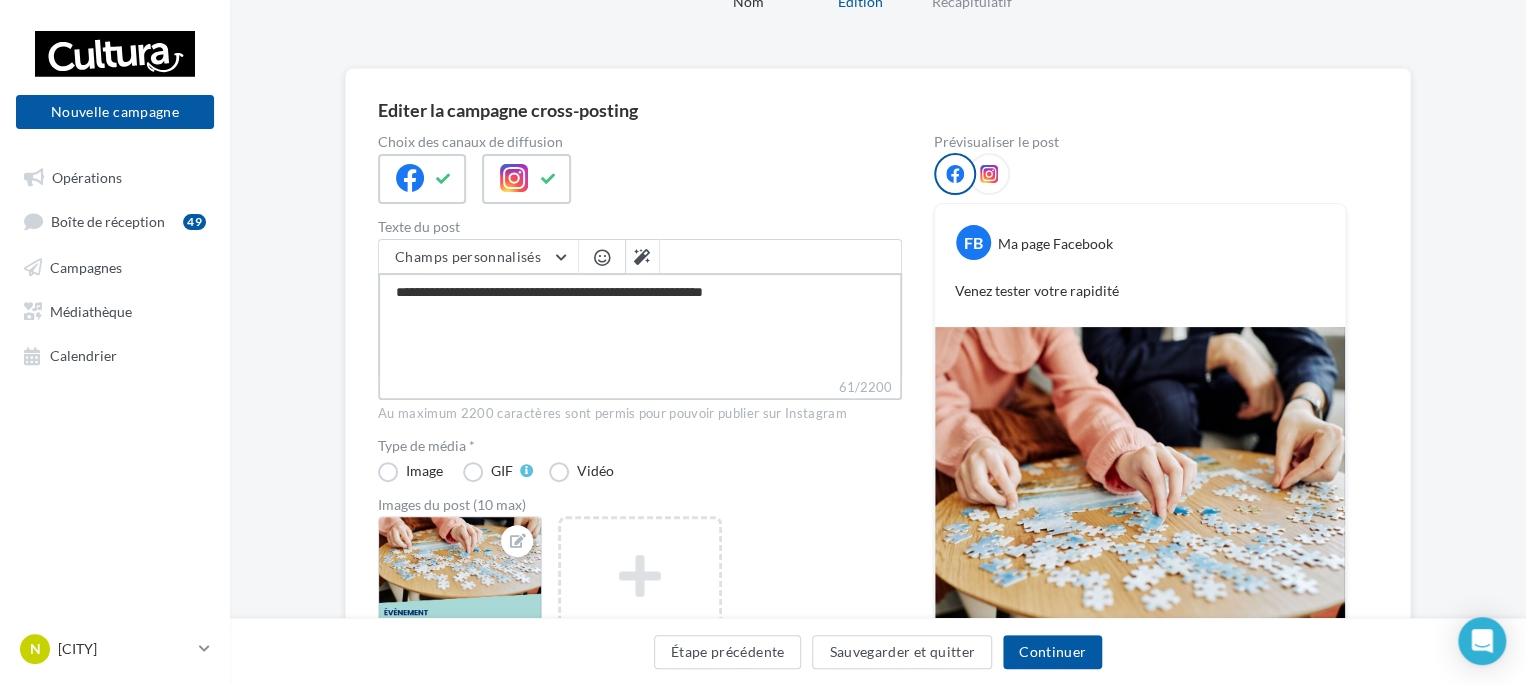 type on "**********" 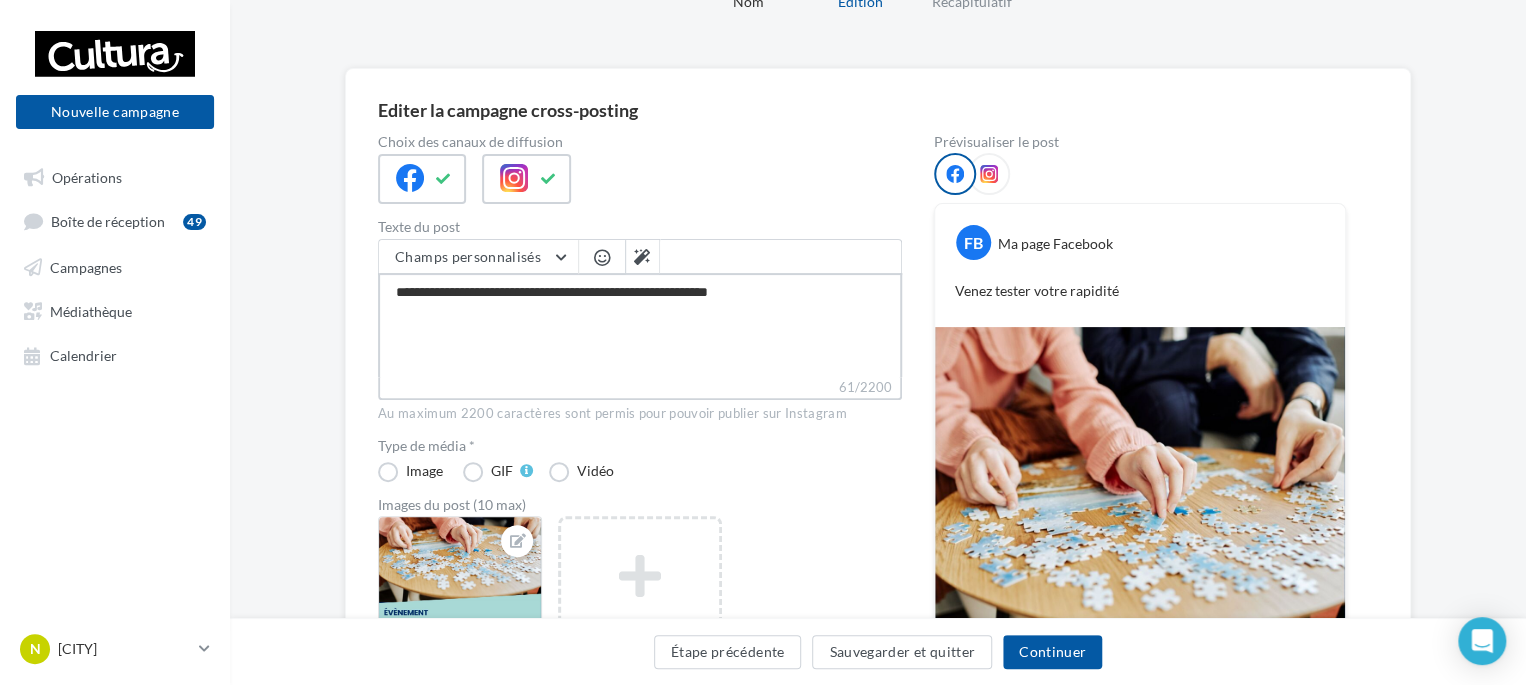 type on "**********" 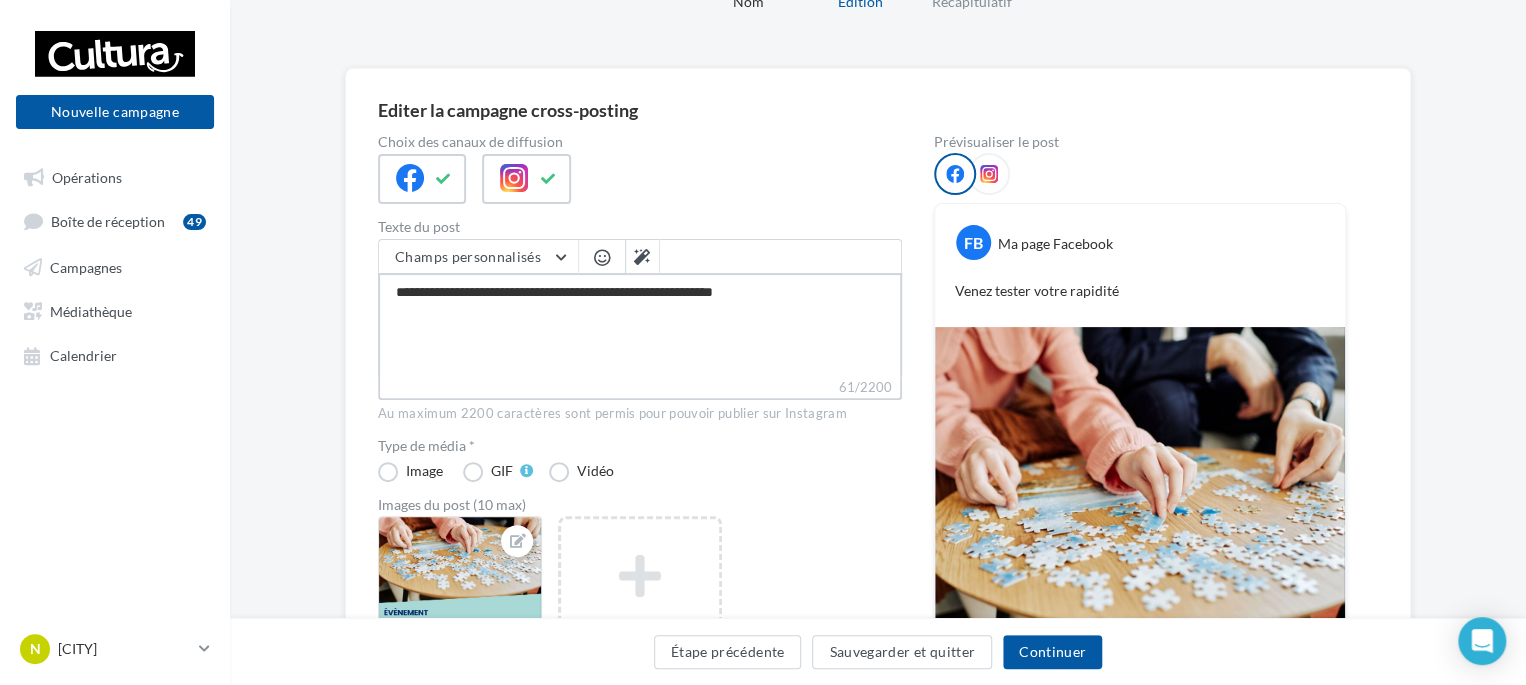 type on "**********" 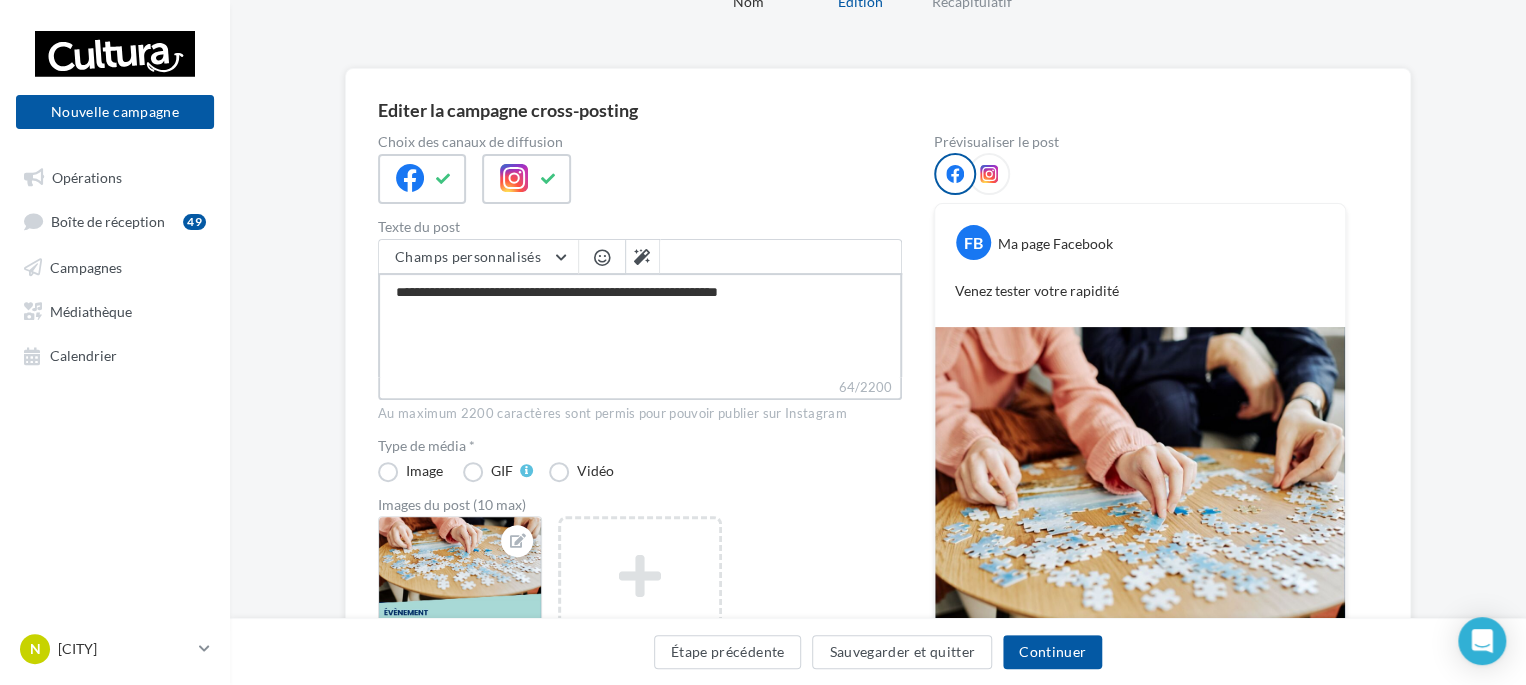 type on "**********" 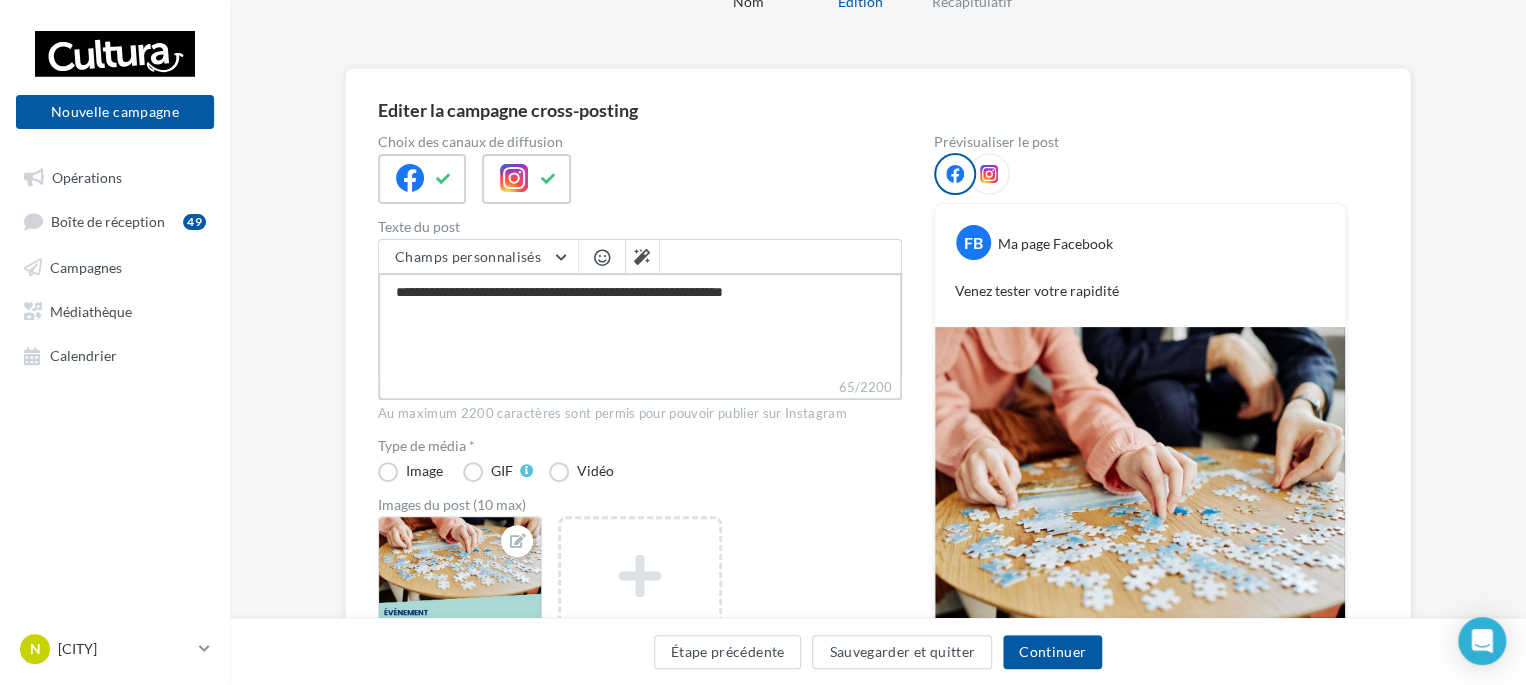 type on "**********" 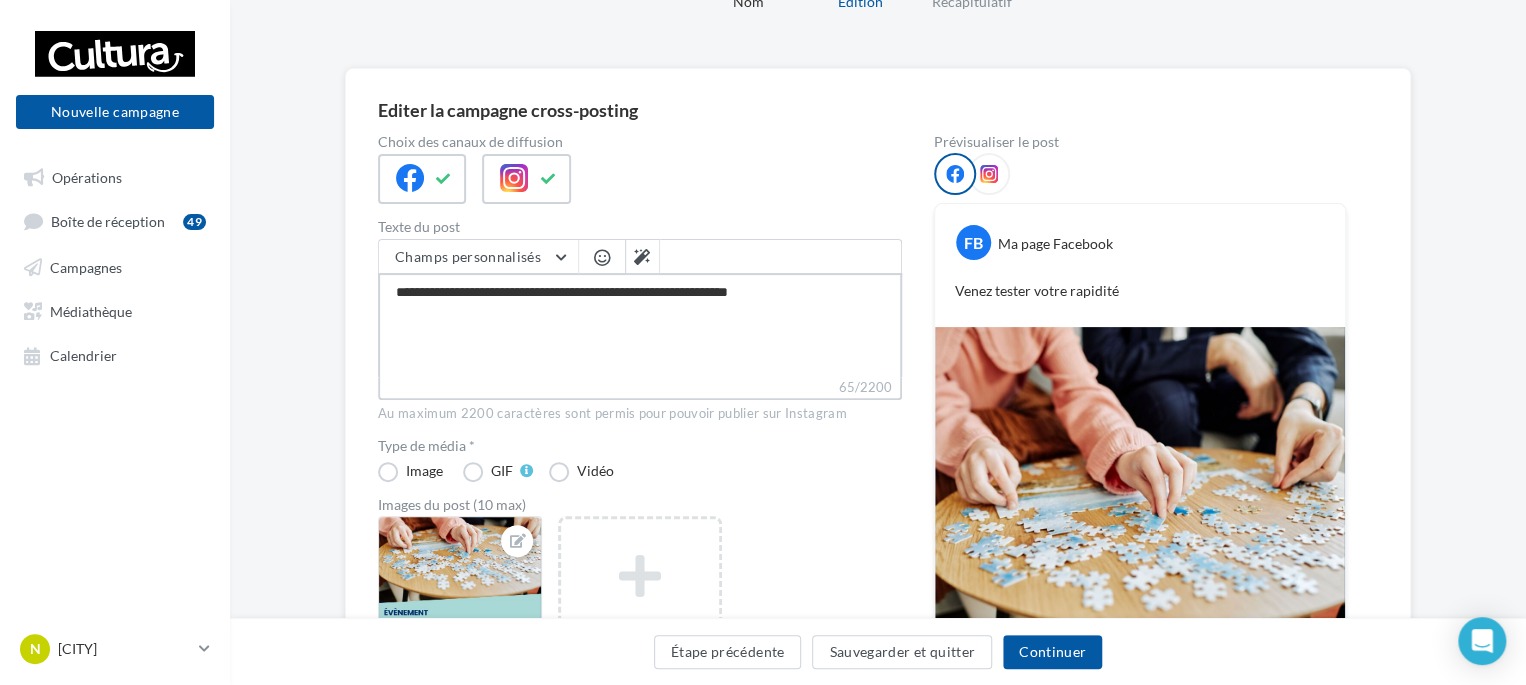 type on "**********" 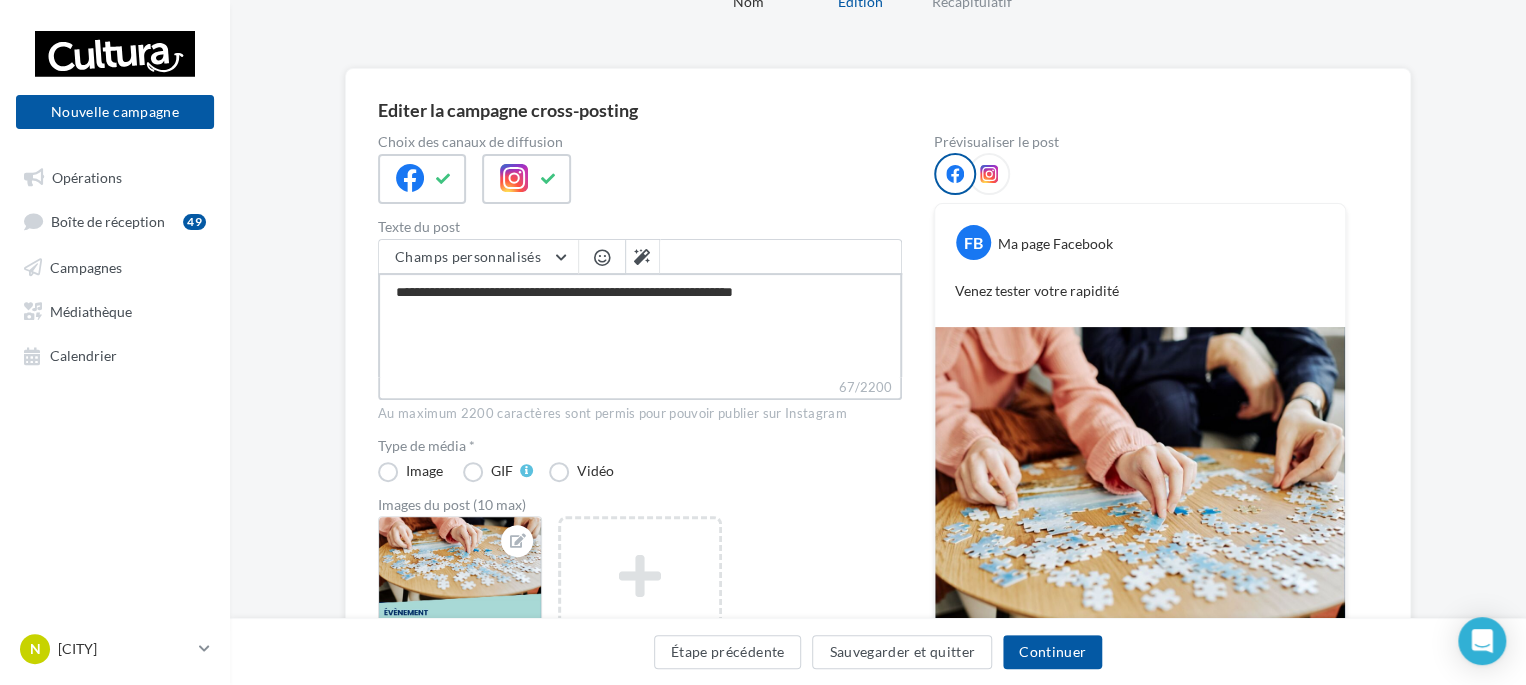 type on "**********" 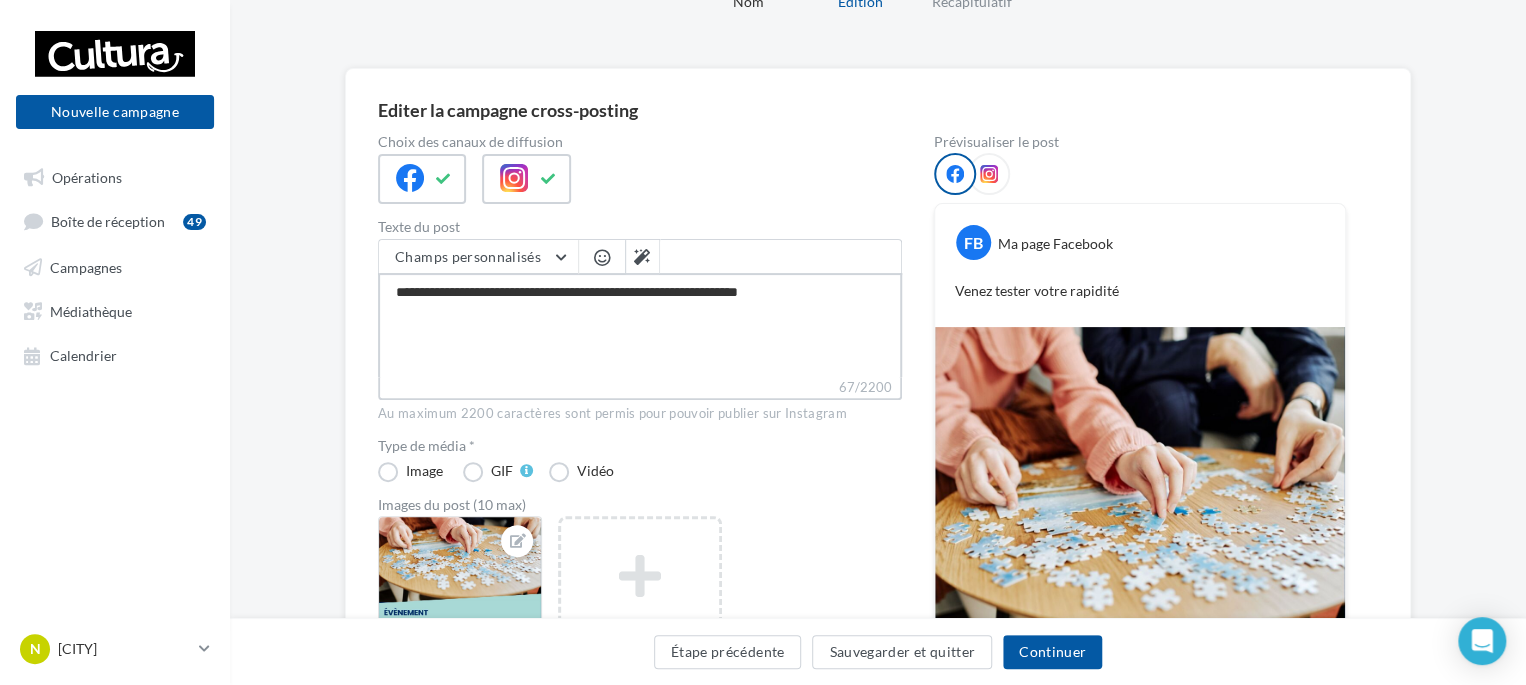 type on "**********" 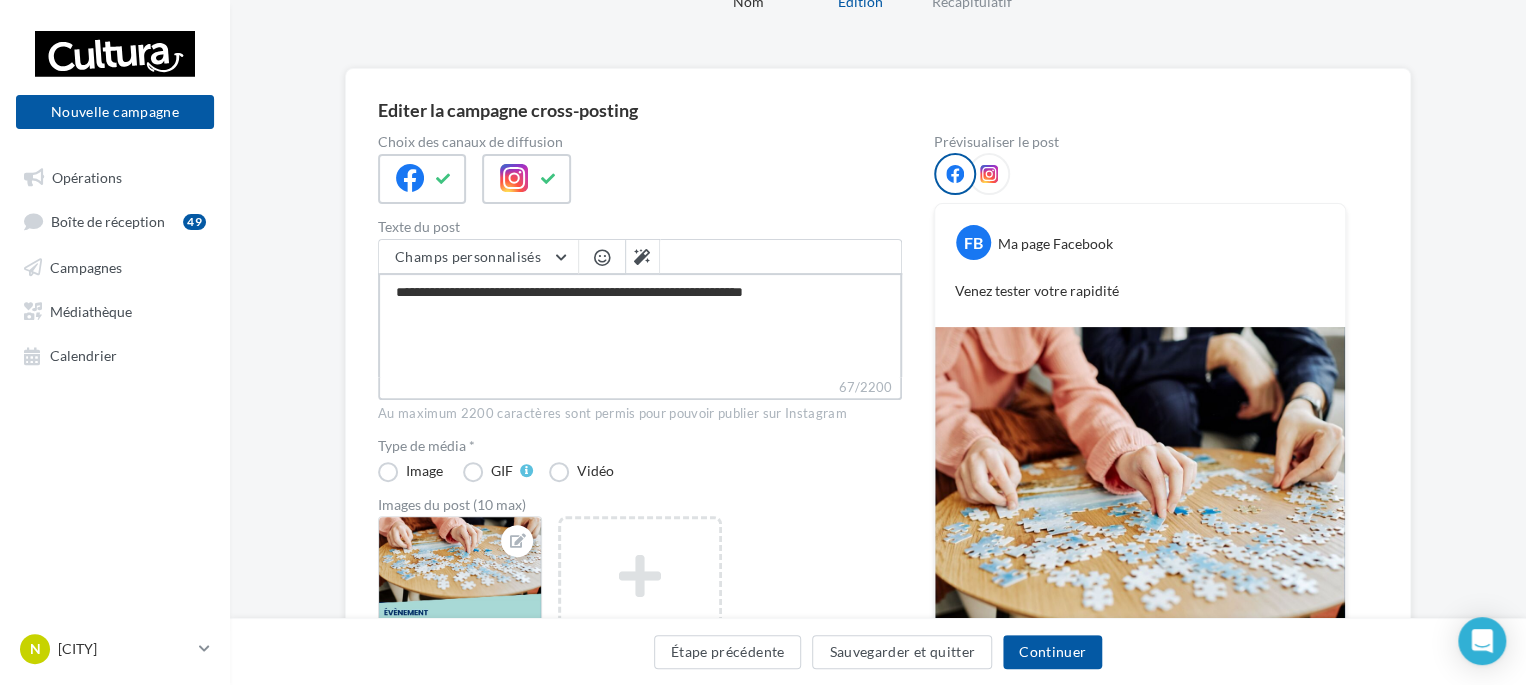 type on "**********" 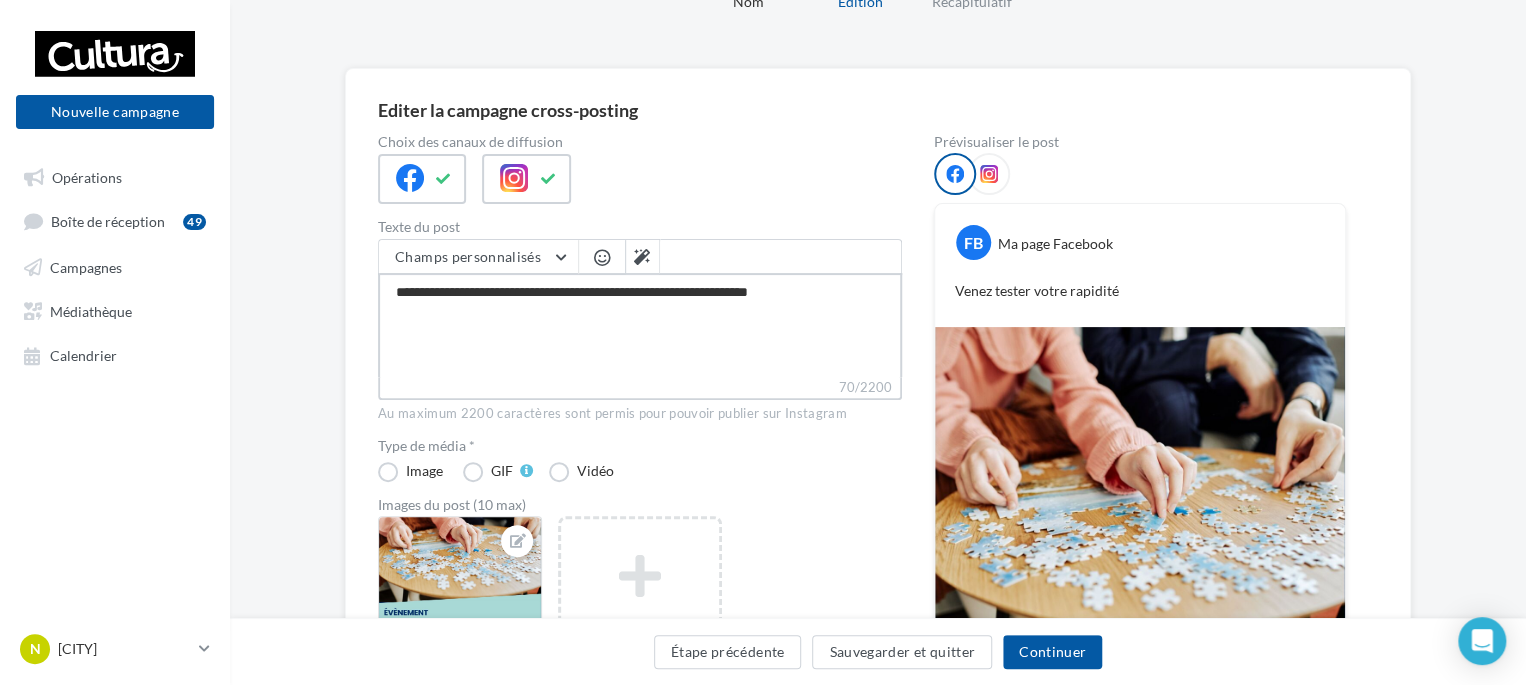 type on "**********" 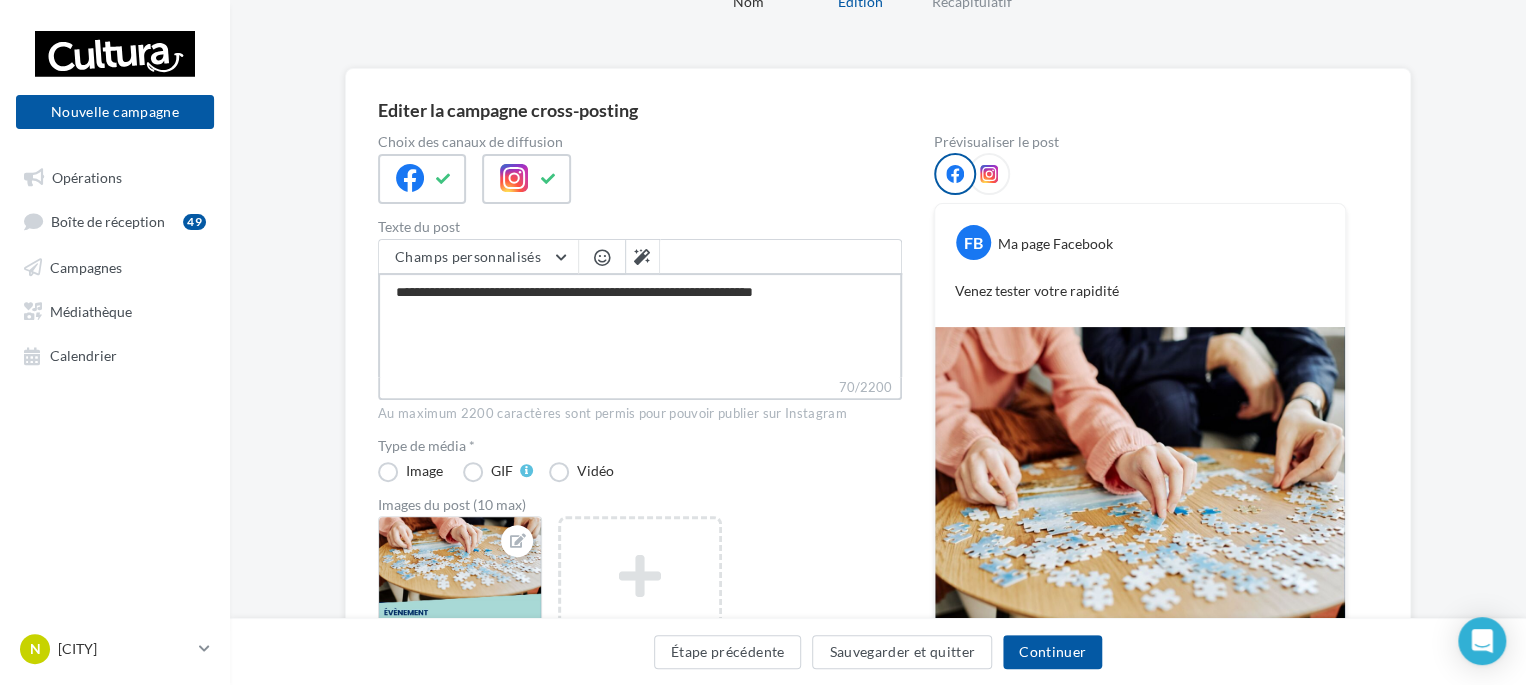 type on "**********" 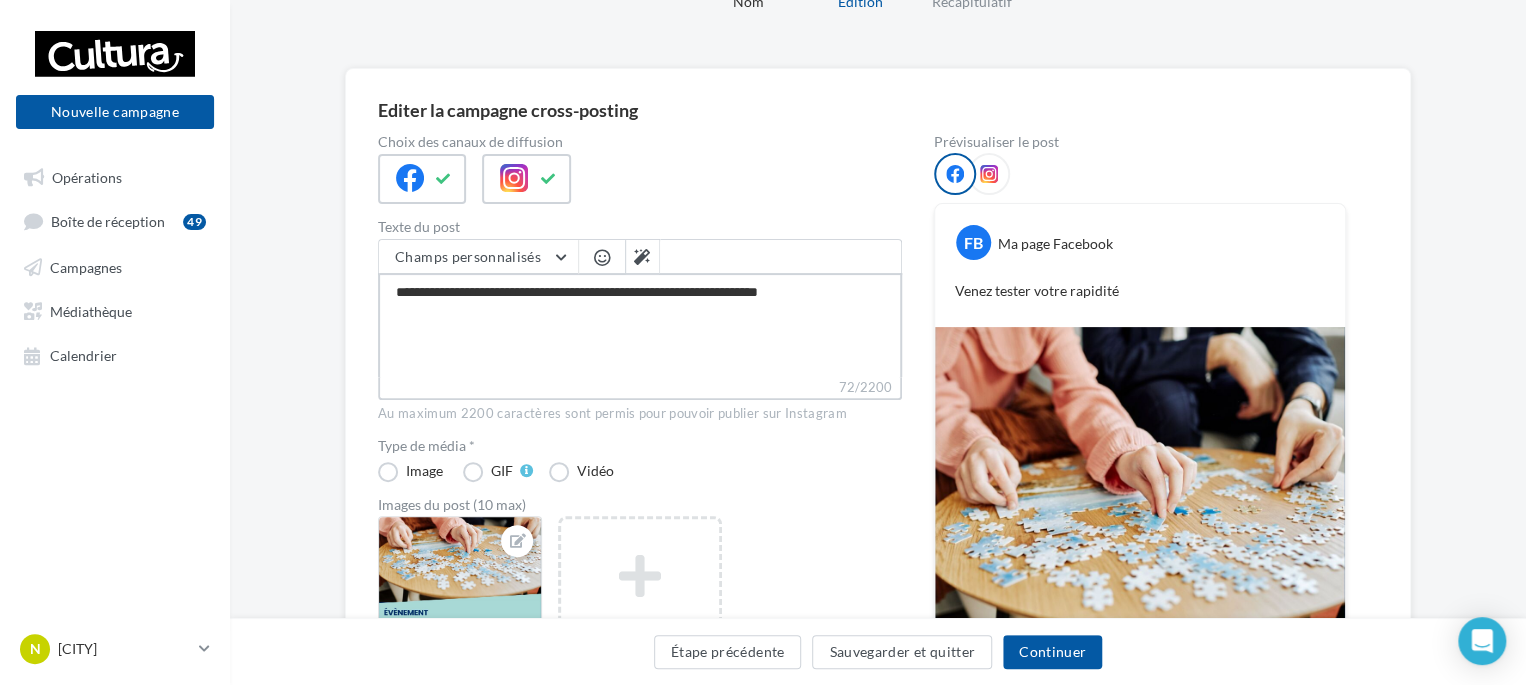 type on "**********" 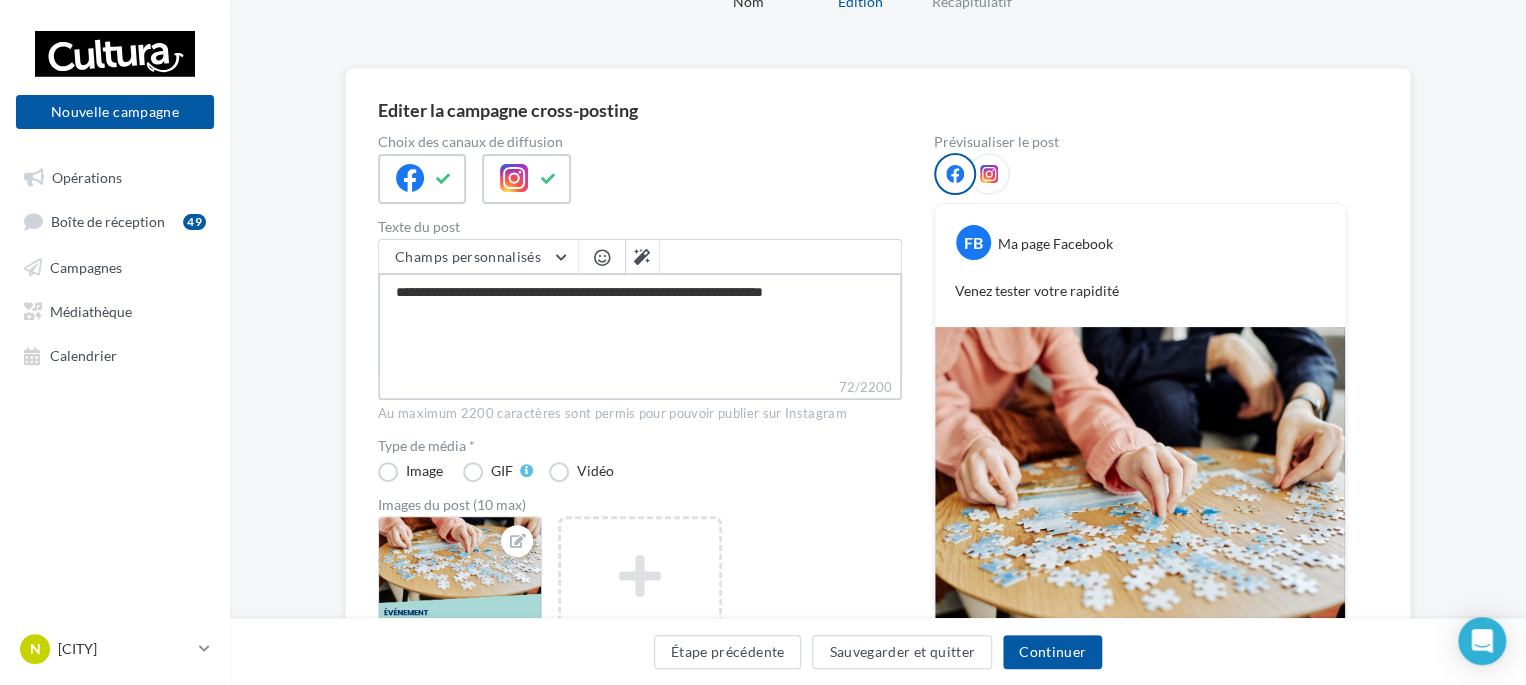 type on "**********" 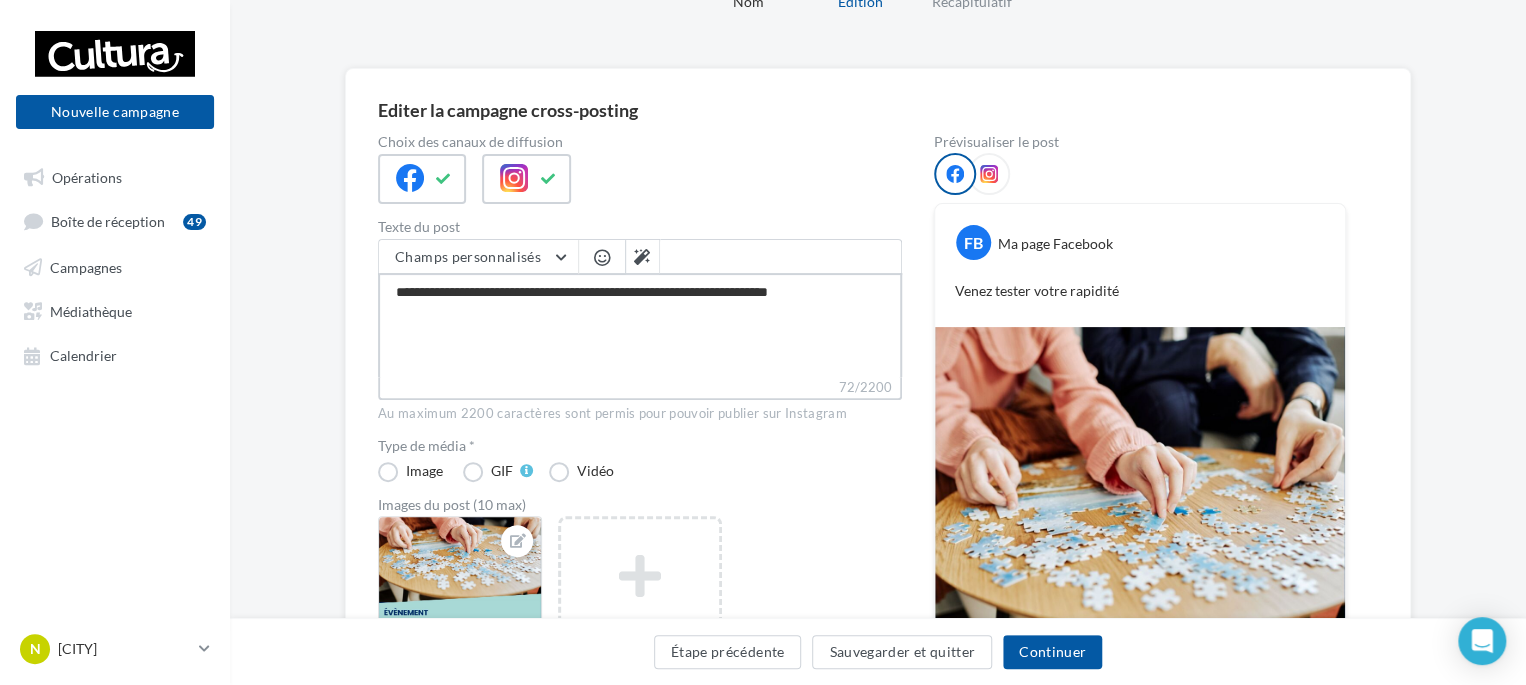 type on "**********" 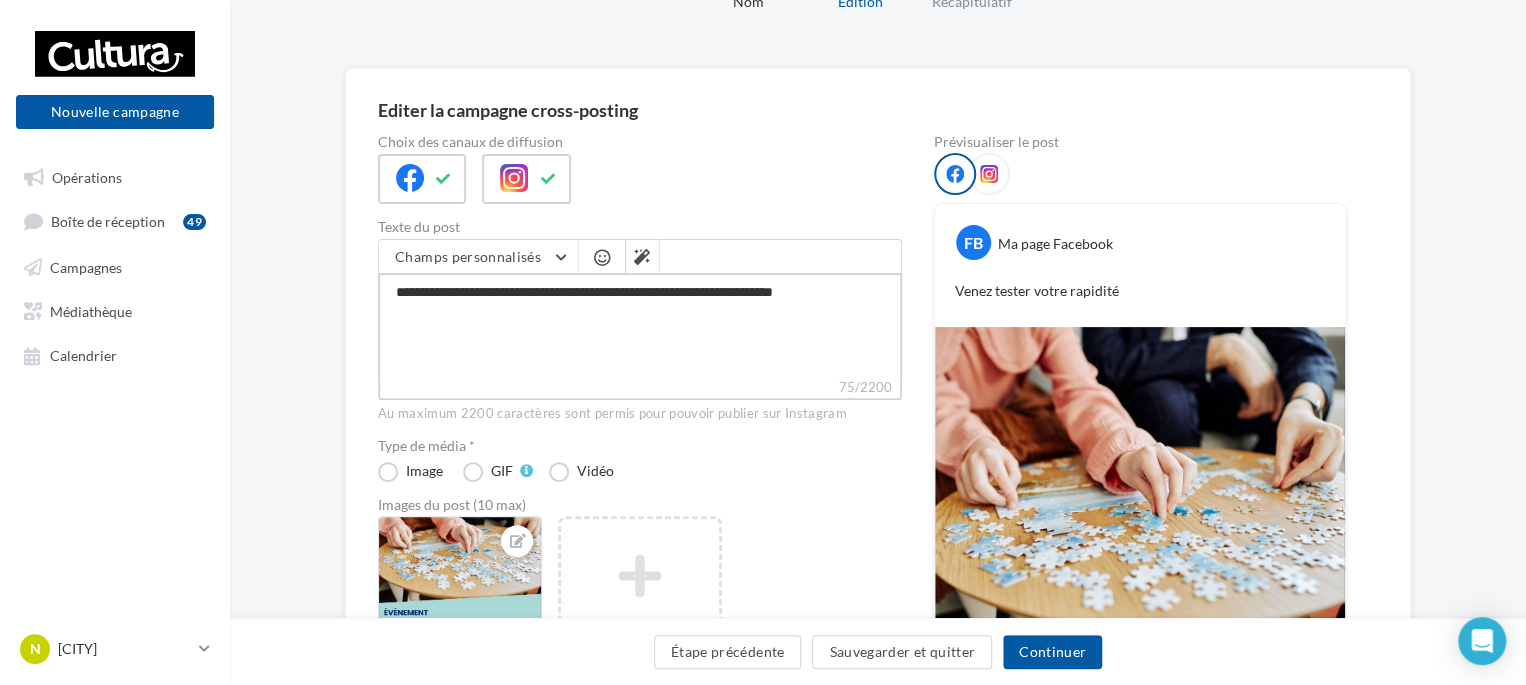 type on "**********" 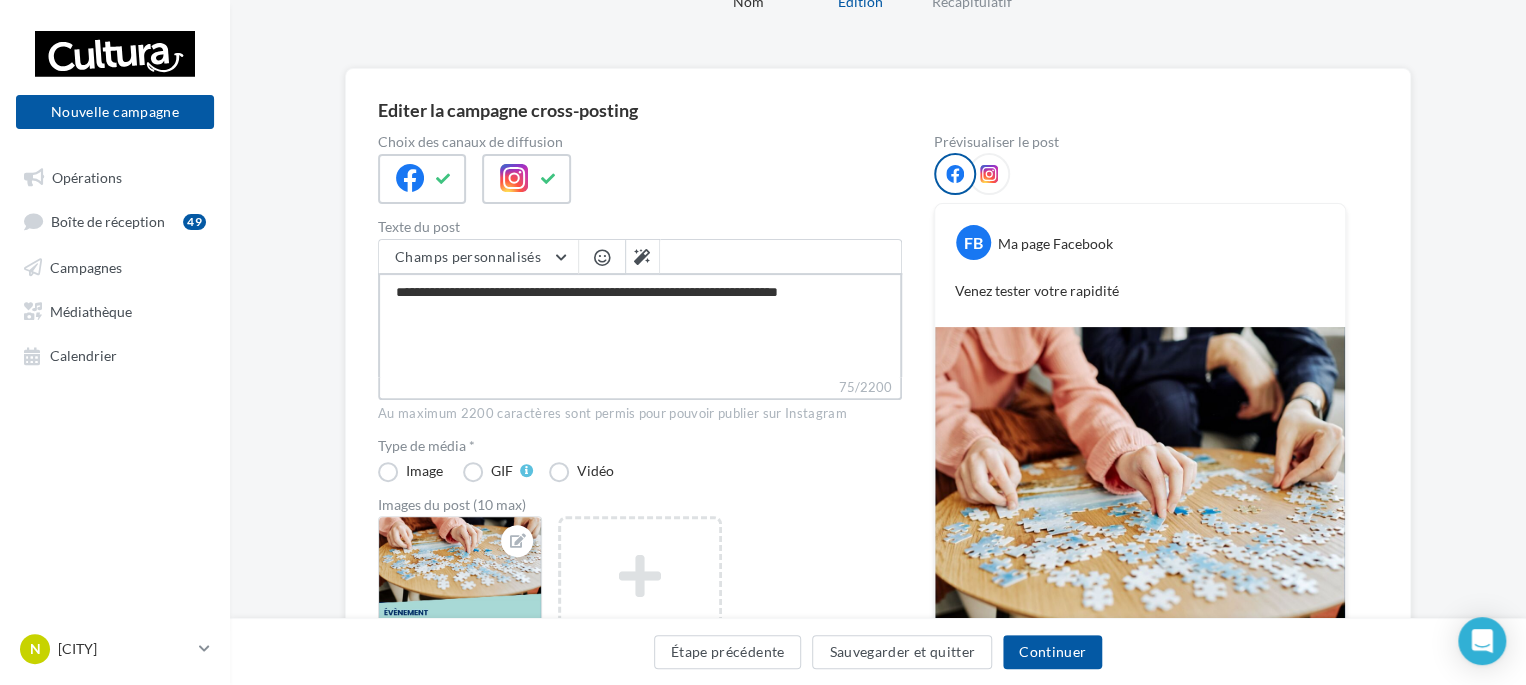 type on "**********" 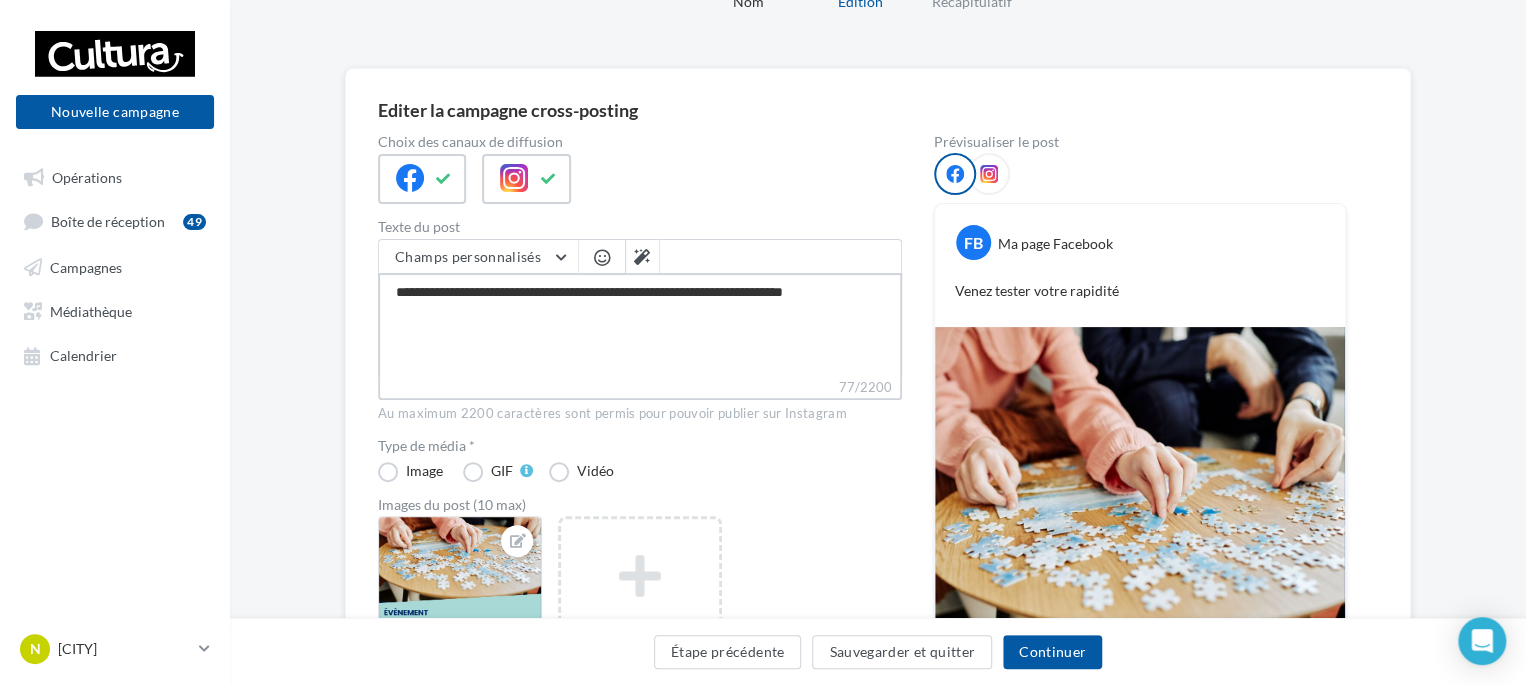 type on "**********" 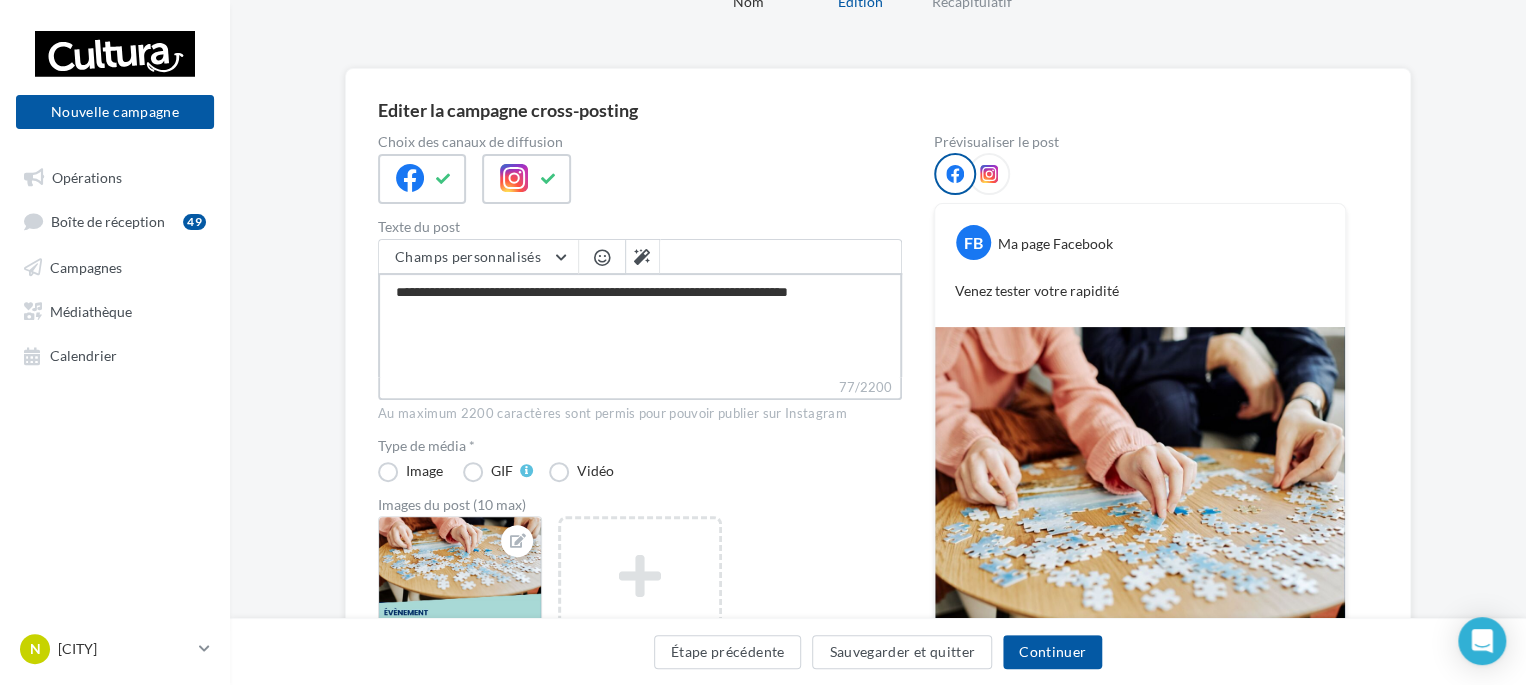 type on "**********" 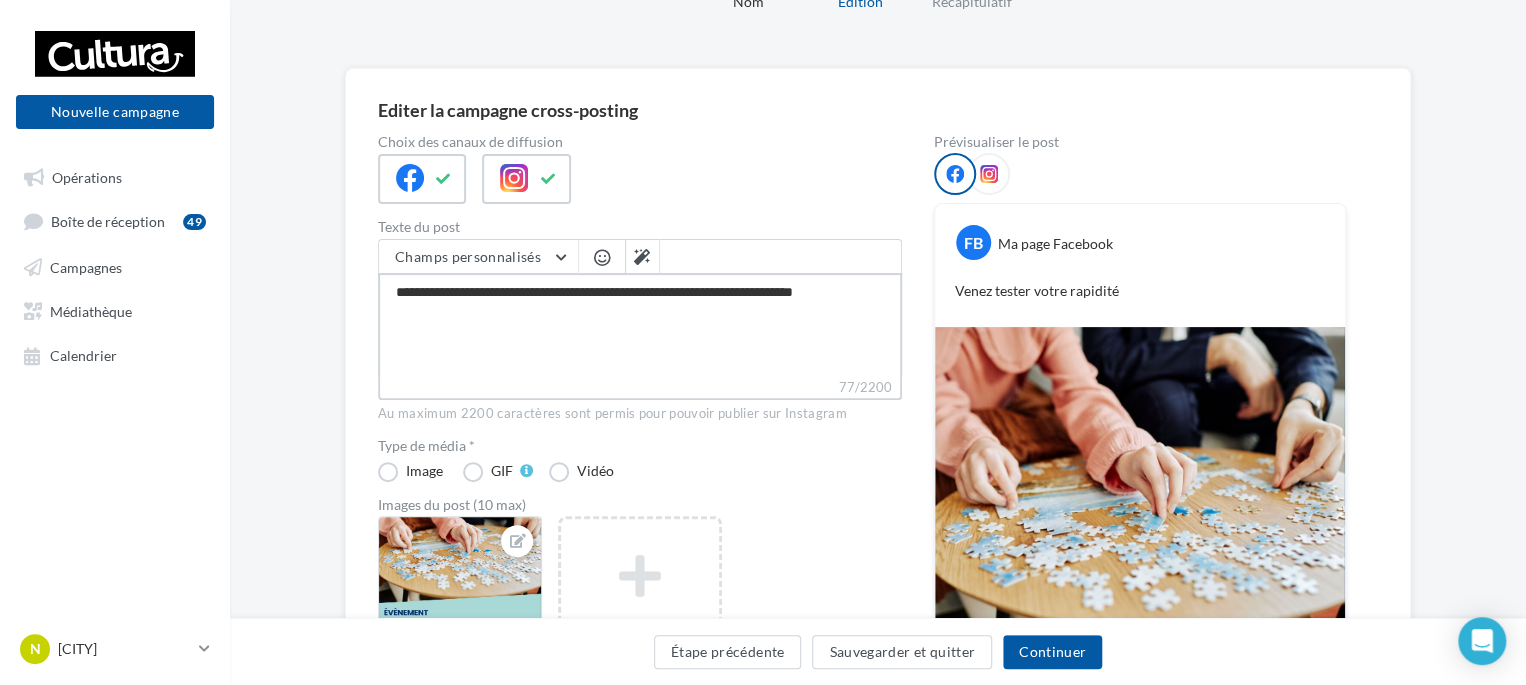 type on "**********" 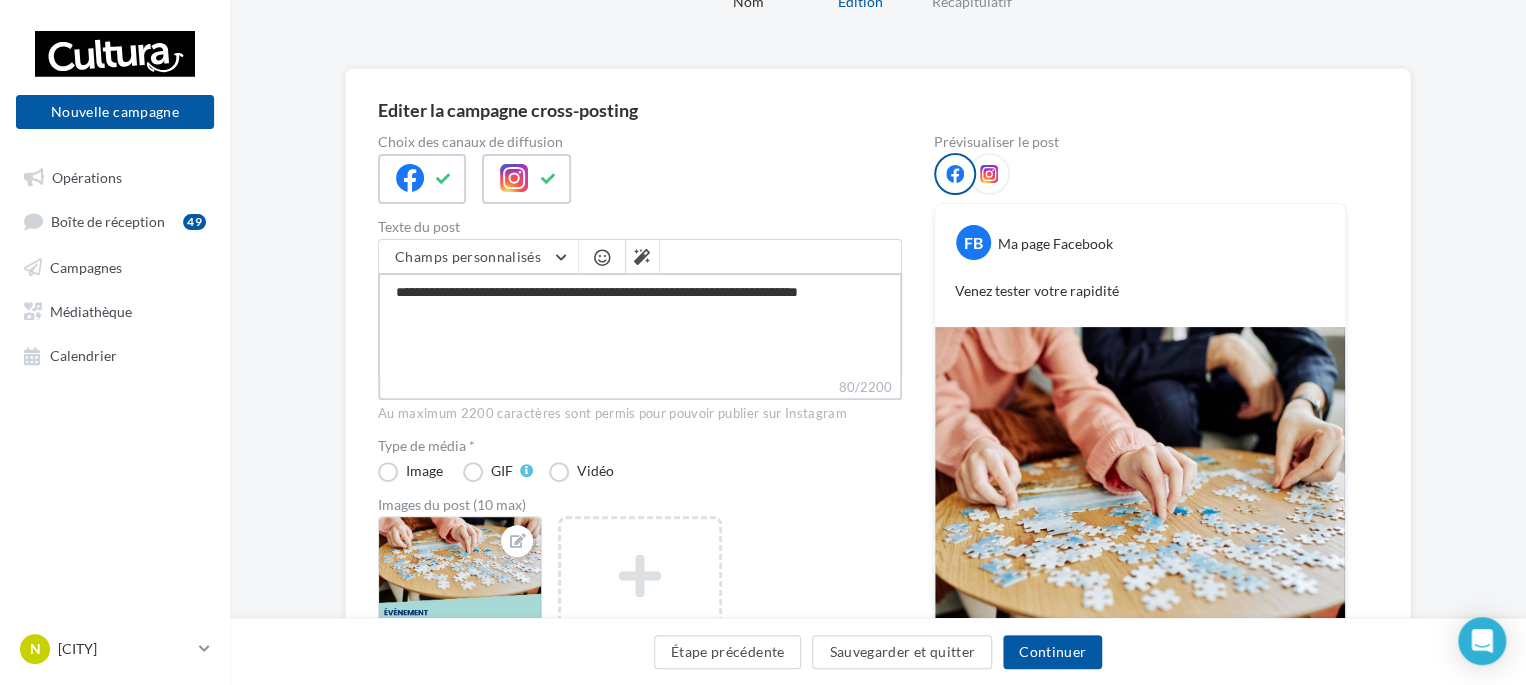 type on "**********" 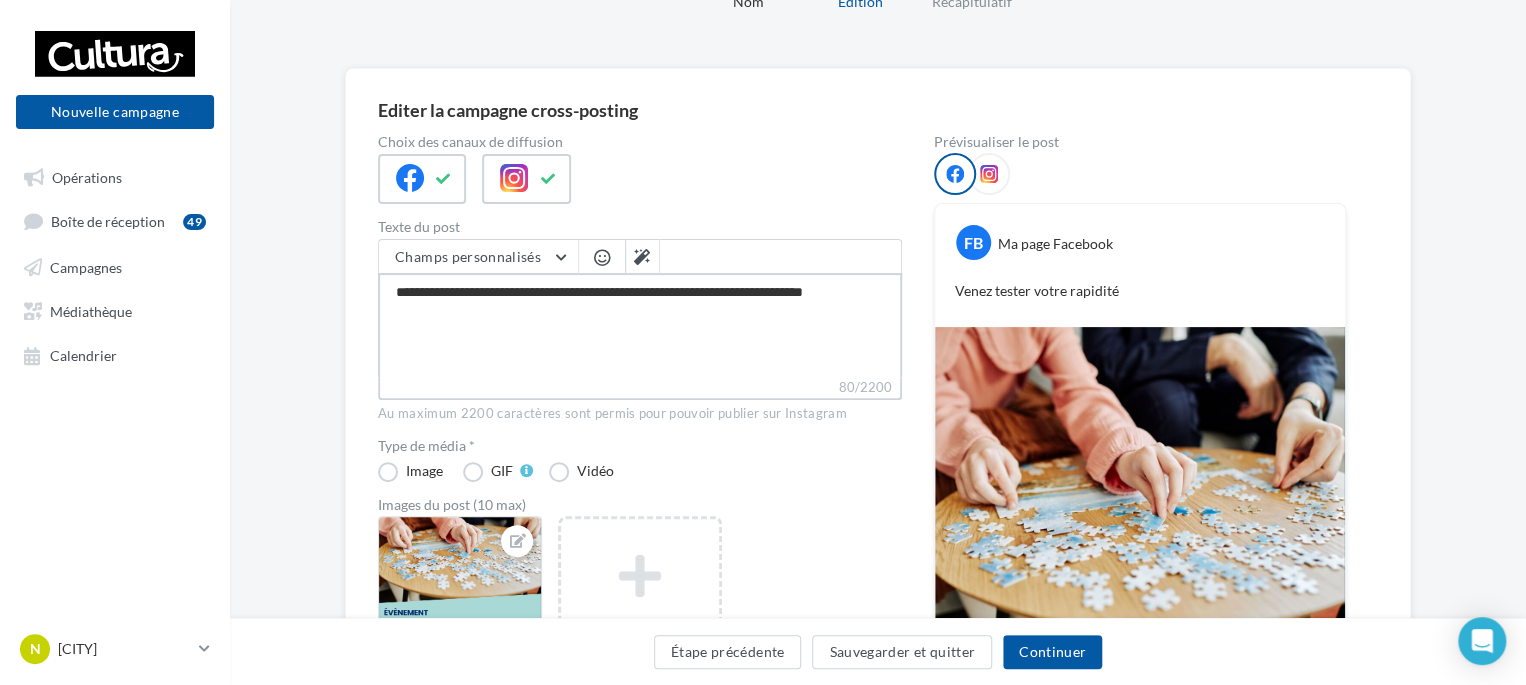 type on "**********" 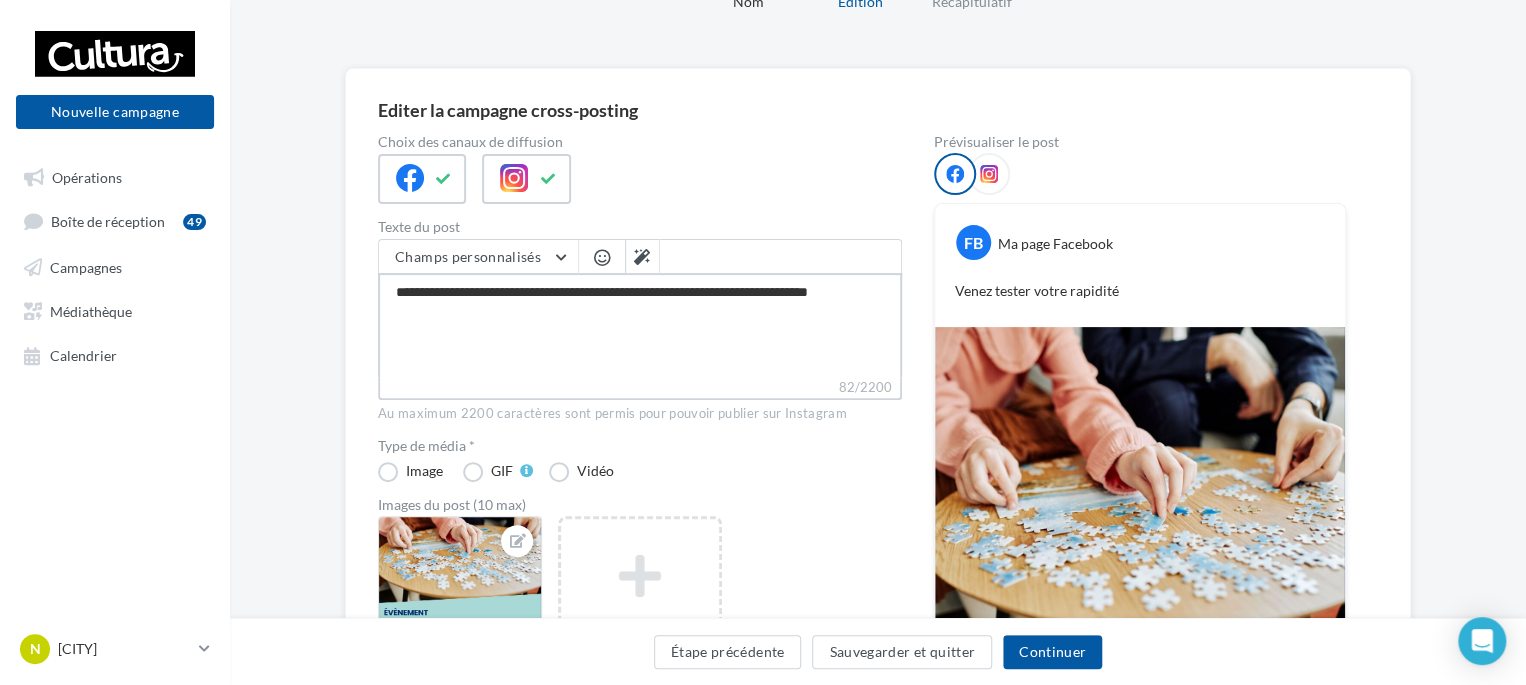type on "**********" 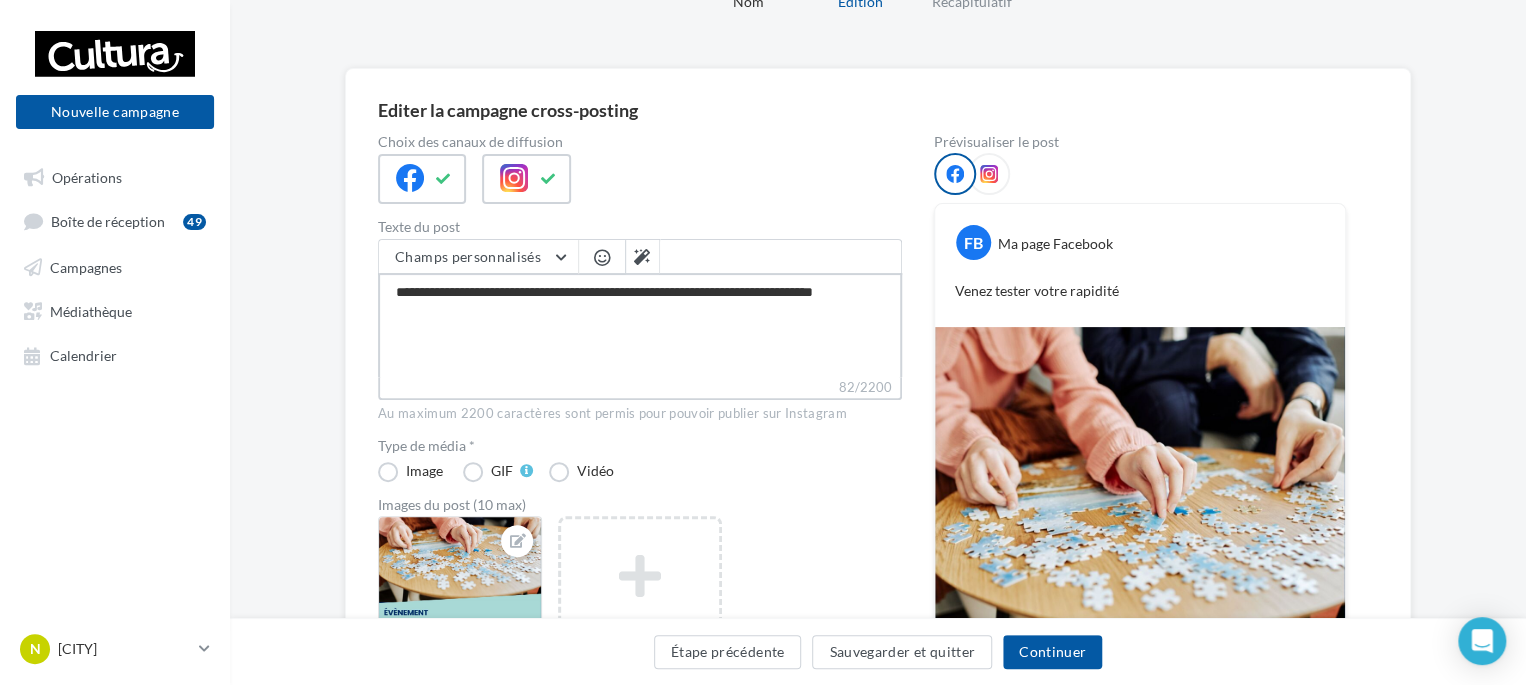 type on "**********" 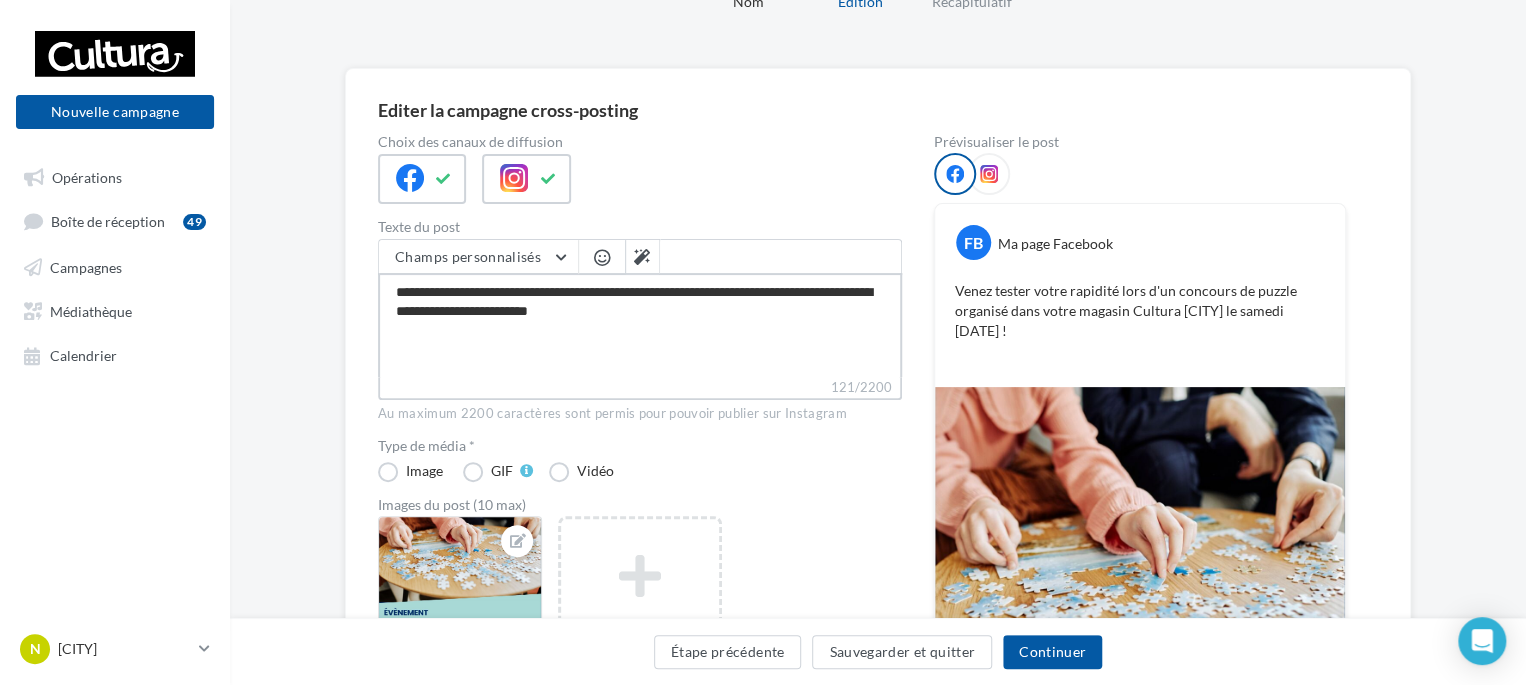 drag, startPoint x: 658, startPoint y: 310, endPoint x: 599, endPoint y: 295, distance: 60.876926 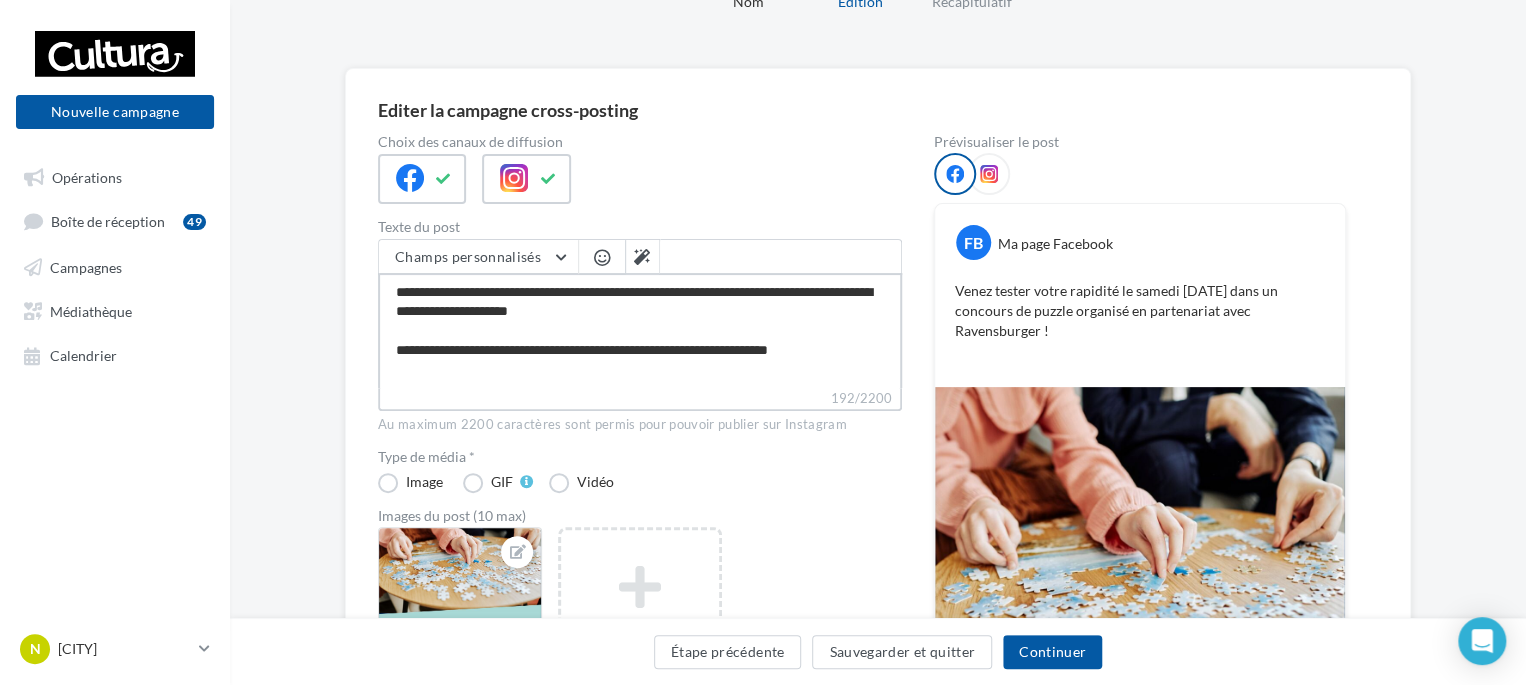 scroll, scrollTop: 8, scrollLeft: 0, axis: vertical 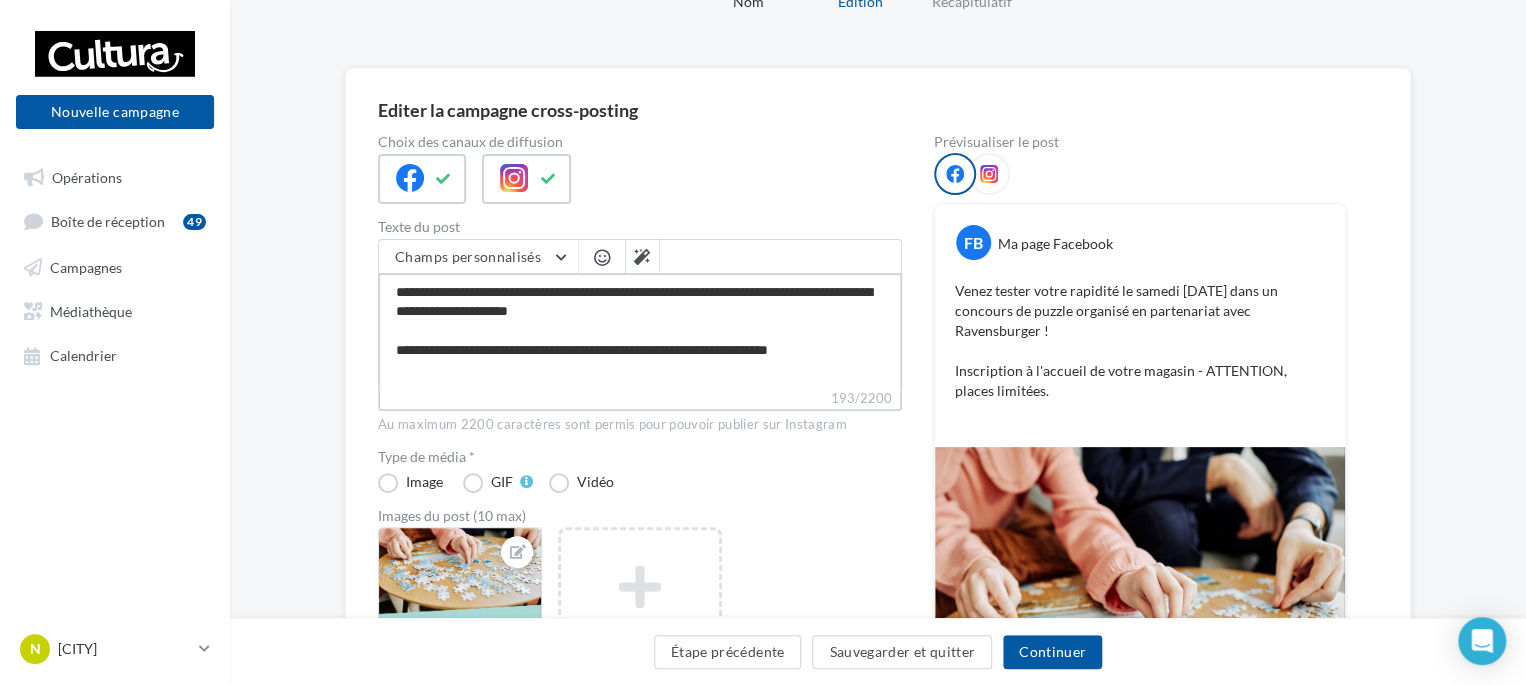 click on "**********" at bounding box center (640, 330) 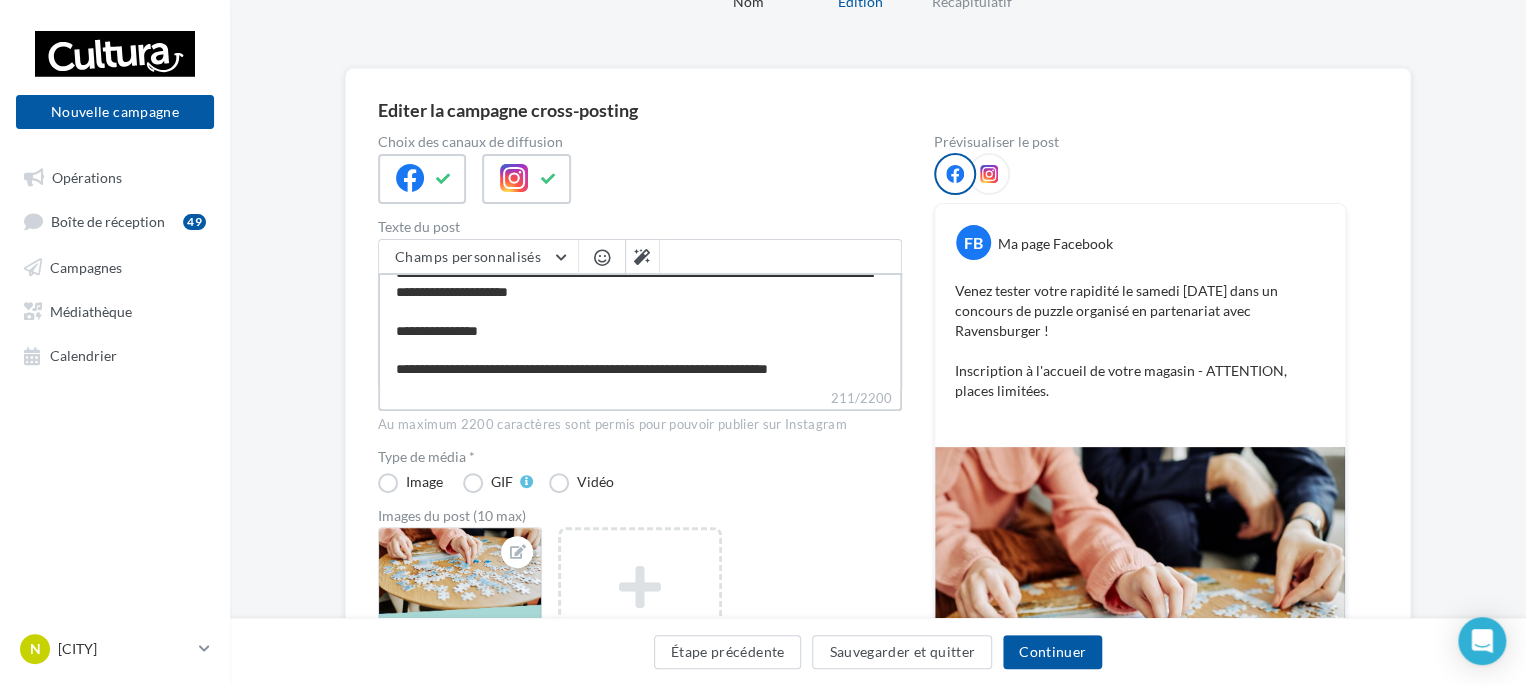 scroll, scrollTop: 0, scrollLeft: 0, axis: both 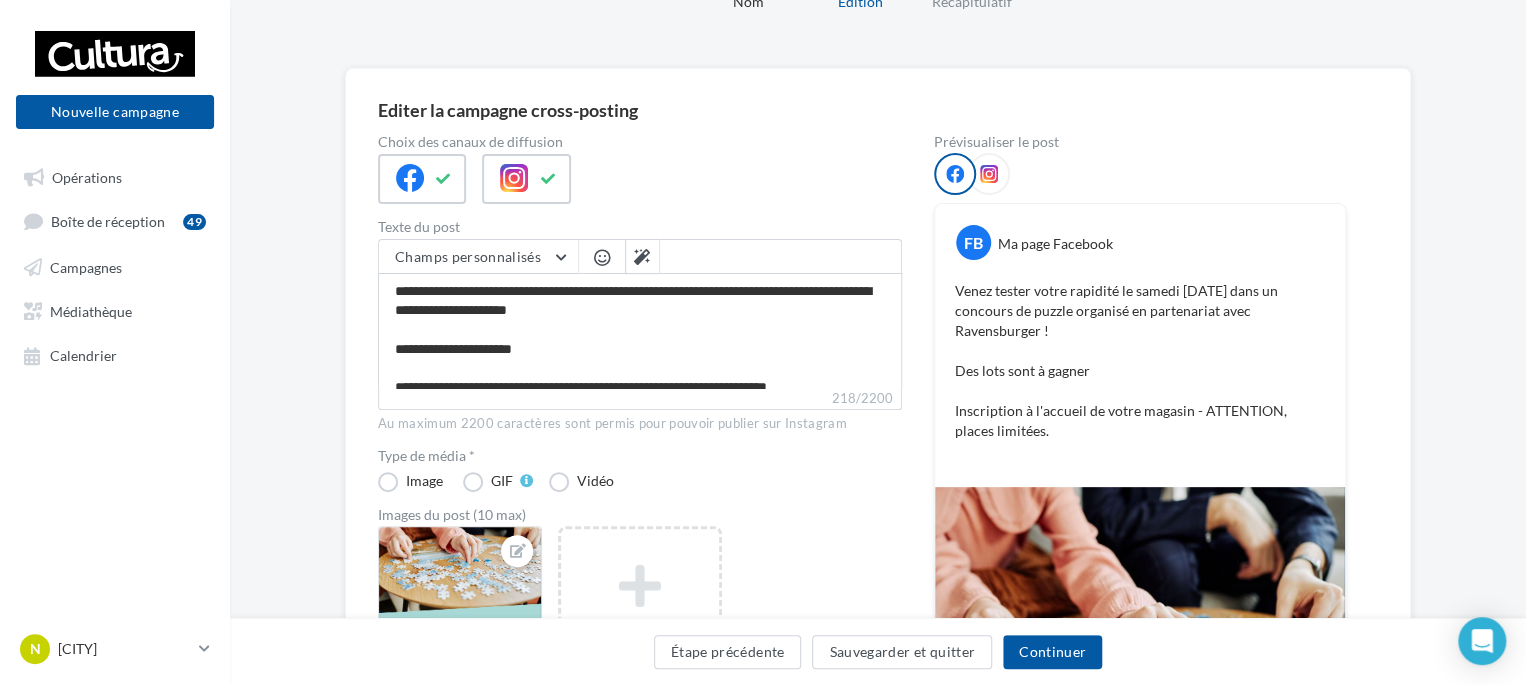 click at bounding box center [602, 257] 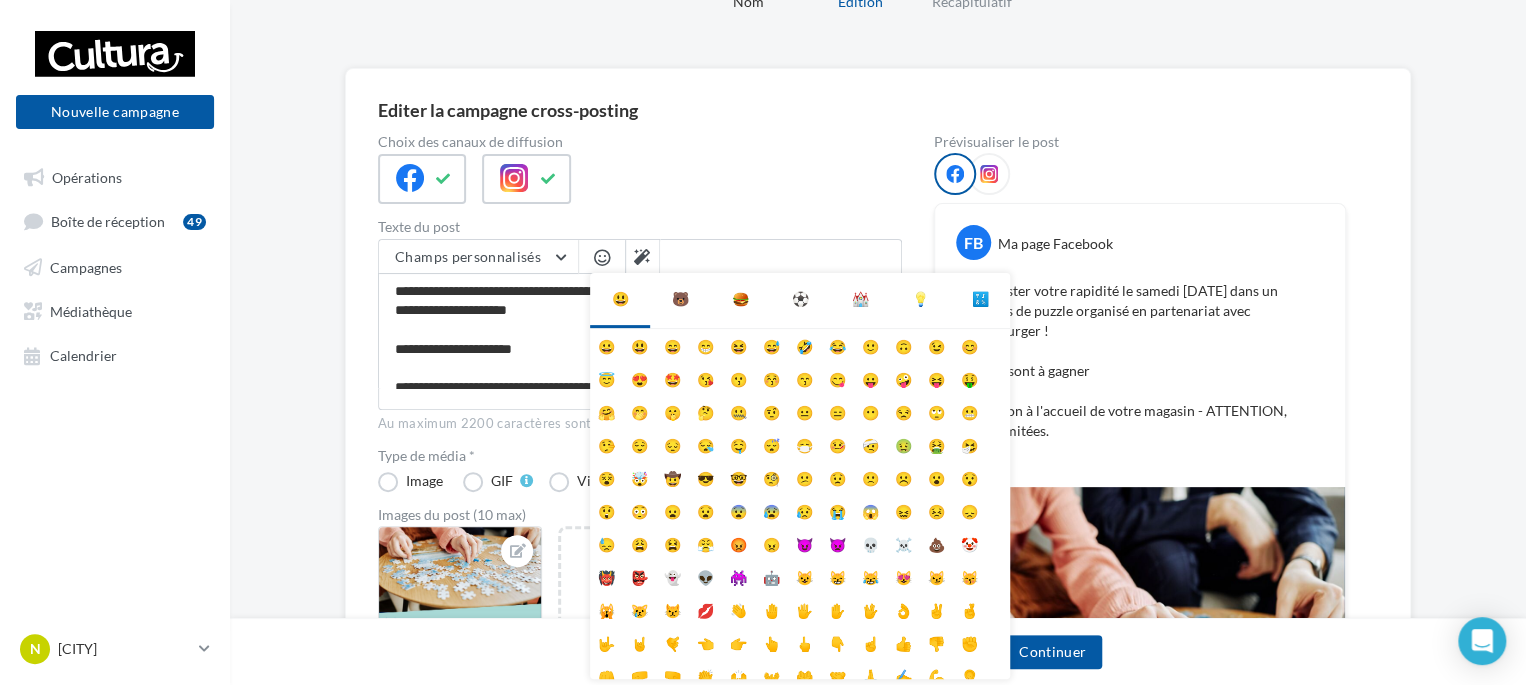 click at bounding box center [602, 257] 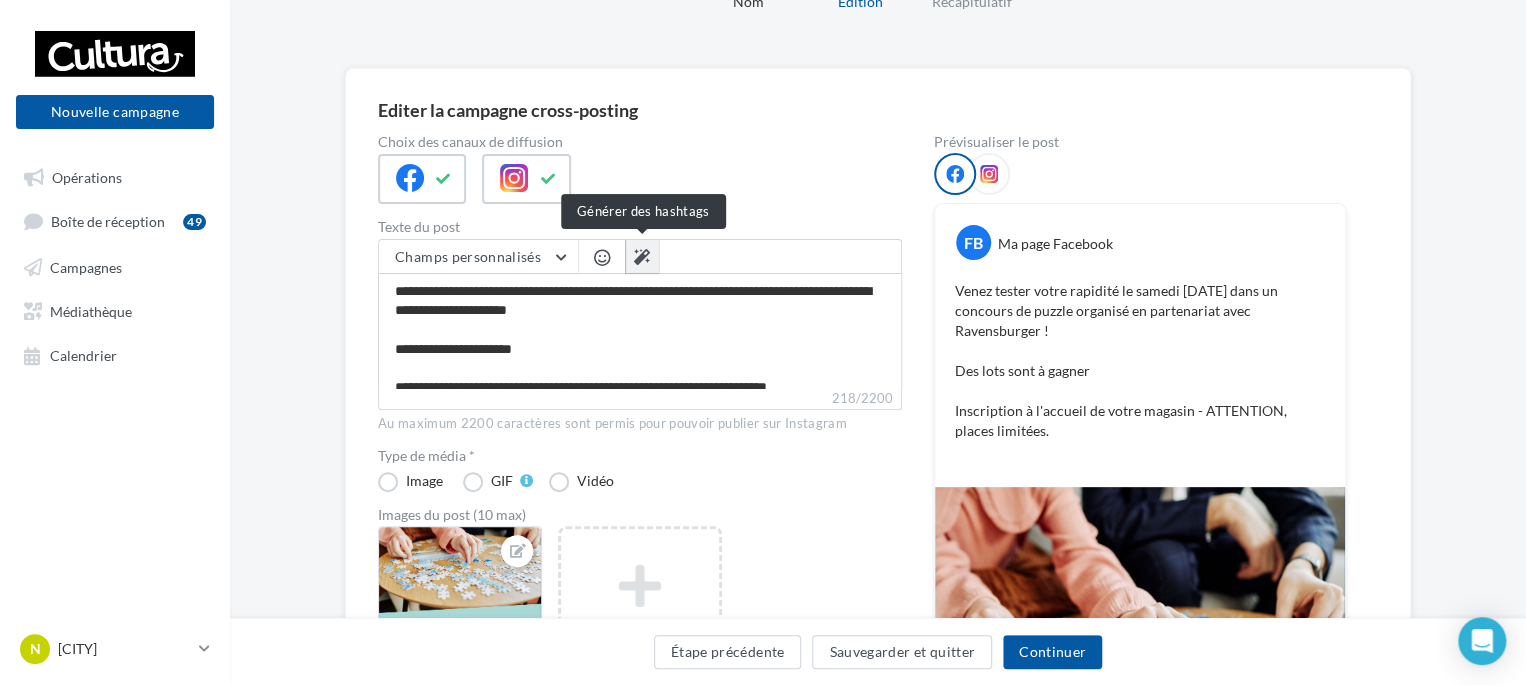 click at bounding box center [642, 257] 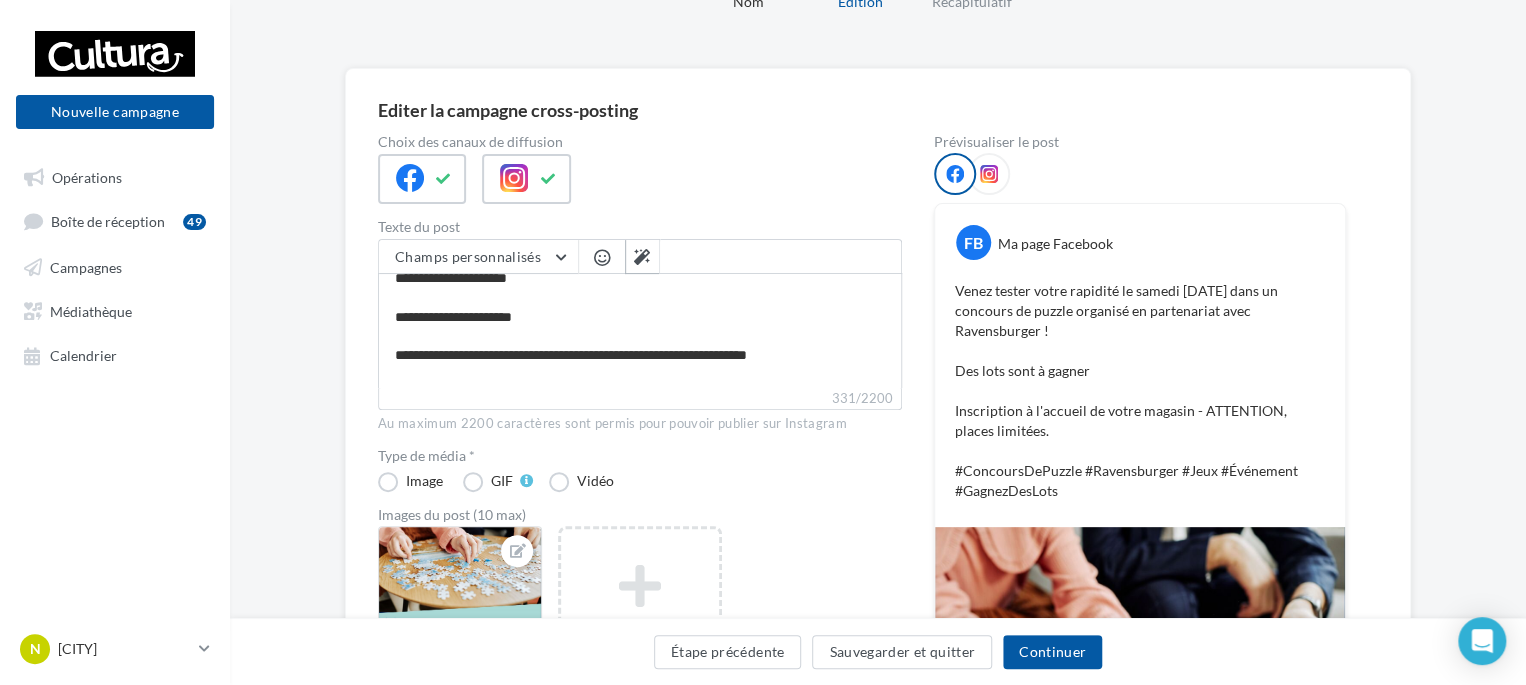 scroll, scrollTop: 0, scrollLeft: 0, axis: both 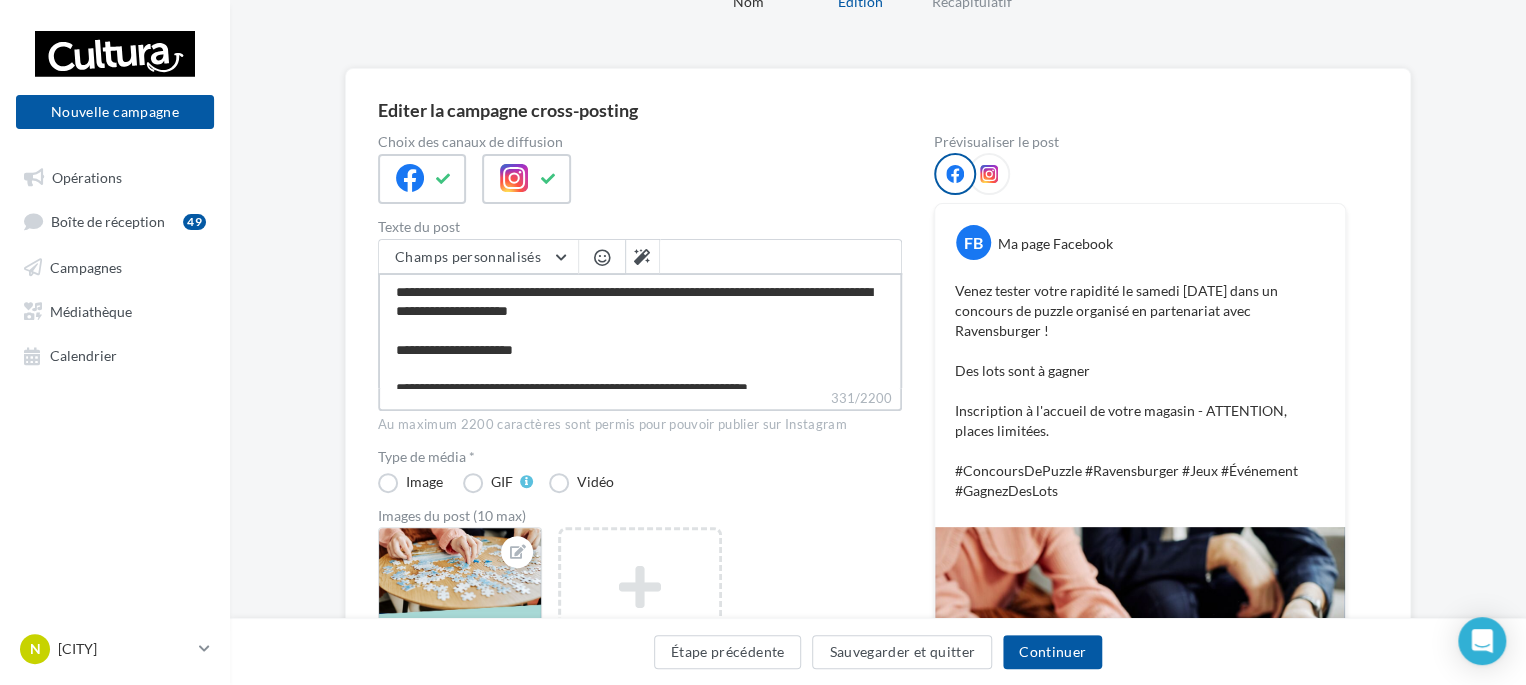 click on "**********" at bounding box center (640, 330) 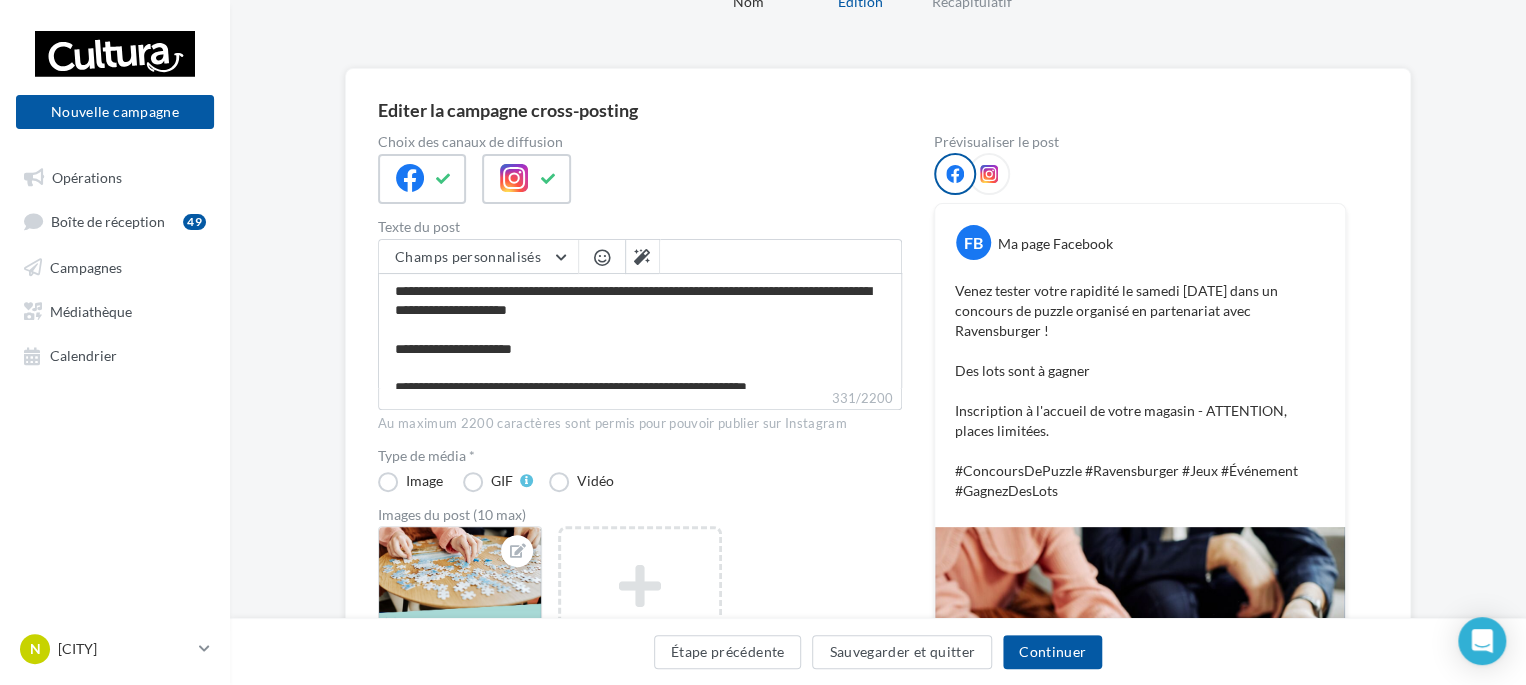 click at bounding box center [602, 257] 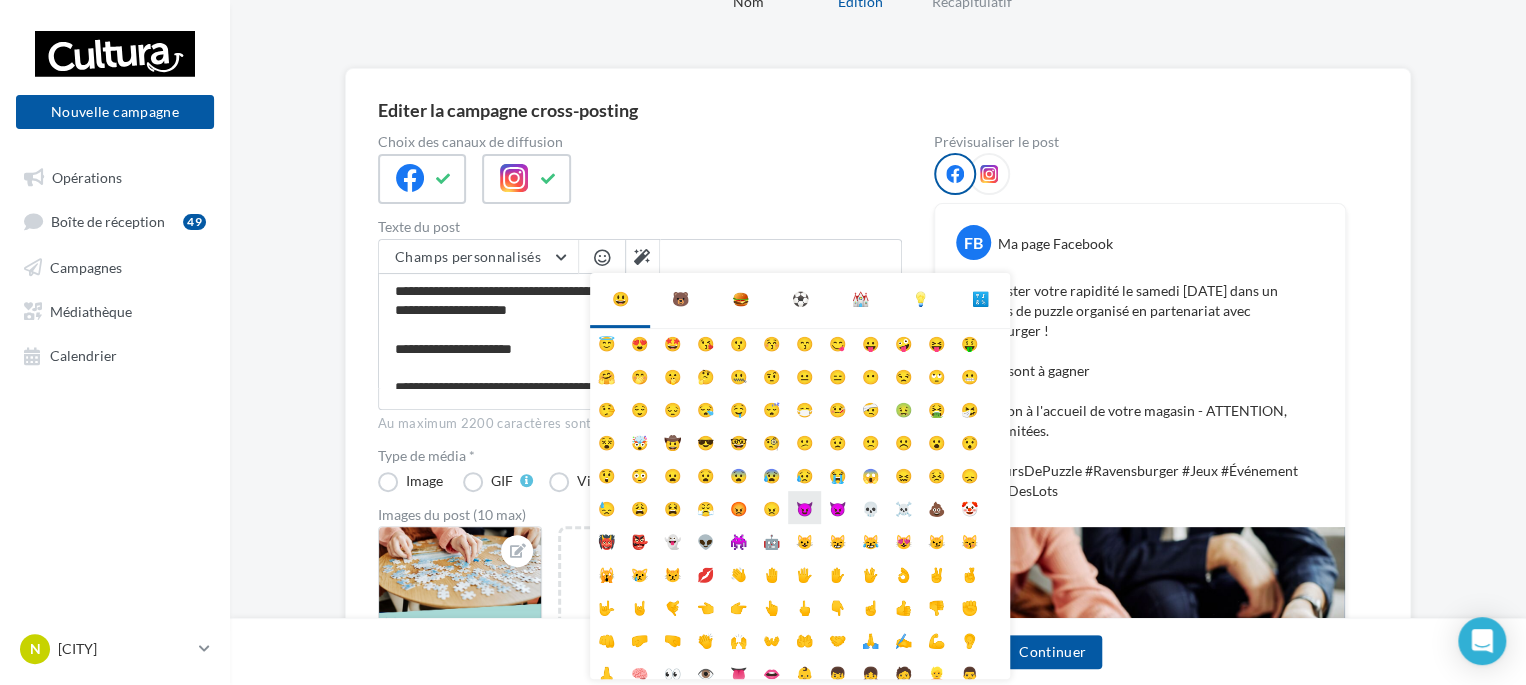 scroll, scrollTop: 0, scrollLeft: 0, axis: both 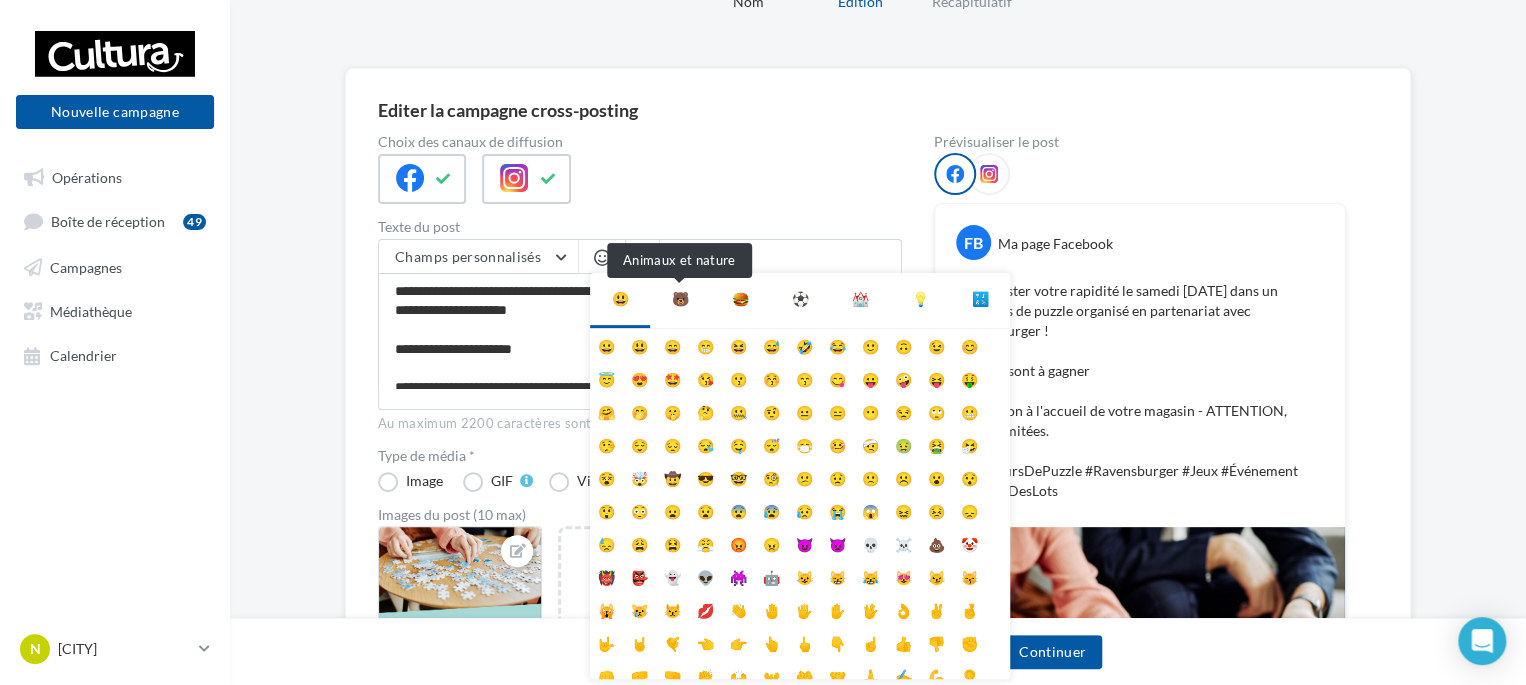 click on "🐻" at bounding box center [680, 299] 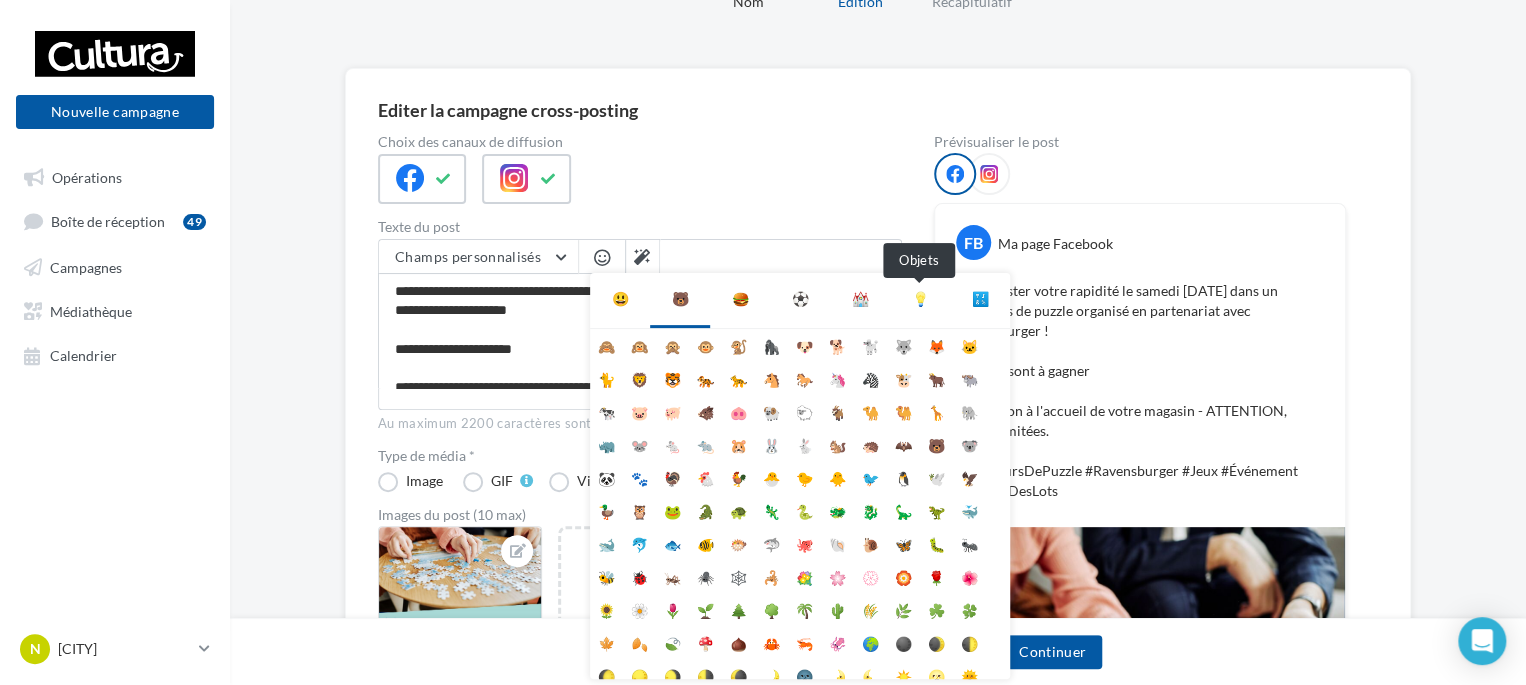 click on "💡" at bounding box center [920, 299] 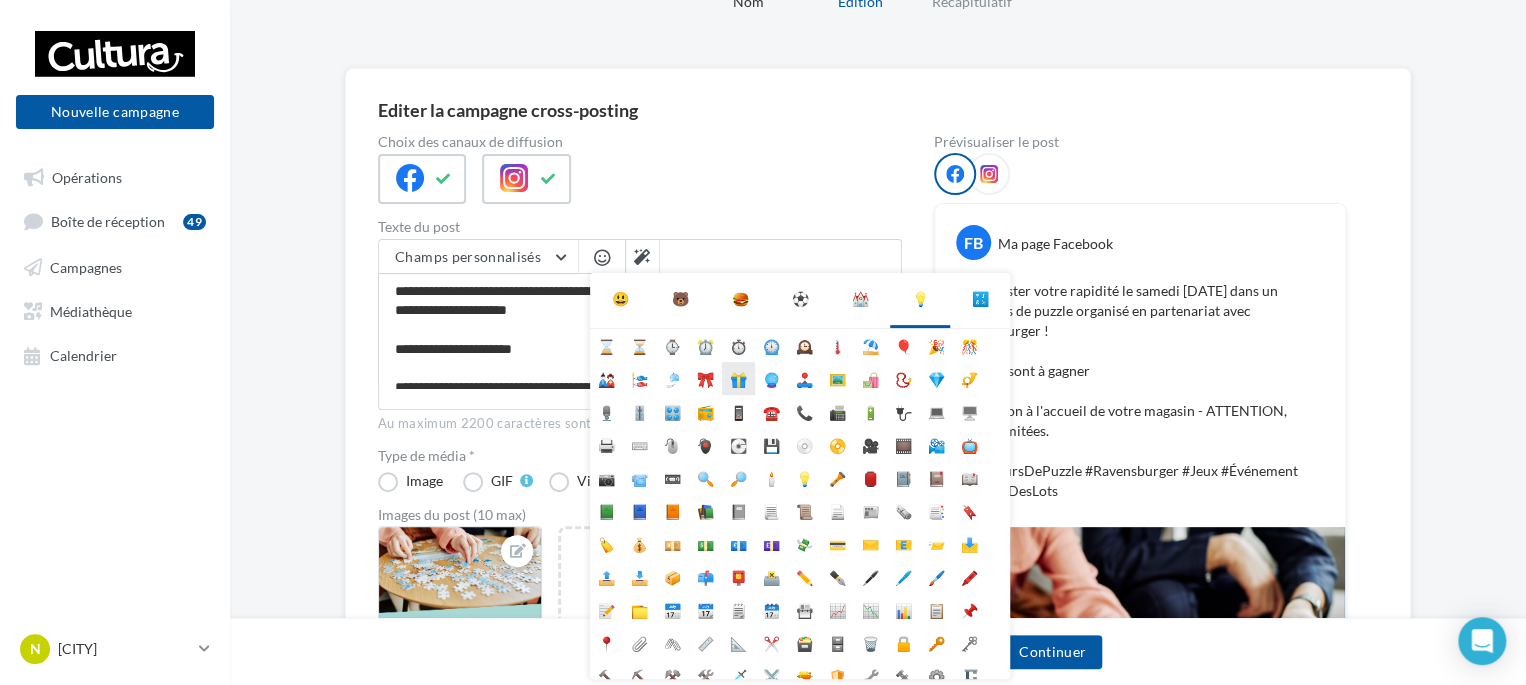 click on "🎁" at bounding box center (738, 378) 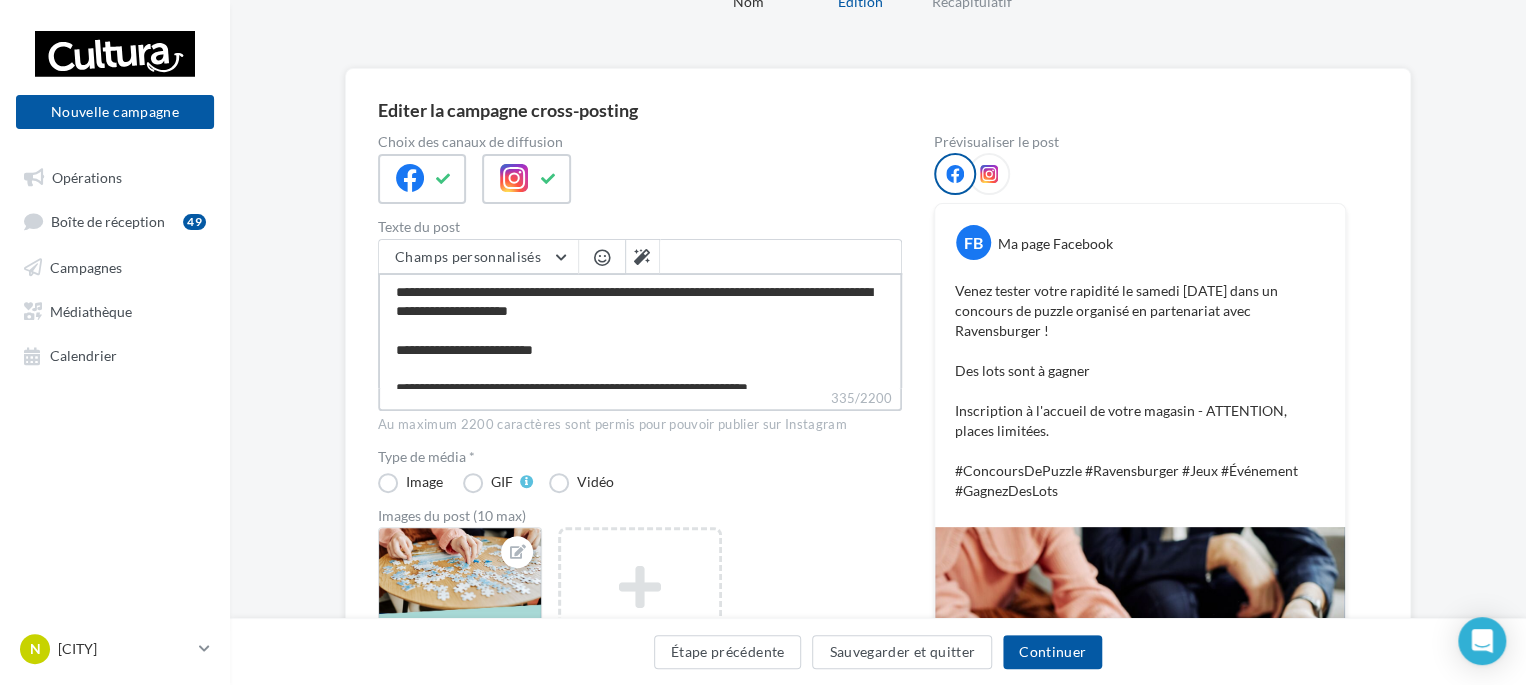 click on "**********" at bounding box center [640, 330] 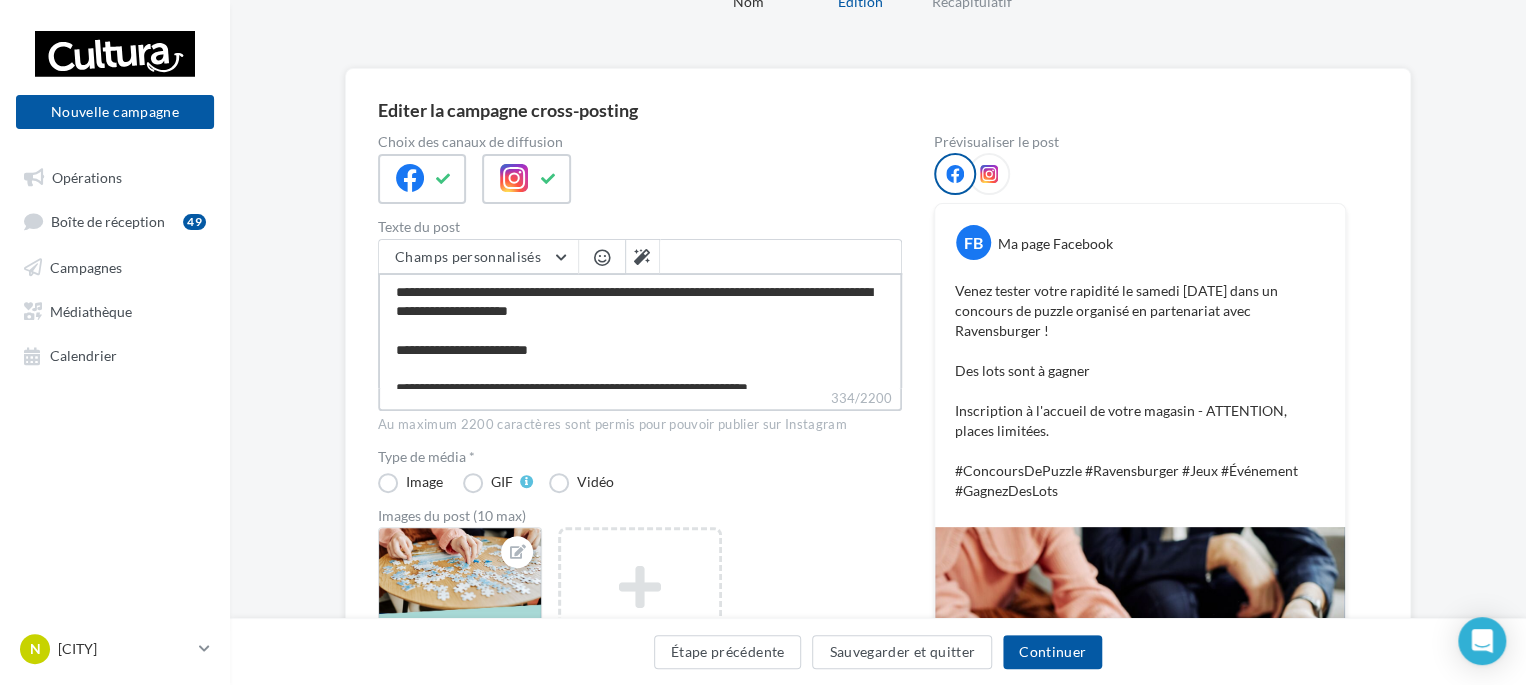 click on "**********" at bounding box center [640, 330] 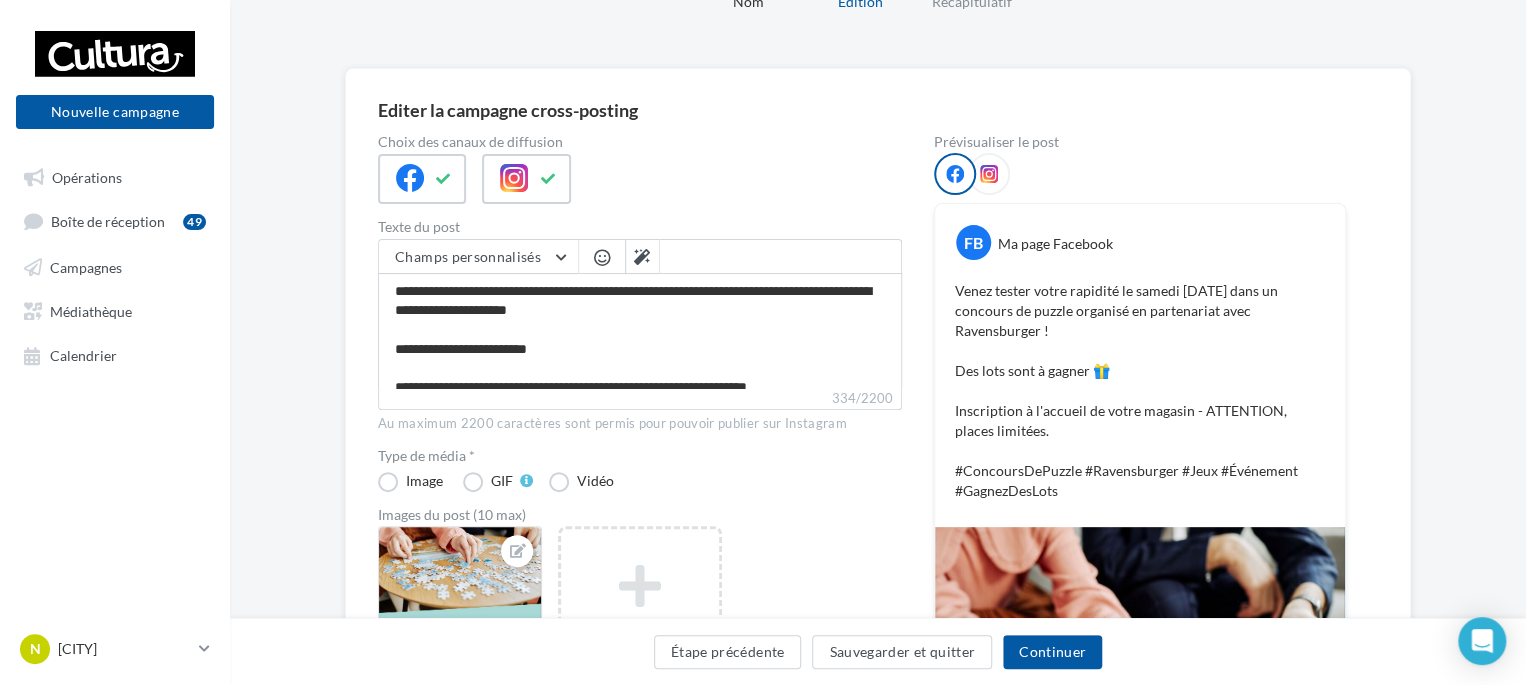 click at bounding box center [602, 257] 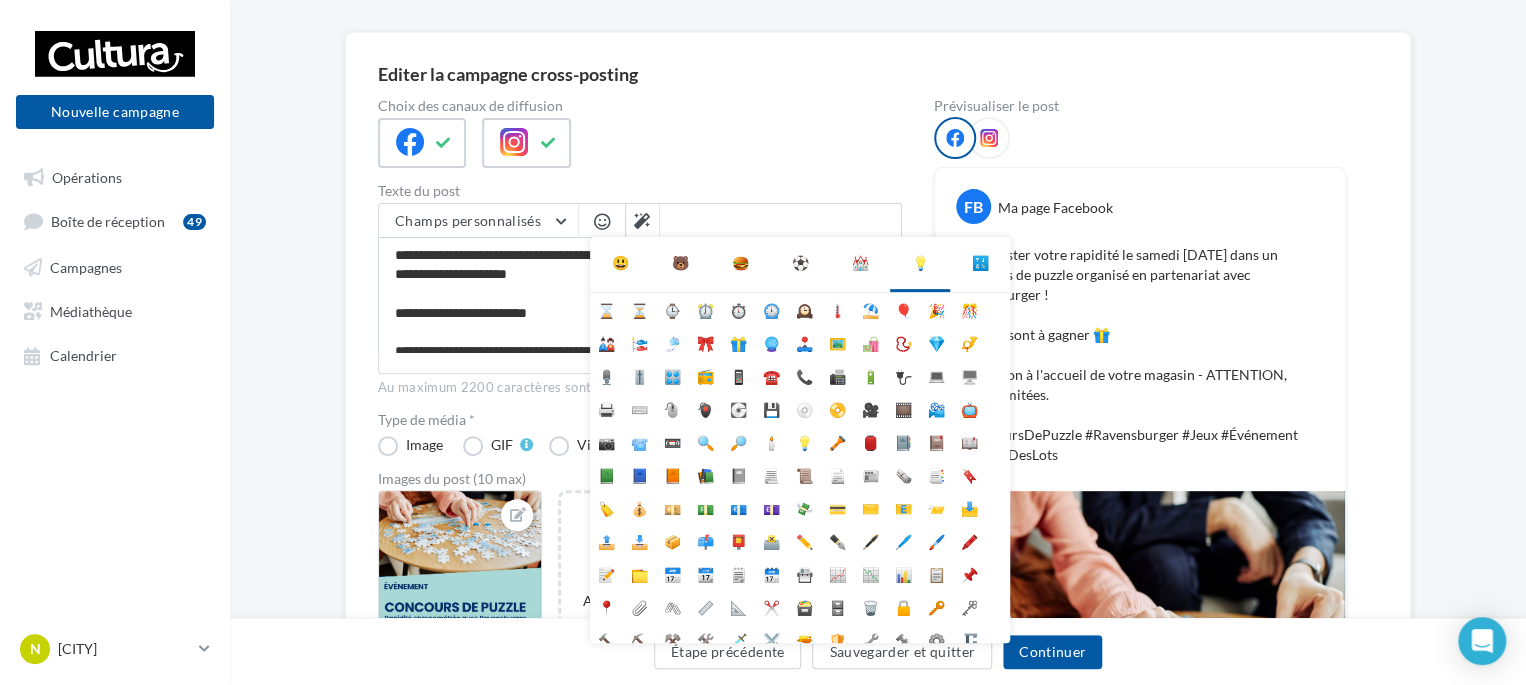 scroll, scrollTop: 200, scrollLeft: 0, axis: vertical 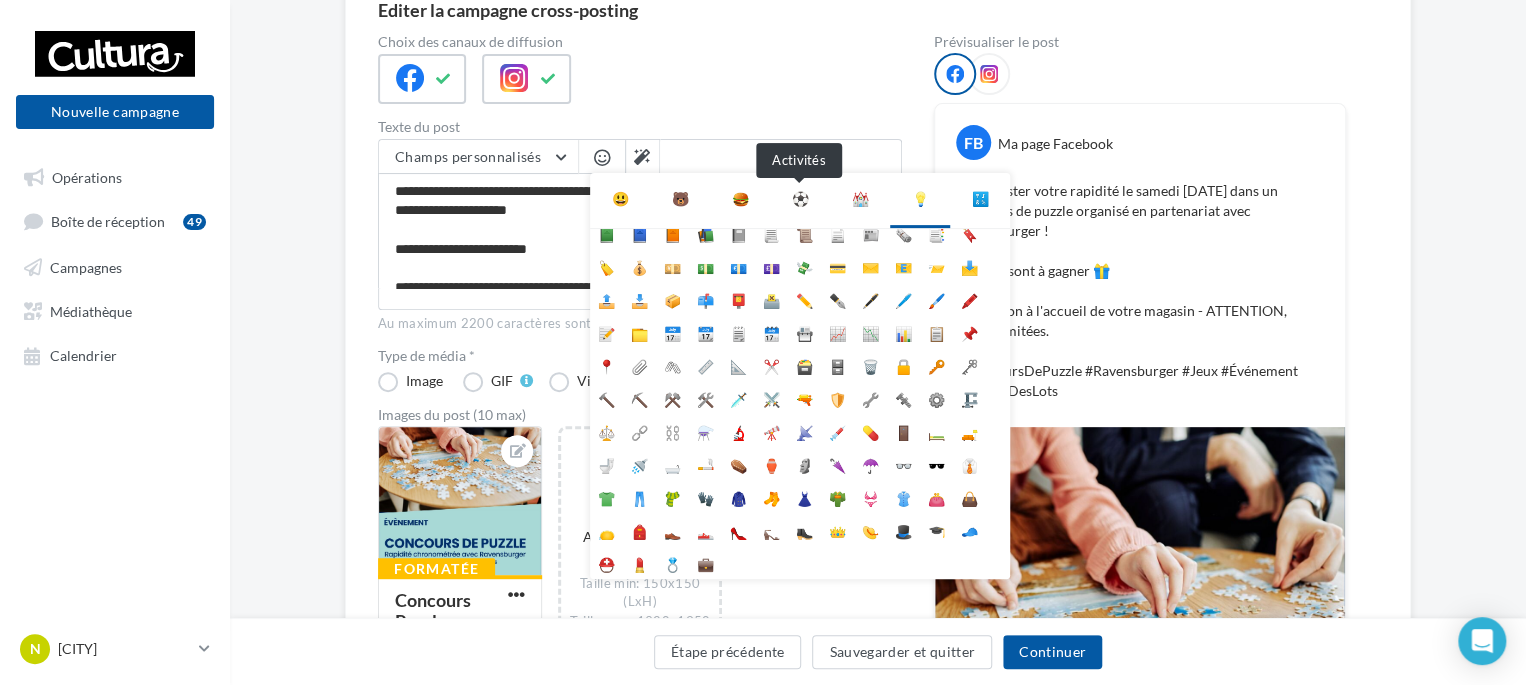 click on "⚽" at bounding box center [800, 199] 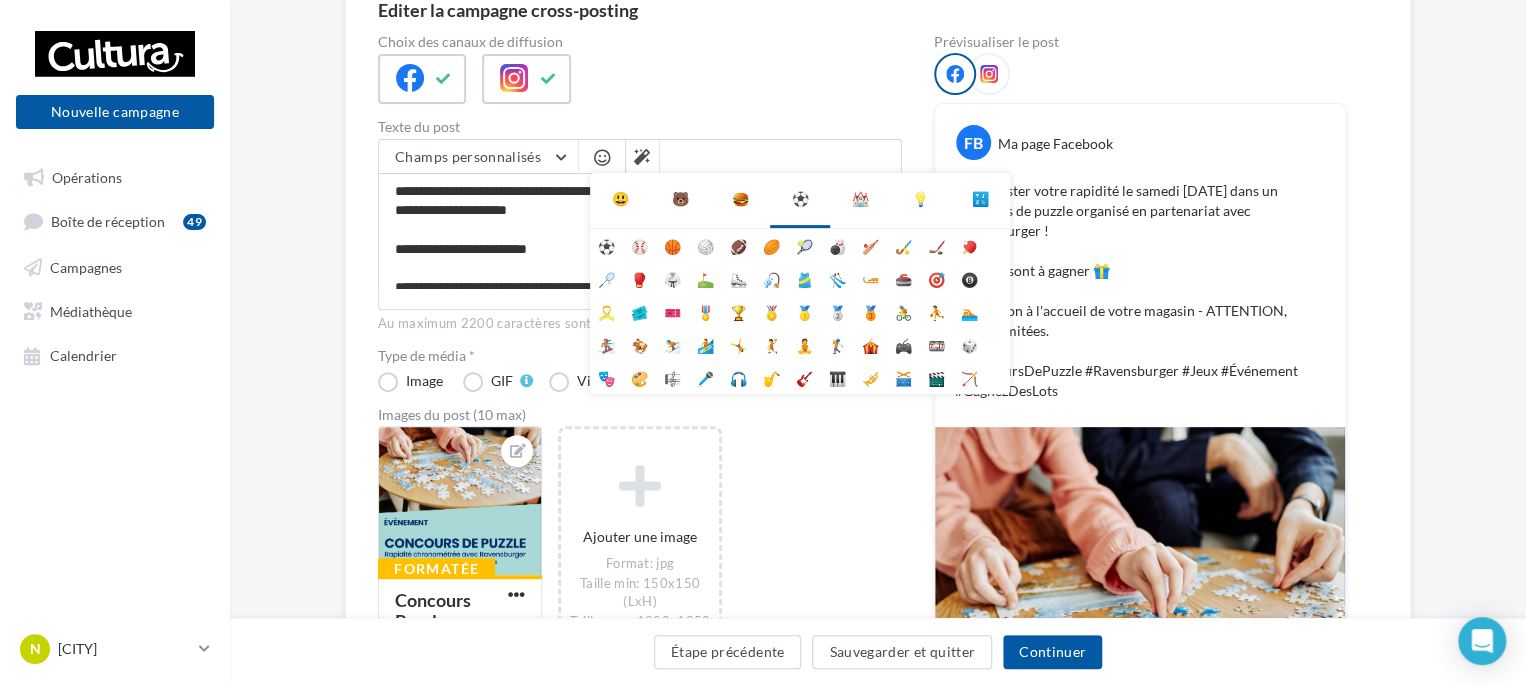 scroll, scrollTop: 0, scrollLeft: 0, axis: both 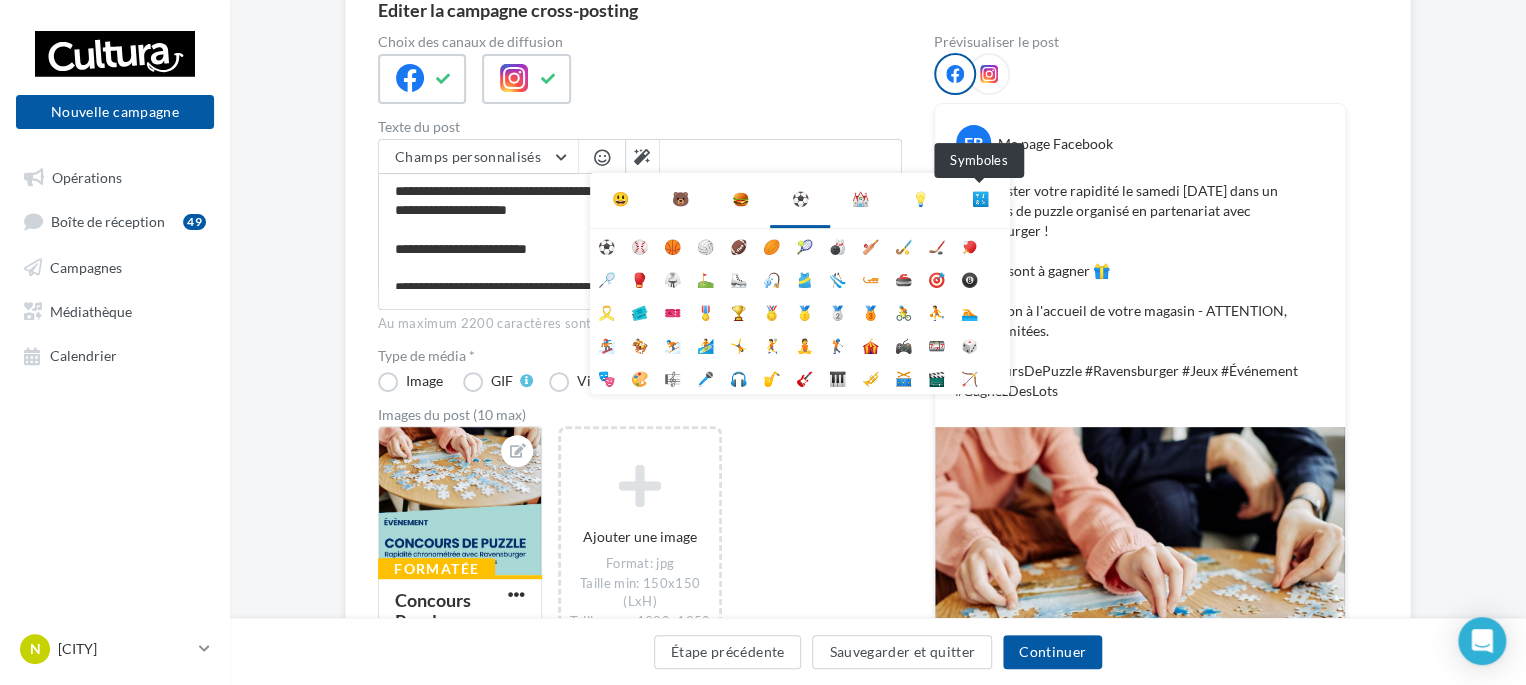 click on "🔣" at bounding box center (980, 199) 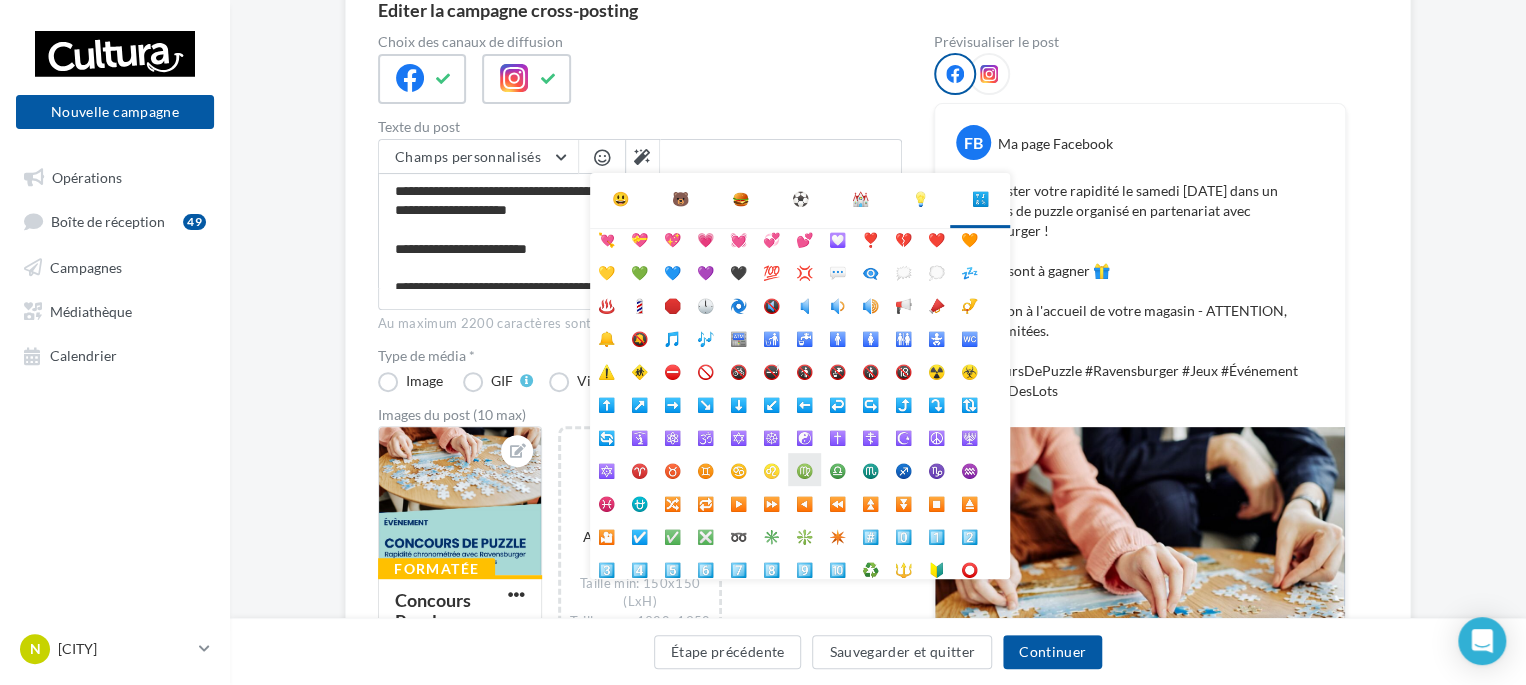 scroll, scrollTop: 0, scrollLeft: 0, axis: both 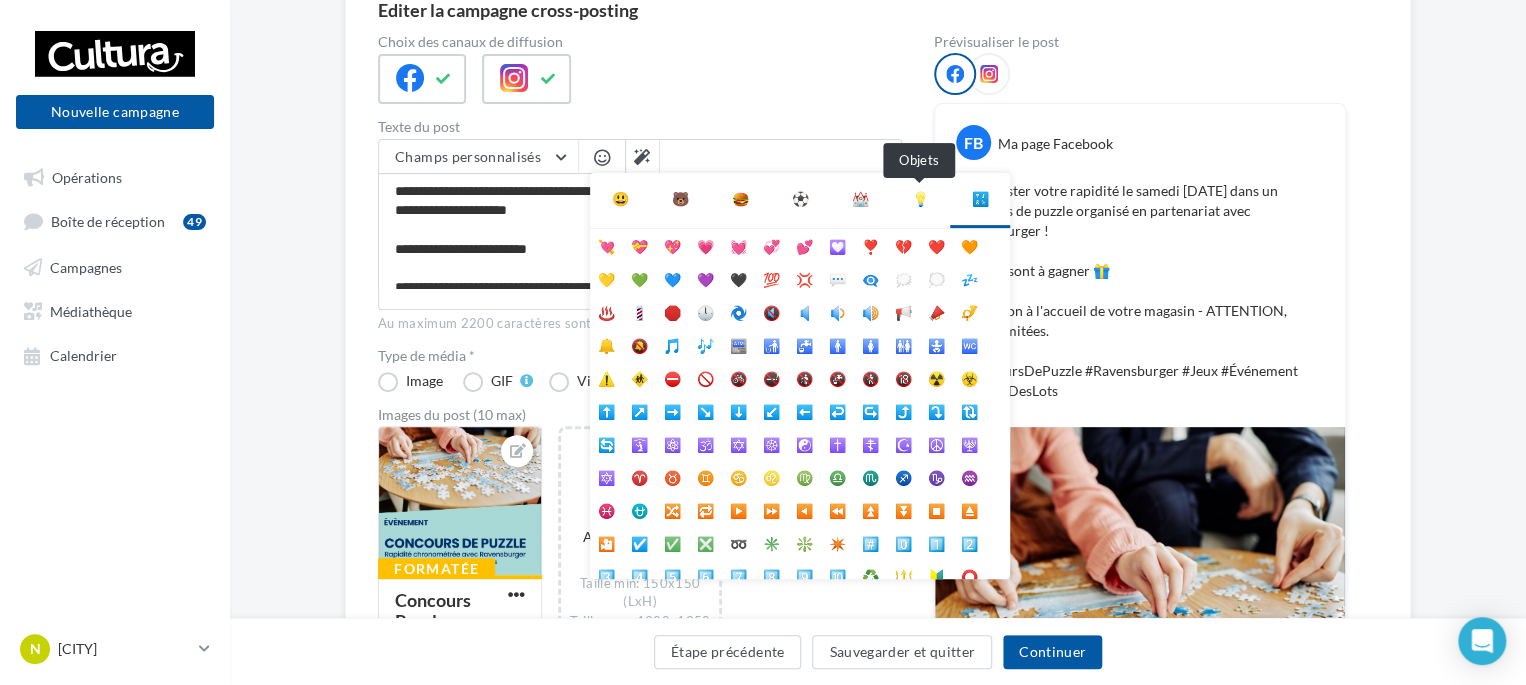click on "💡" at bounding box center [920, 199] 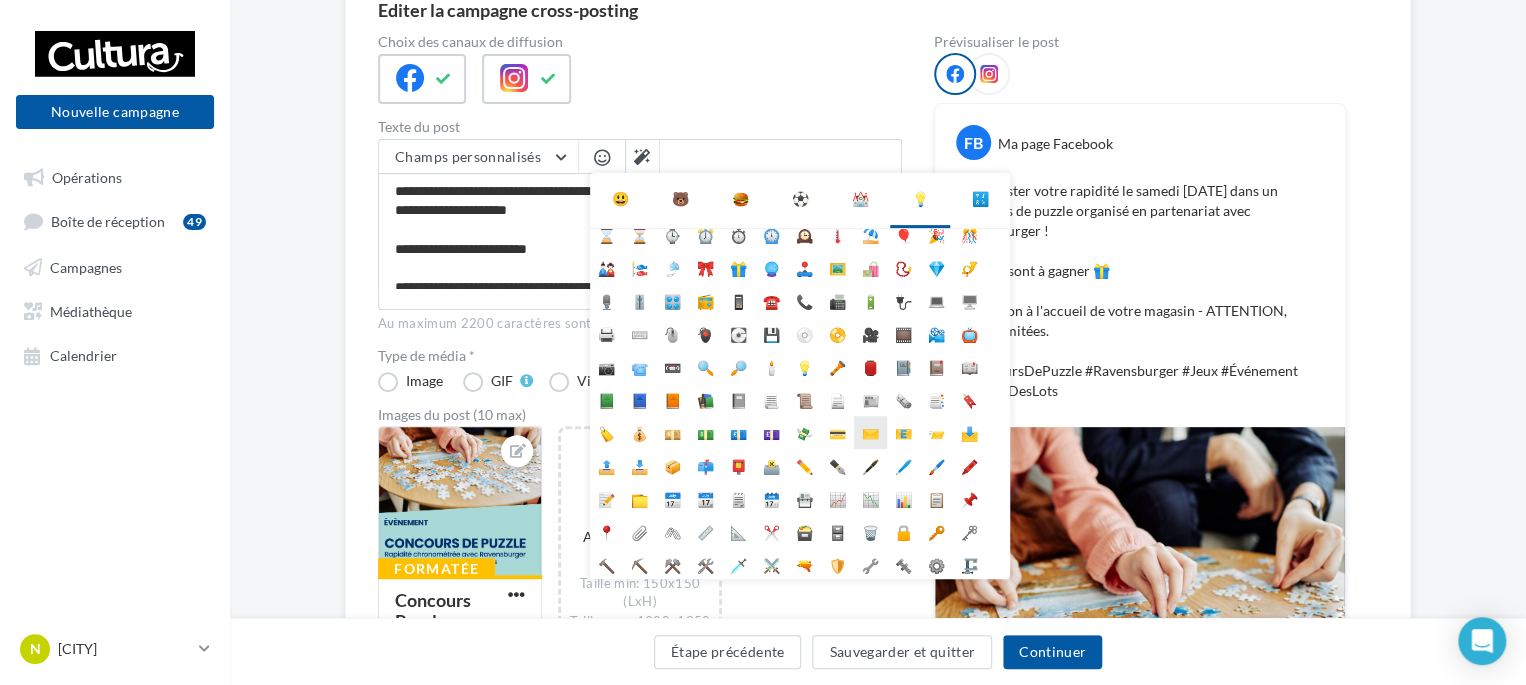 scroll, scrollTop: 0, scrollLeft: 0, axis: both 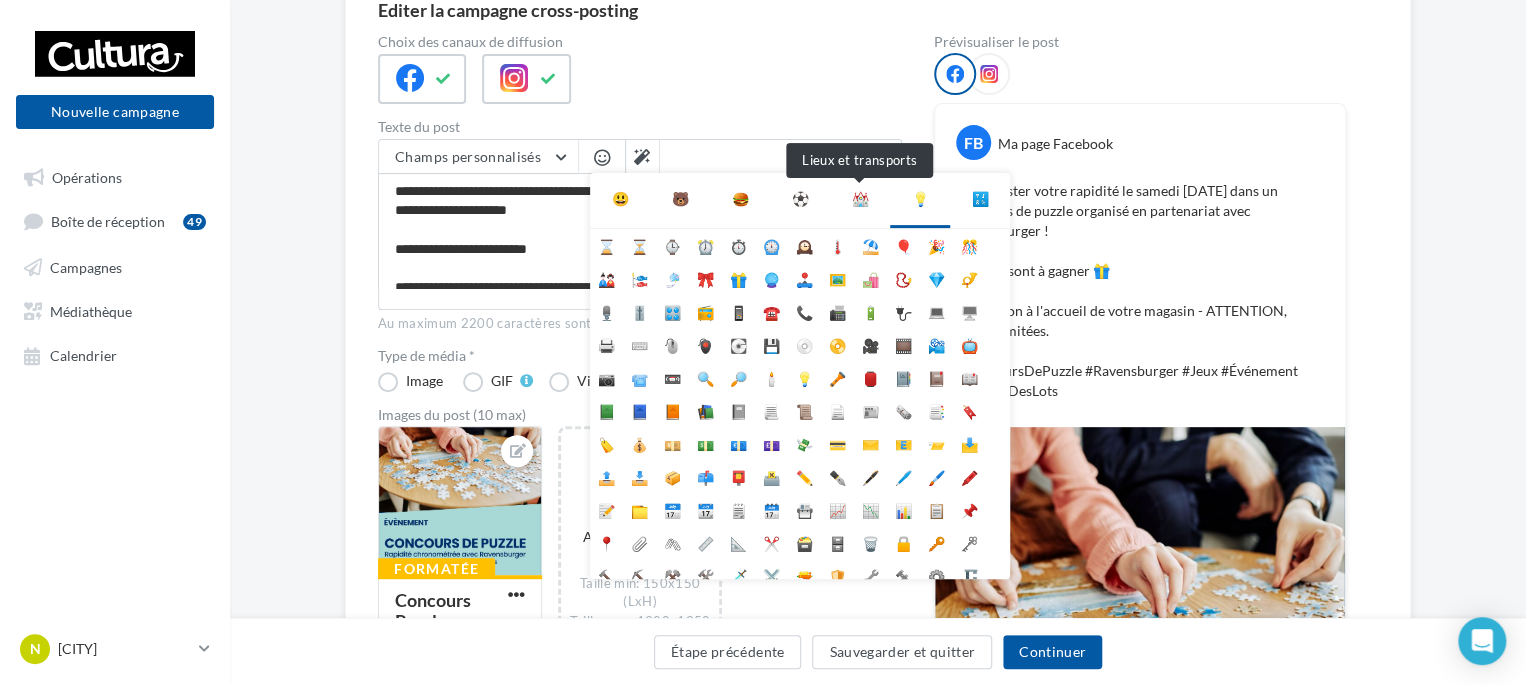 click on "⛪" at bounding box center [860, 199] 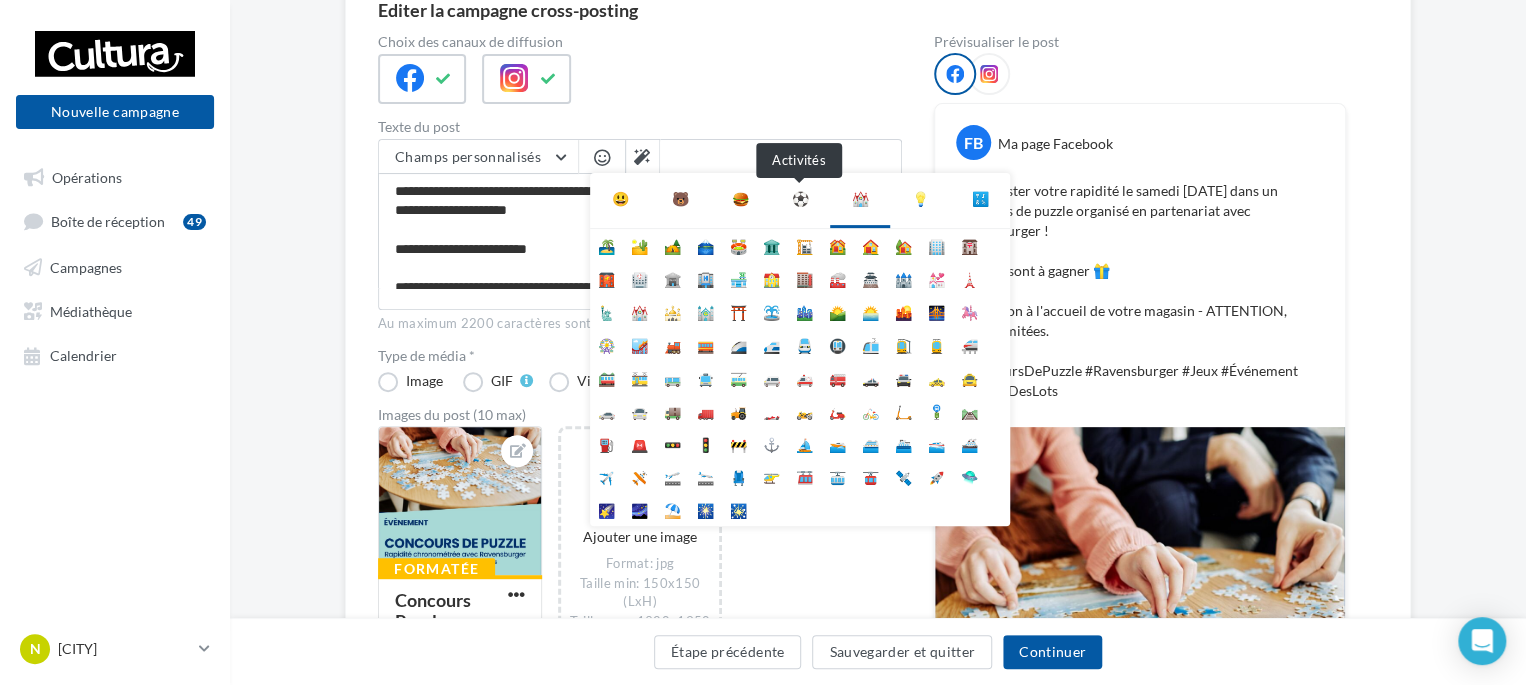 click on "⚽" at bounding box center (800, 199) 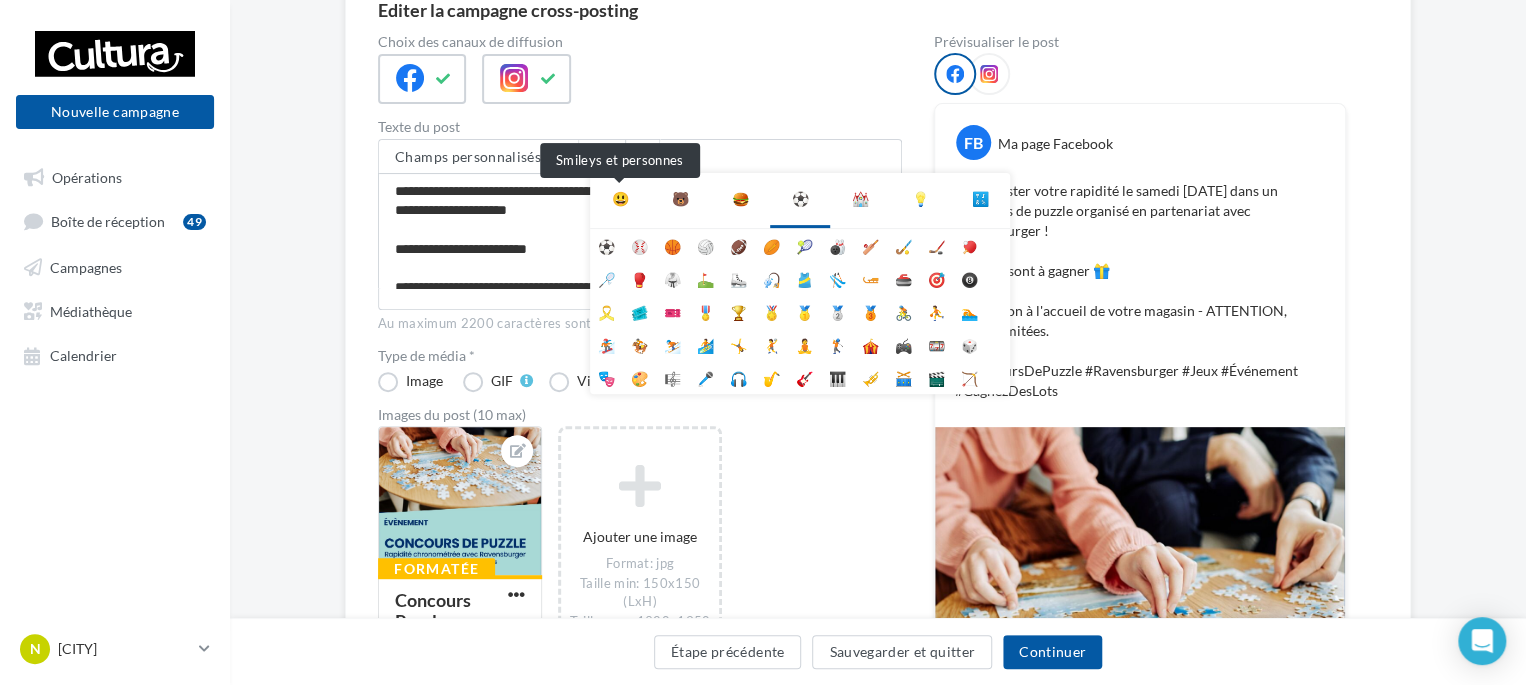 click on "😃" at bounding box center [620, 199] 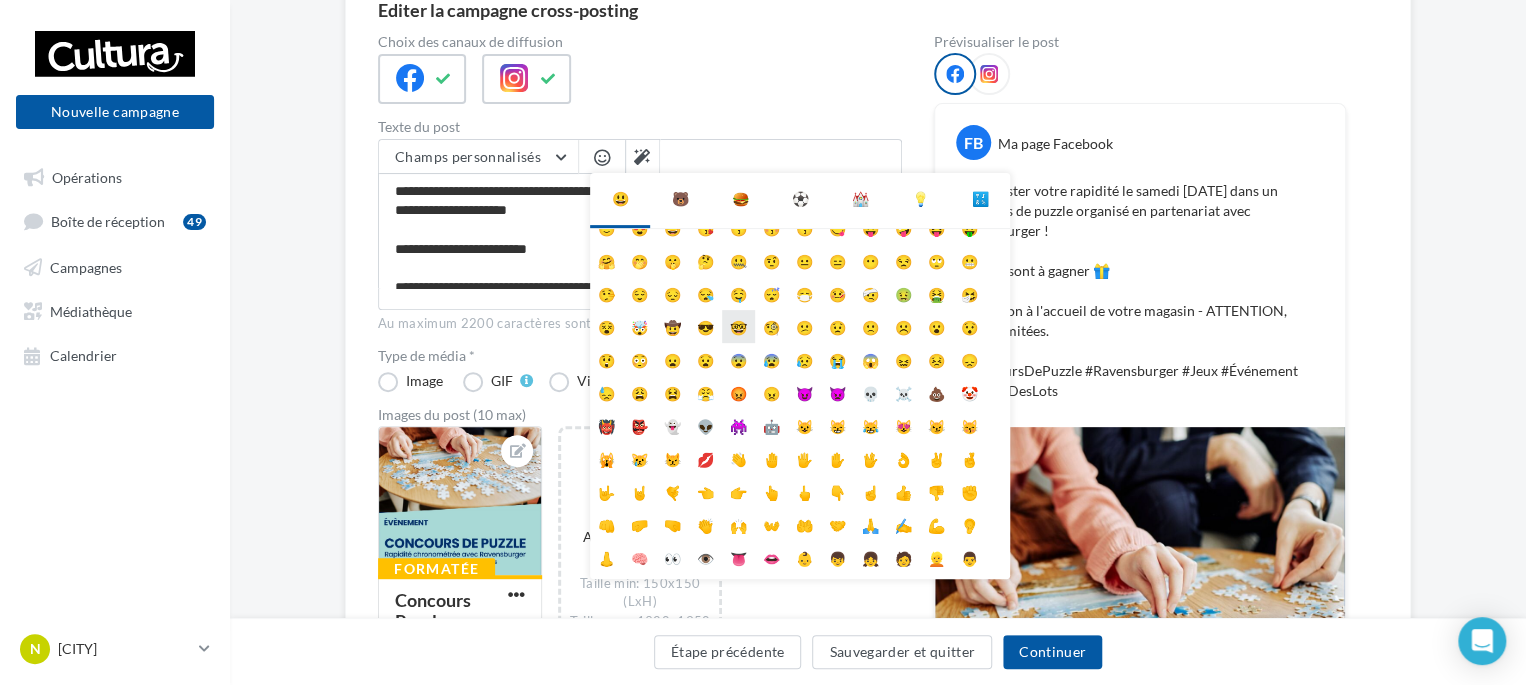 scroll, scrollTop: 78, scrollLeft: 0, axis: vertical 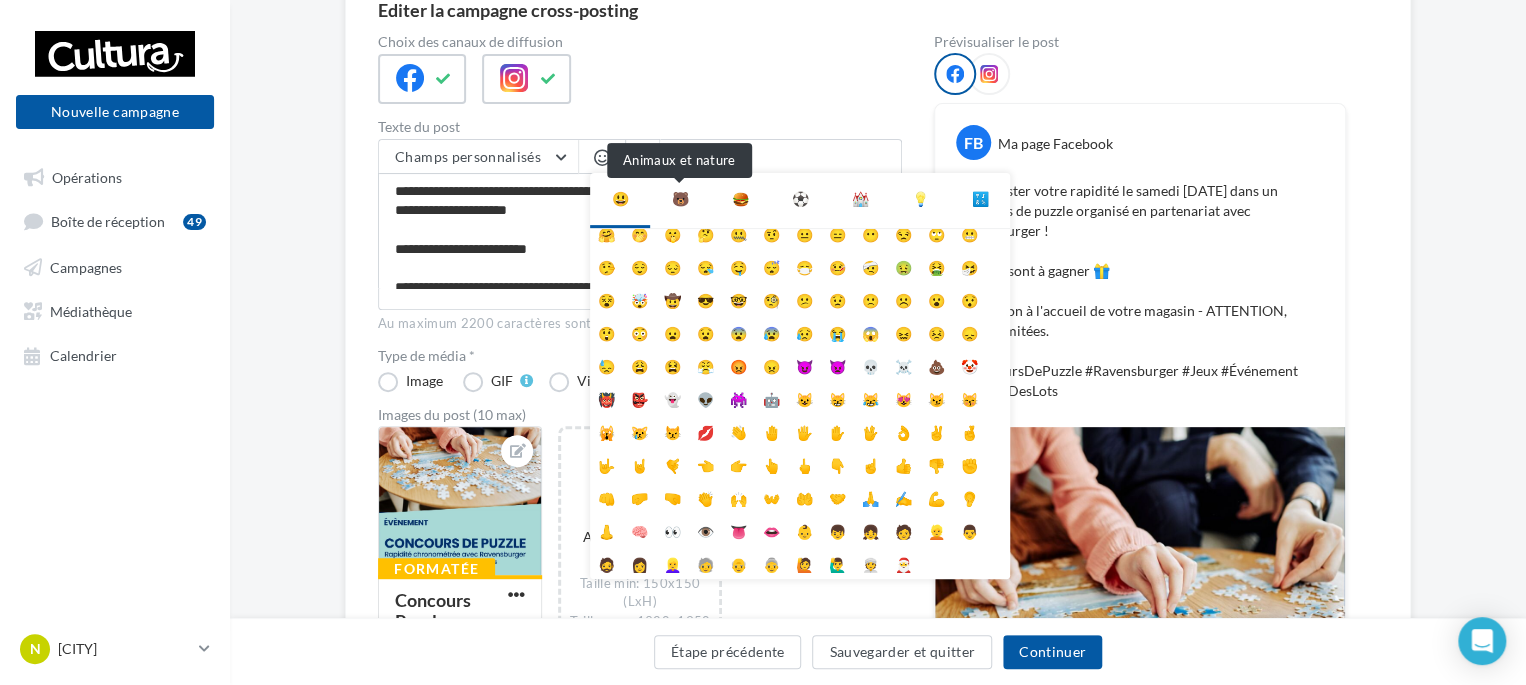 click on "🐻" at bounding box center (680, 199) 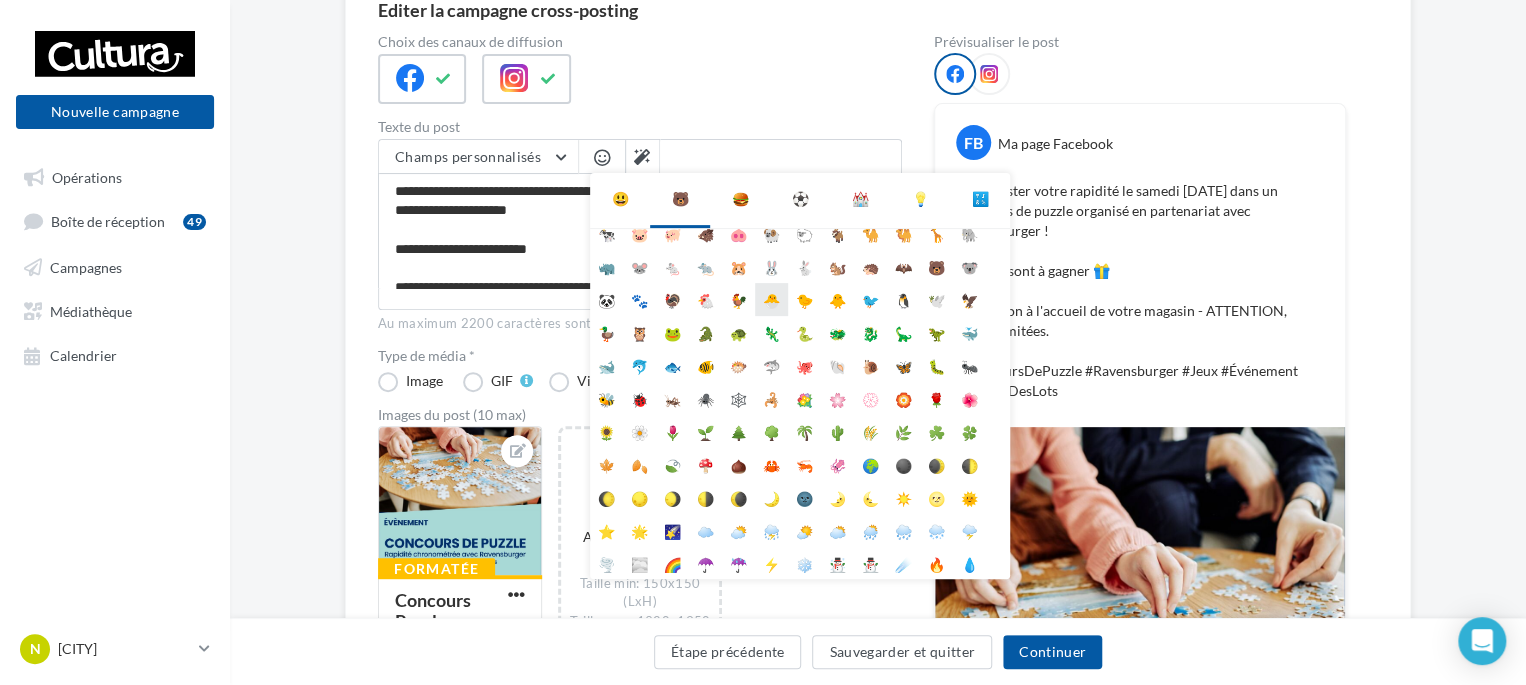 scroll, scrollTop: 112, scrollLeft: 0, axis: vertical 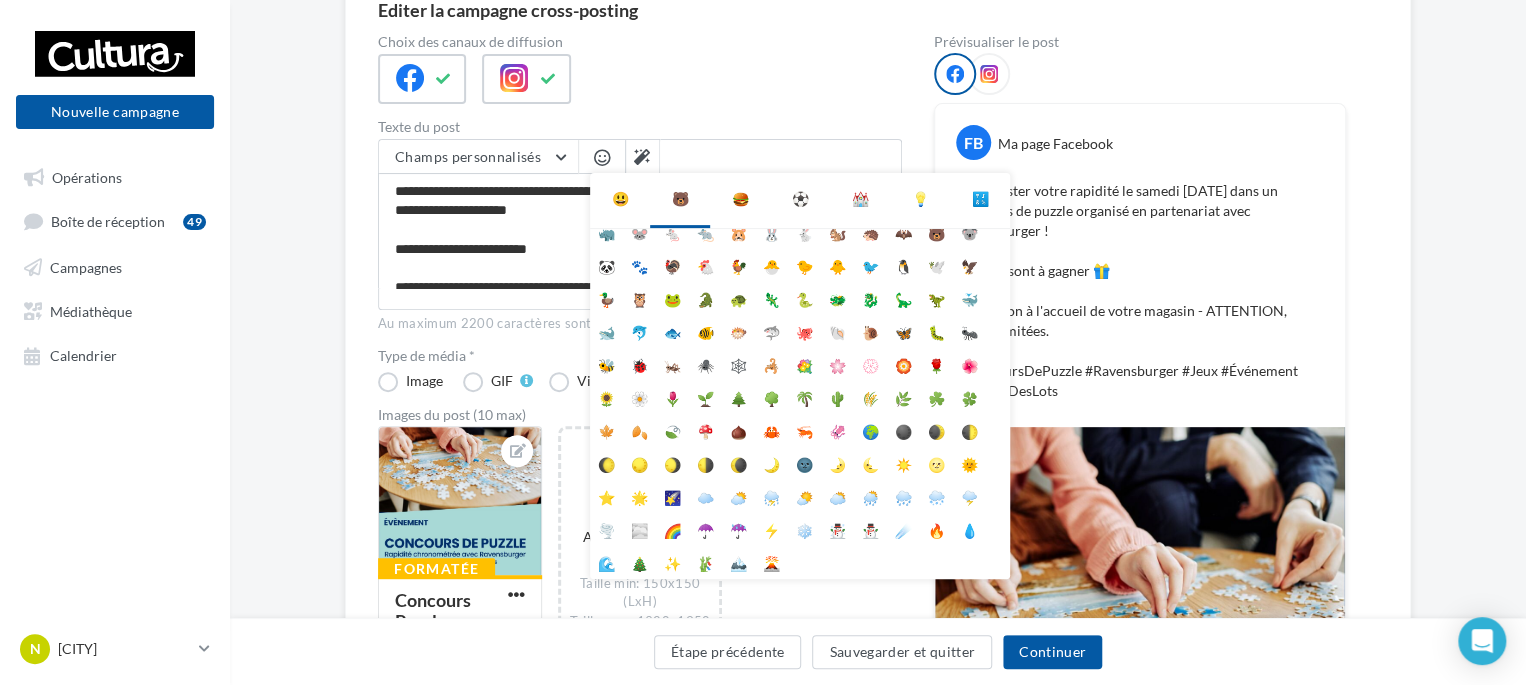 click on "🍔" at bounding box center [740, 199] 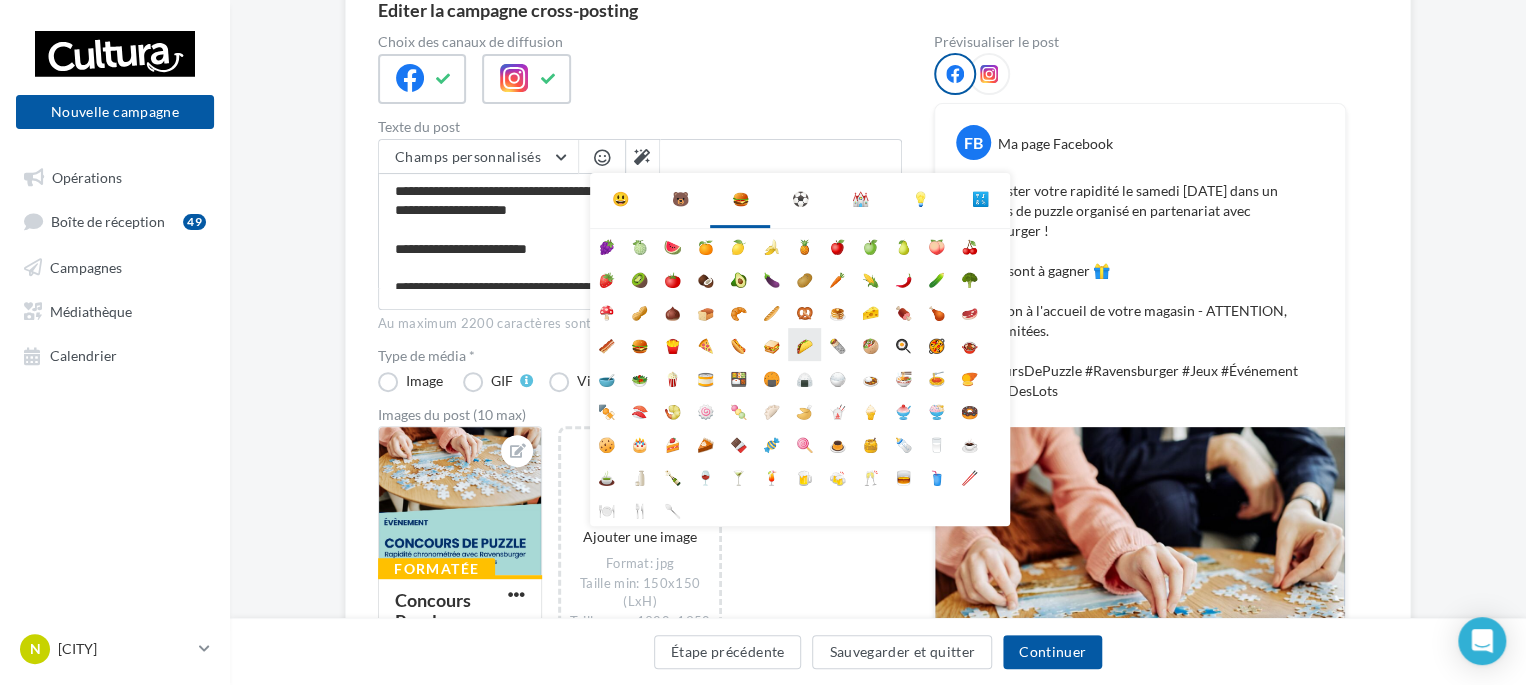 scroll, scrollTop: 0, scrollLeft: 0, axis: both 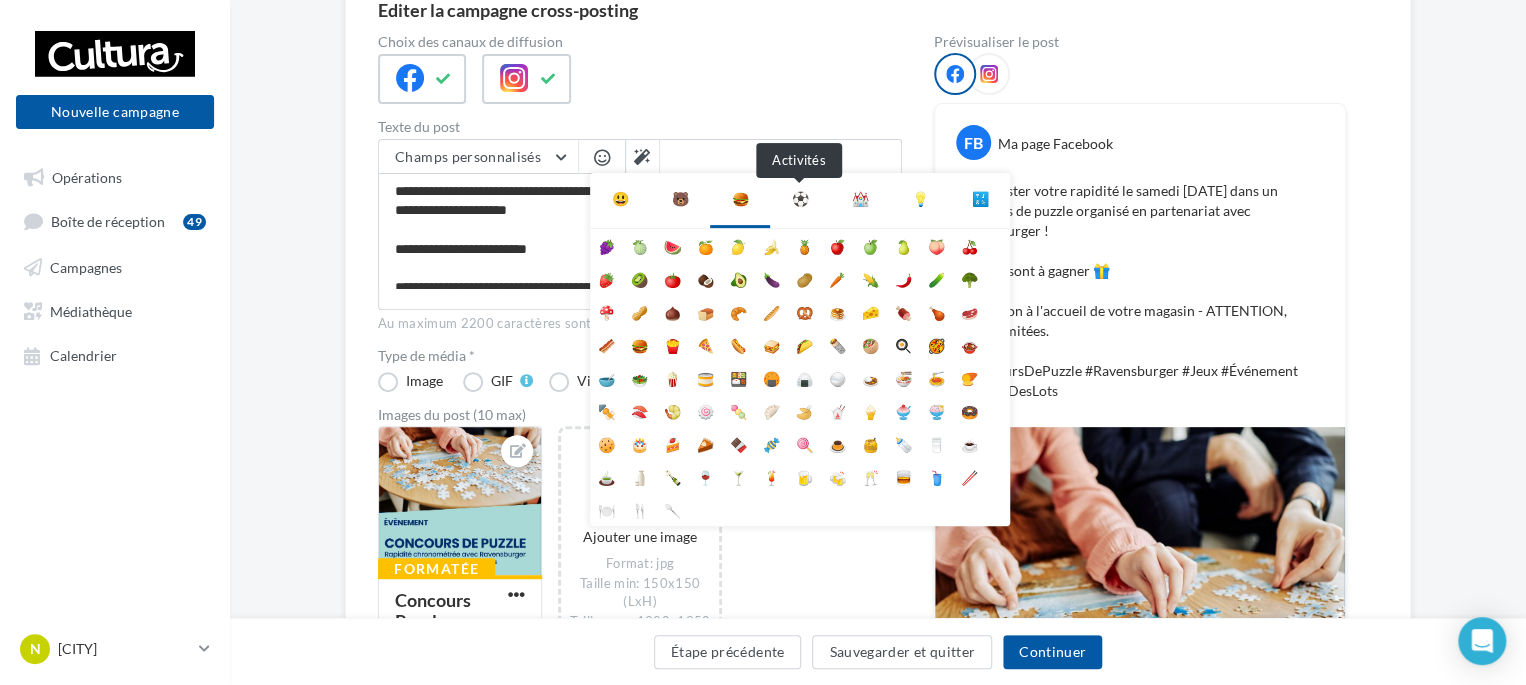click on "⚽" at bounding box center (800, 199) 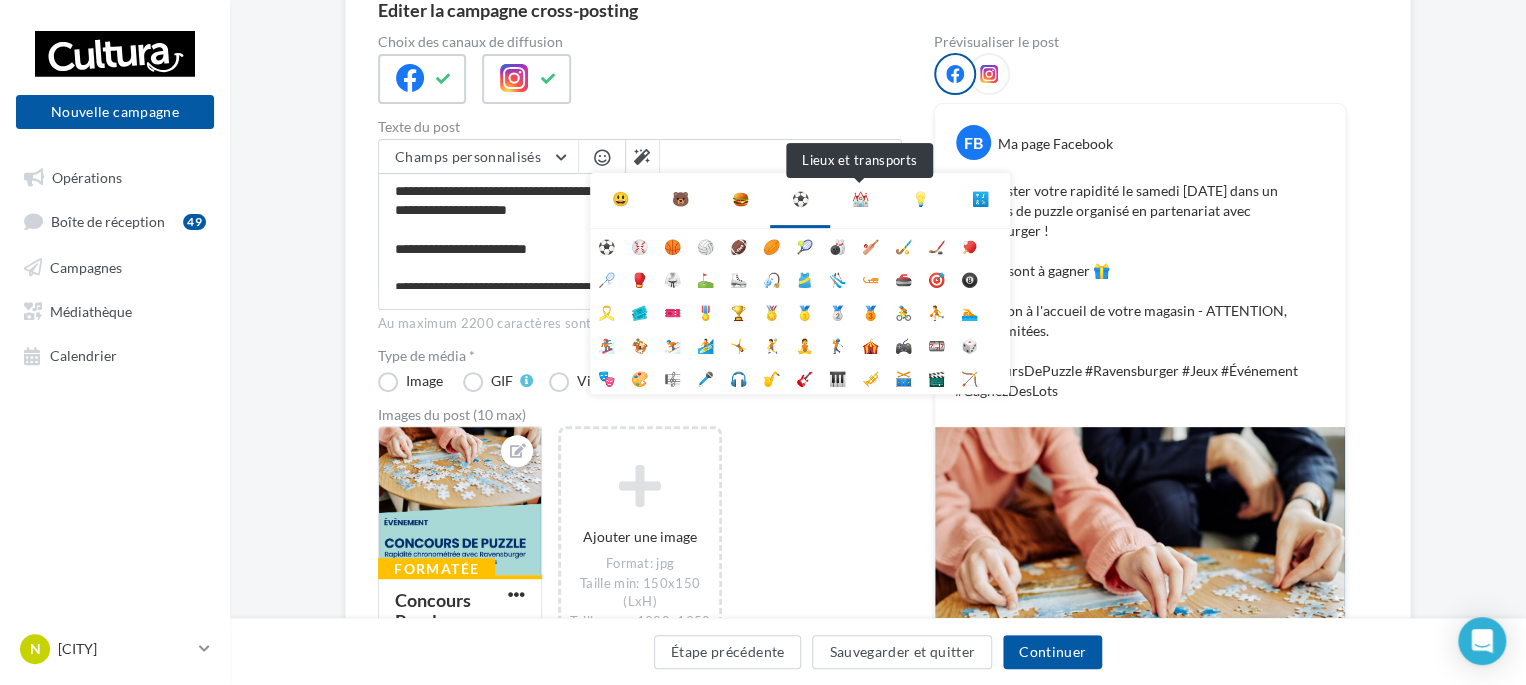 click on "⛪" at bounding box center (860, 199) 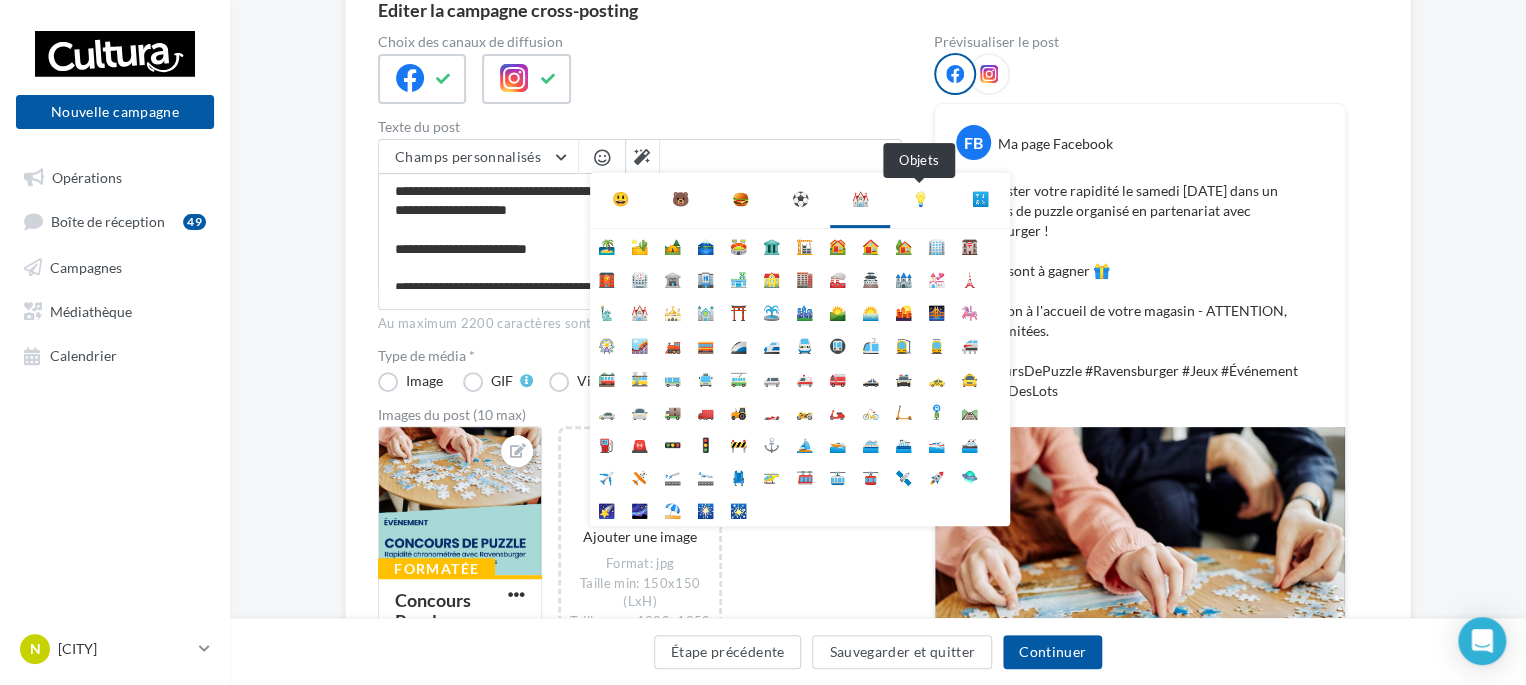 click on "💡" at bounding box center (920, 199) 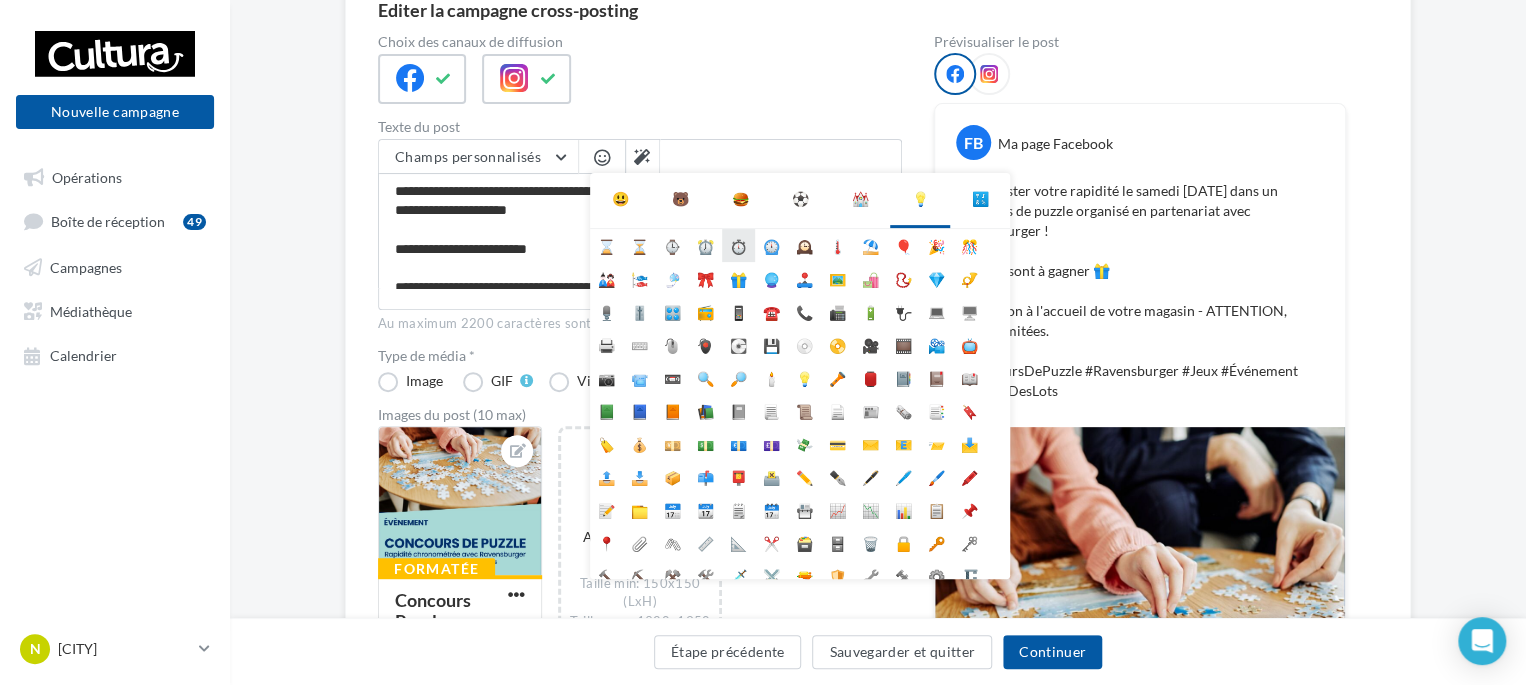 click on "⏱️" at bounding box center (738, 245) 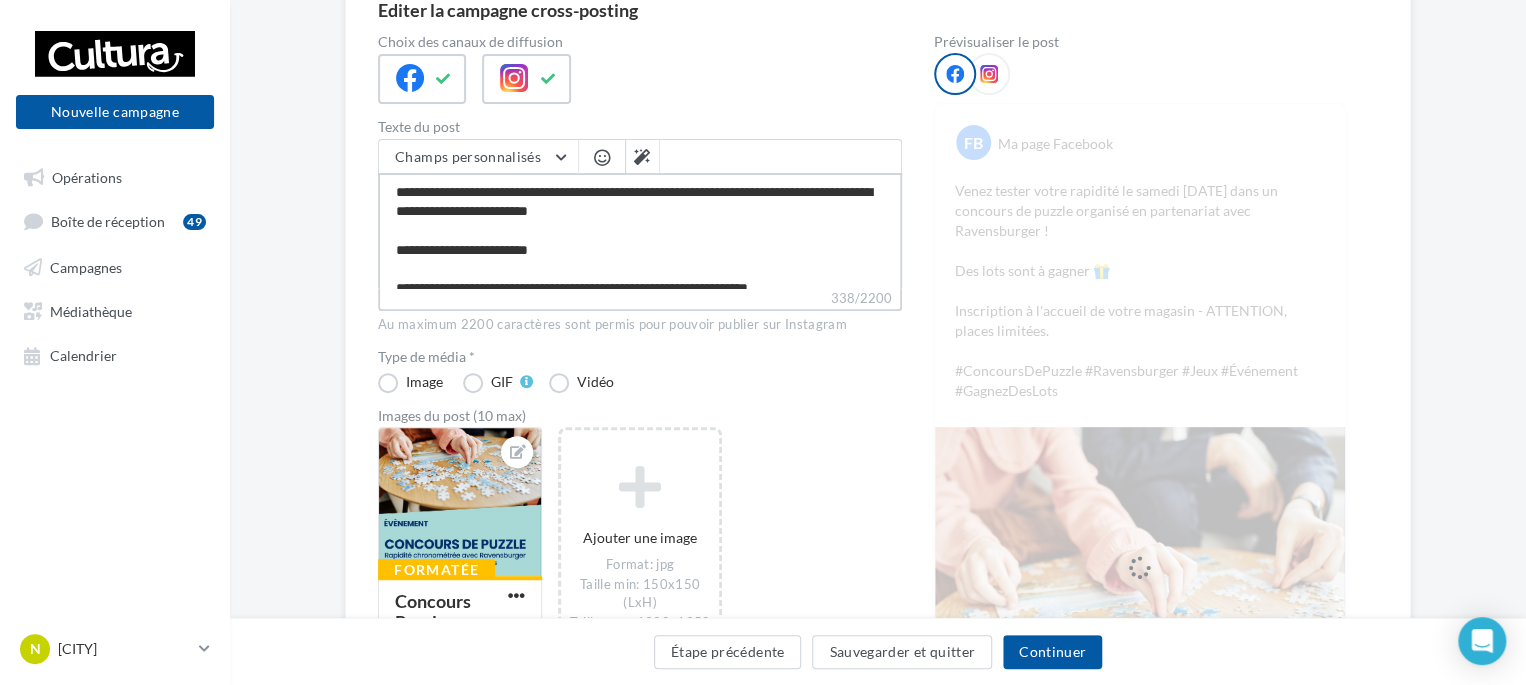 click on "**********" at bounding box center (640, 230) 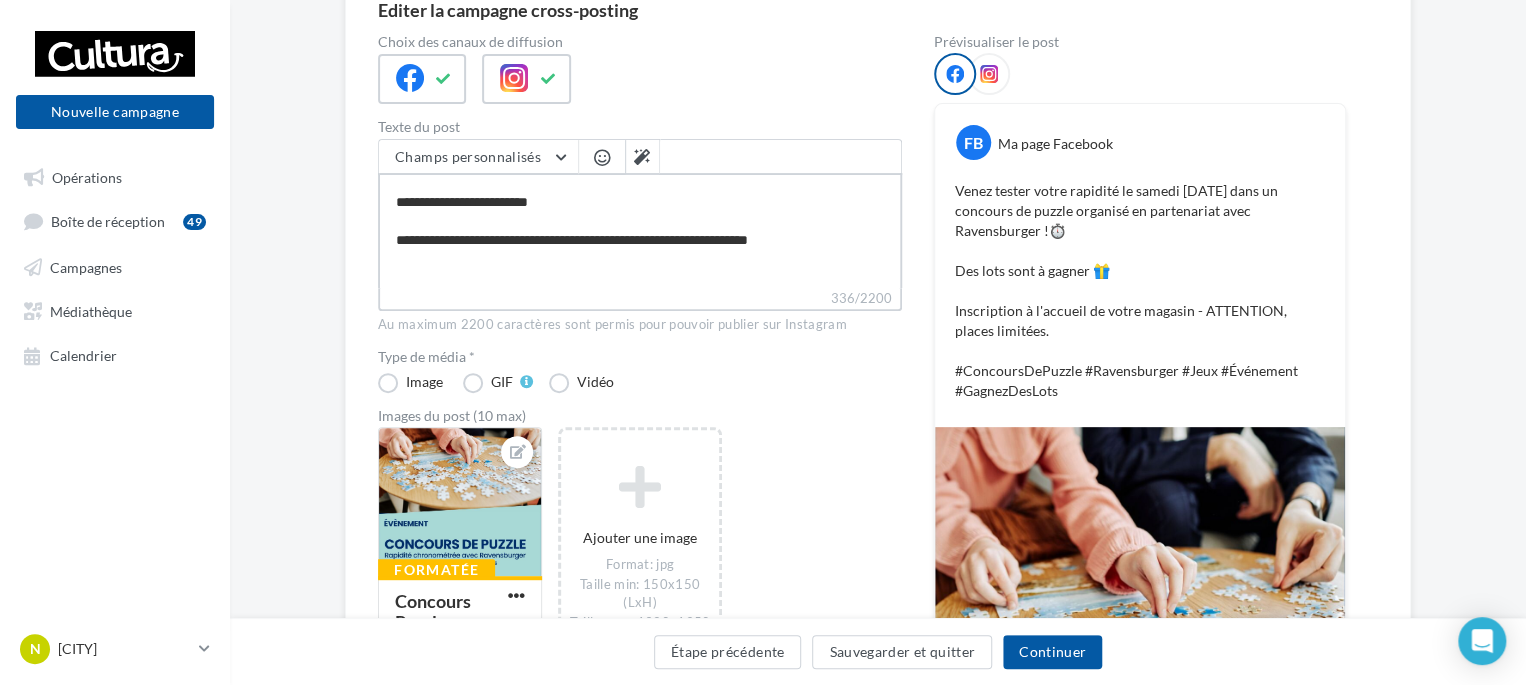 scroll, scrollTop: 95, scrollLeft: 0, axis: vertical 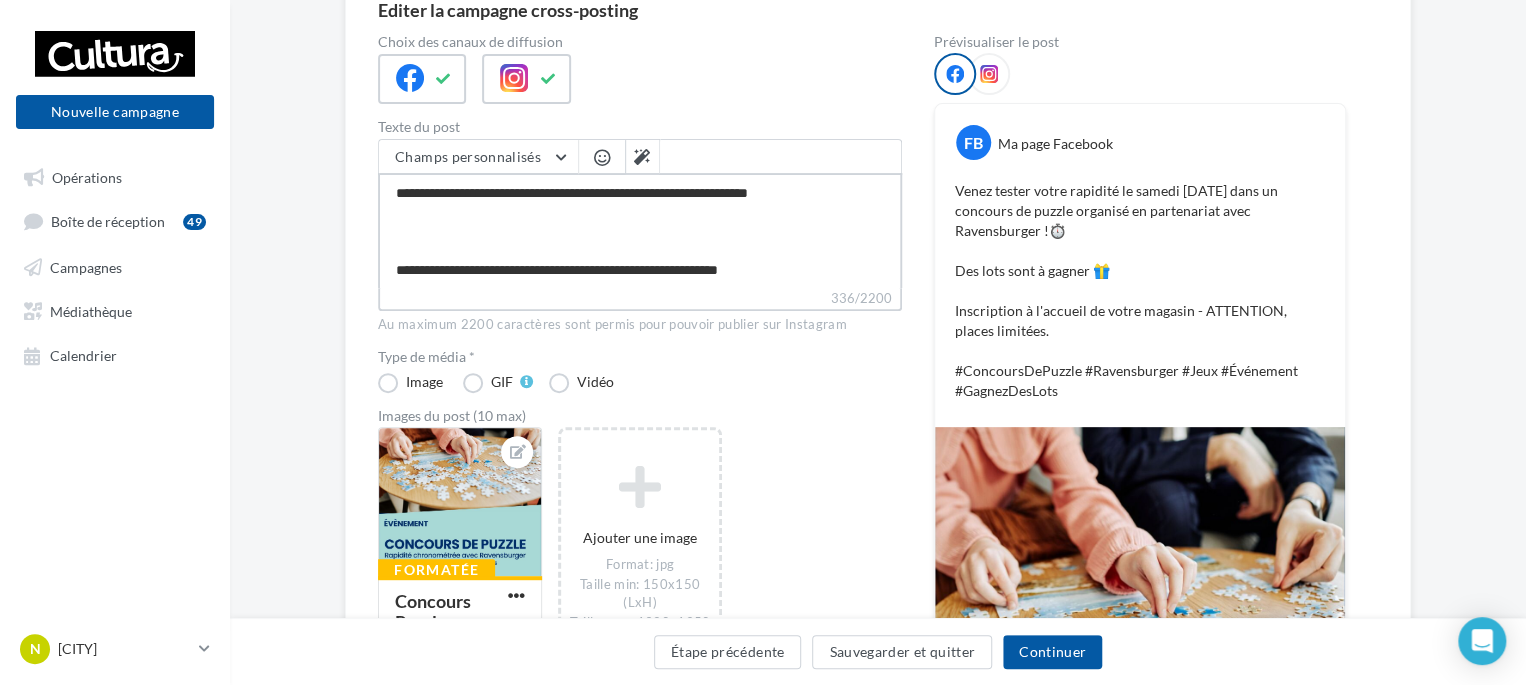 click on "**********" at bounding box center [640, 230] 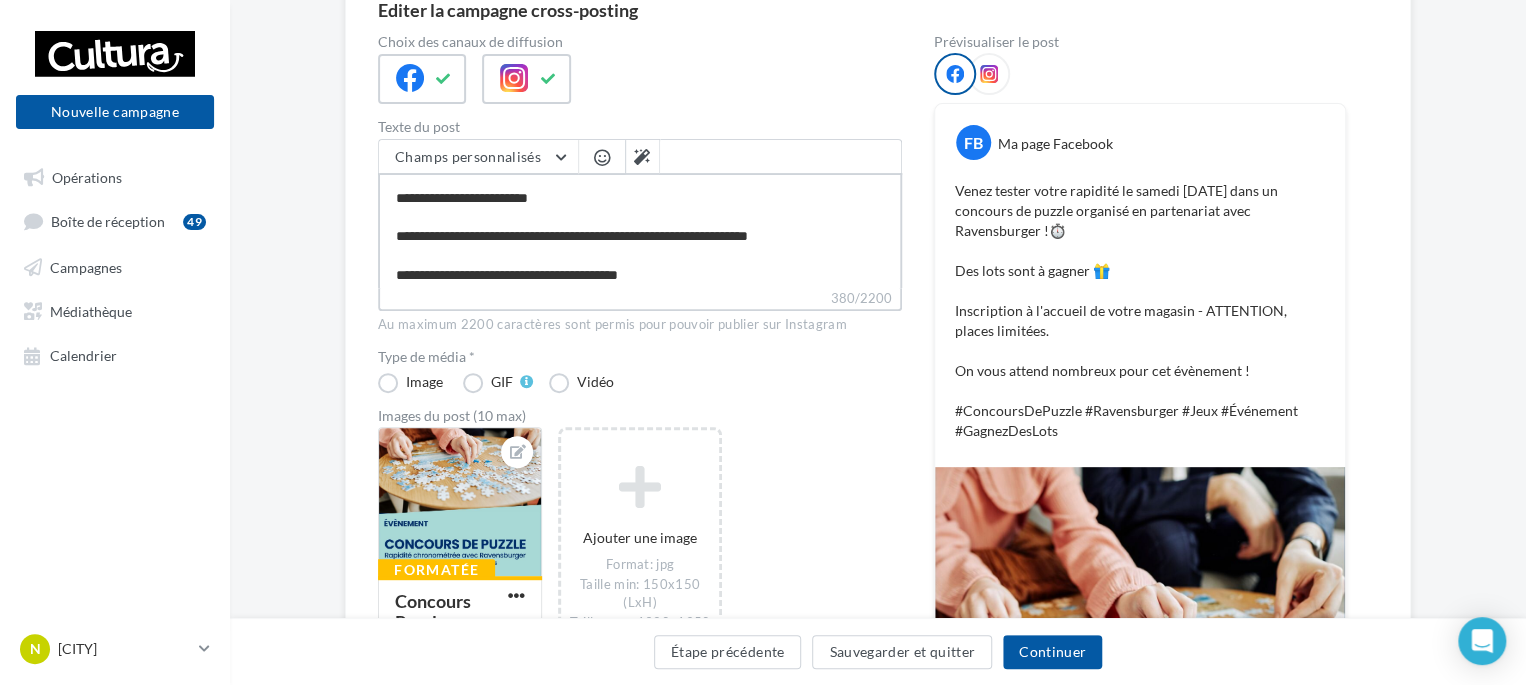 scroll, scrollTop: 95, scrollLeft: 0, axis: vertical 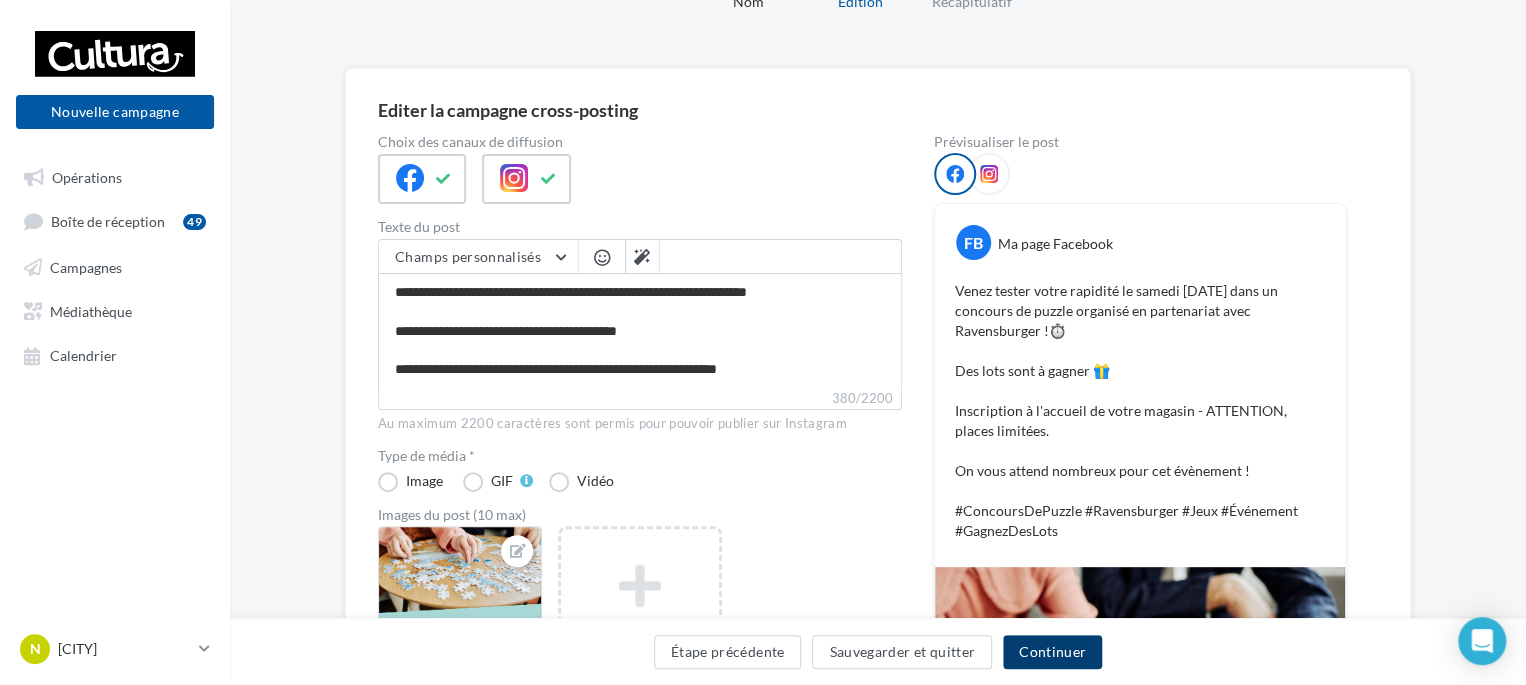click on "Continuer" at bounding box center (1052, 652) 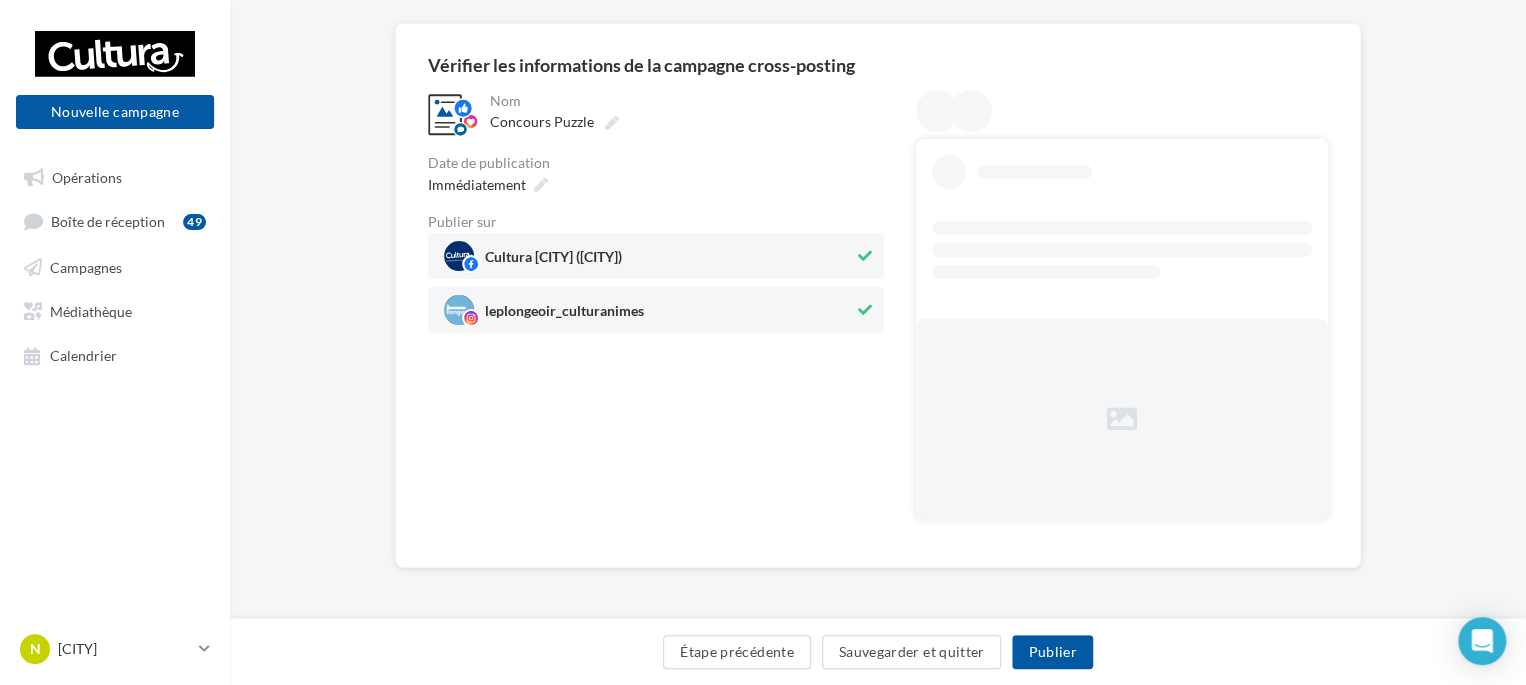 scroll, scrollTop: 0, scrollLeft: 0, axis: both 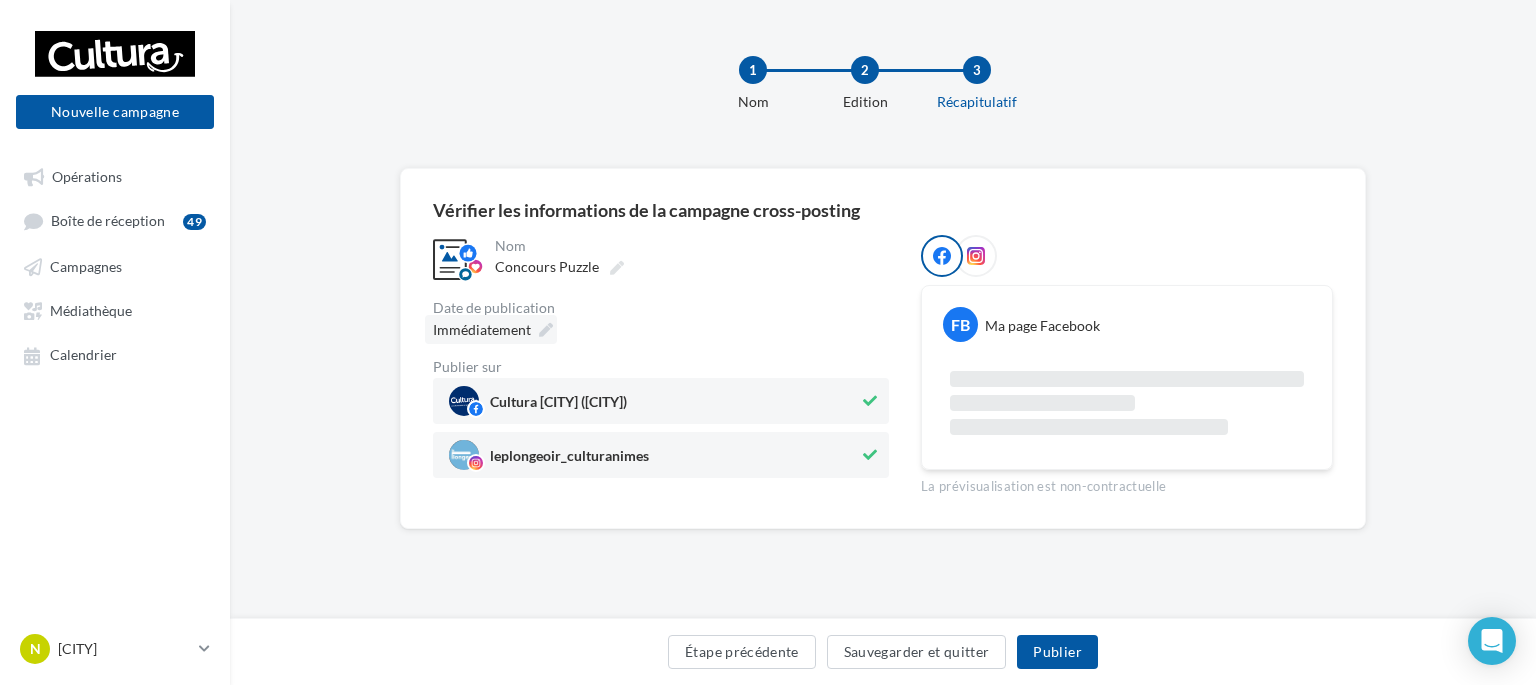 click at bounding box center [546, 330] 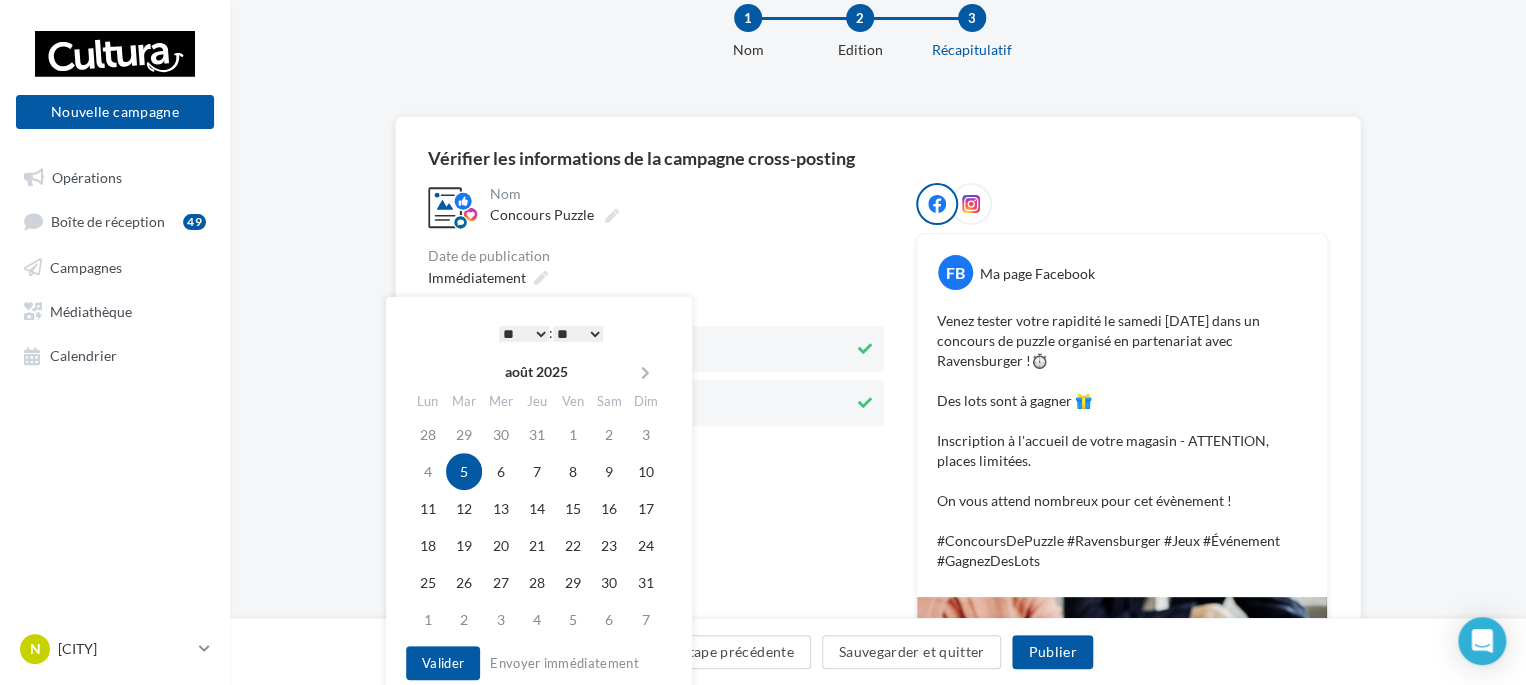 scroll, scrollTop: 200, scrollLeft: 0, axis: vertical 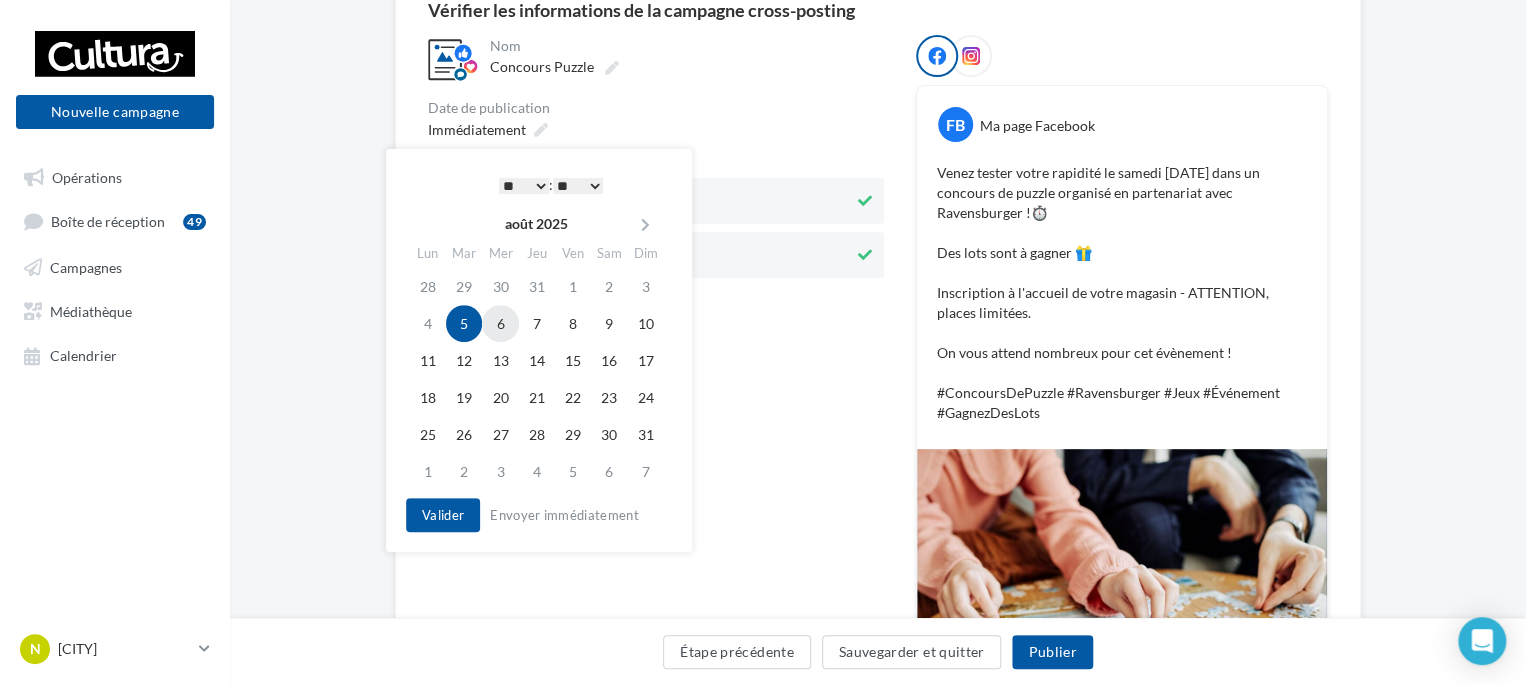 click on "6" at bounding box center [500, 323] 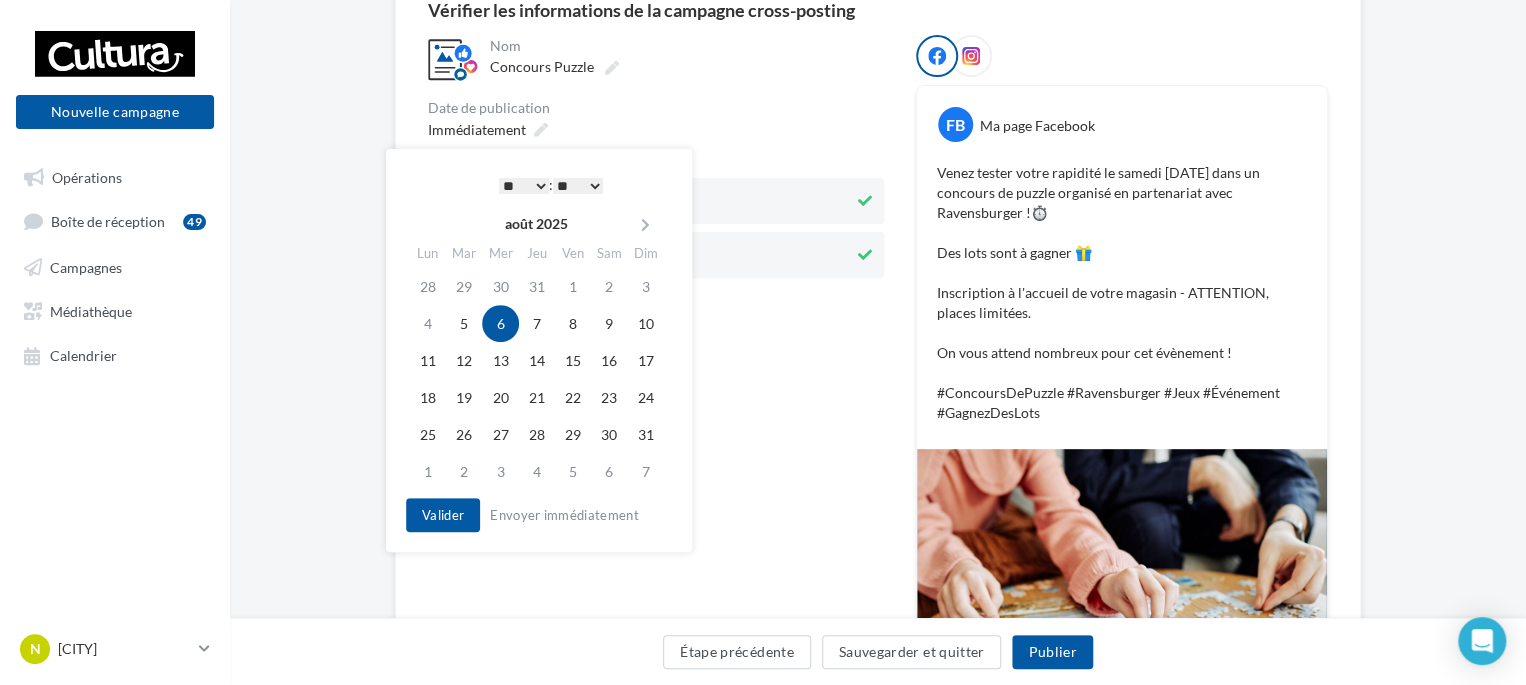 drag, startPoint x: 536, startPoint y: 181, endPoint x: 538, endPoint y: 192, distance: 11.18034 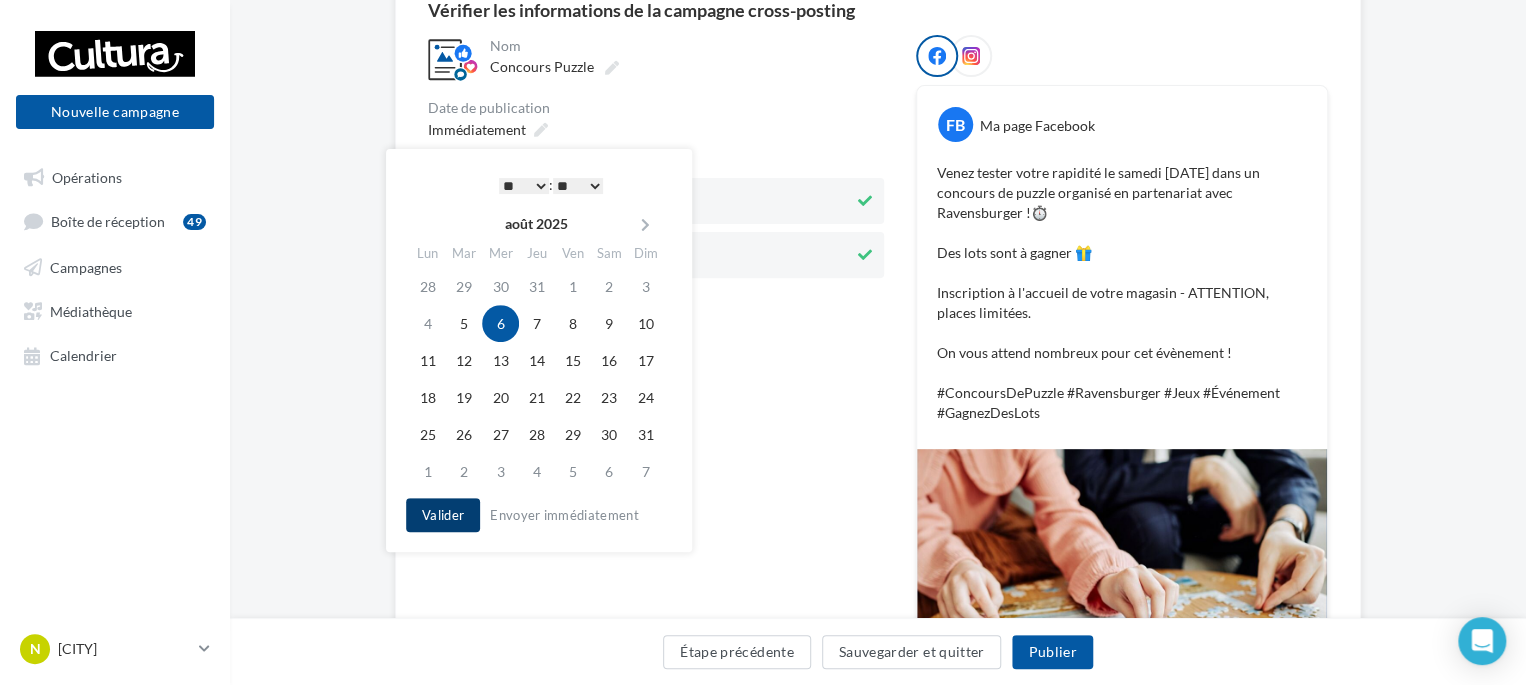 click on "Valider" at bounding box center [443, 515] 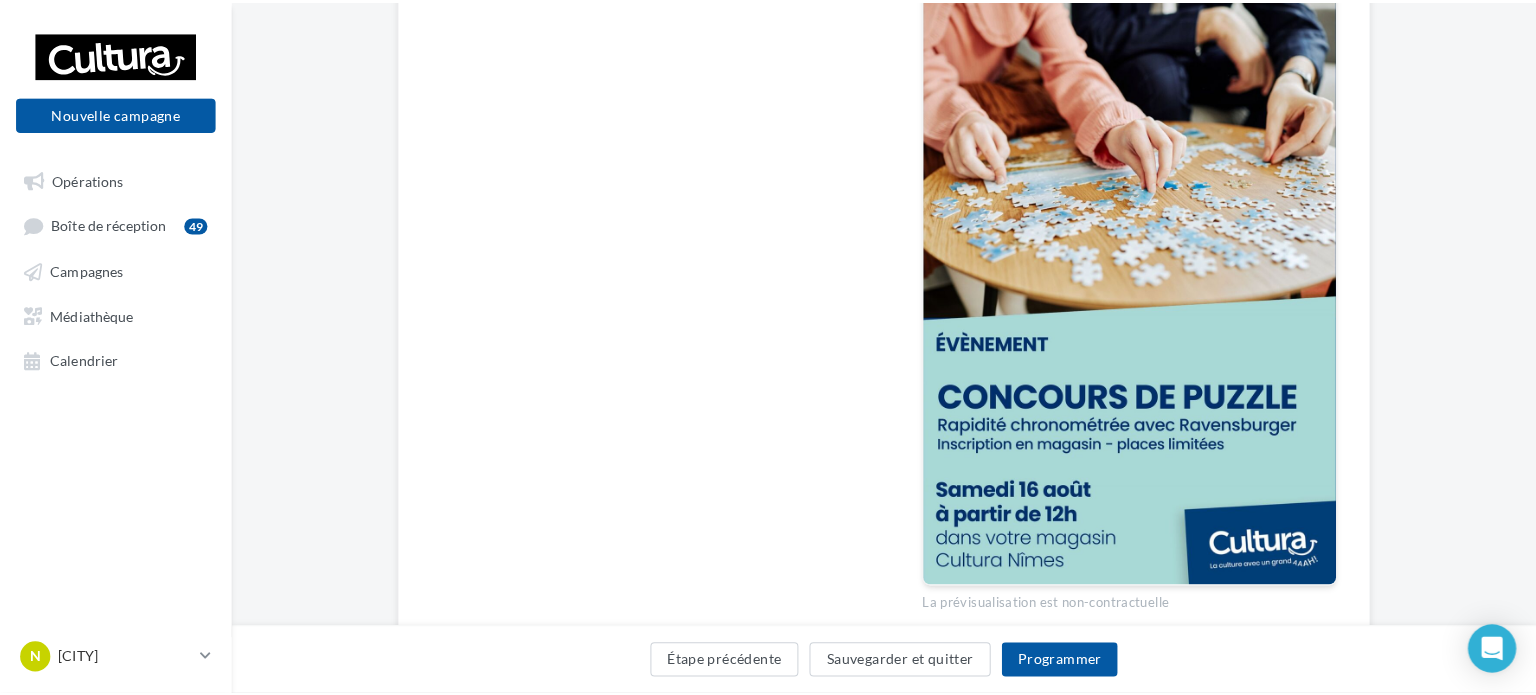 scroll, scrollTop: 700, scrollLeft: 0, axis: vertical 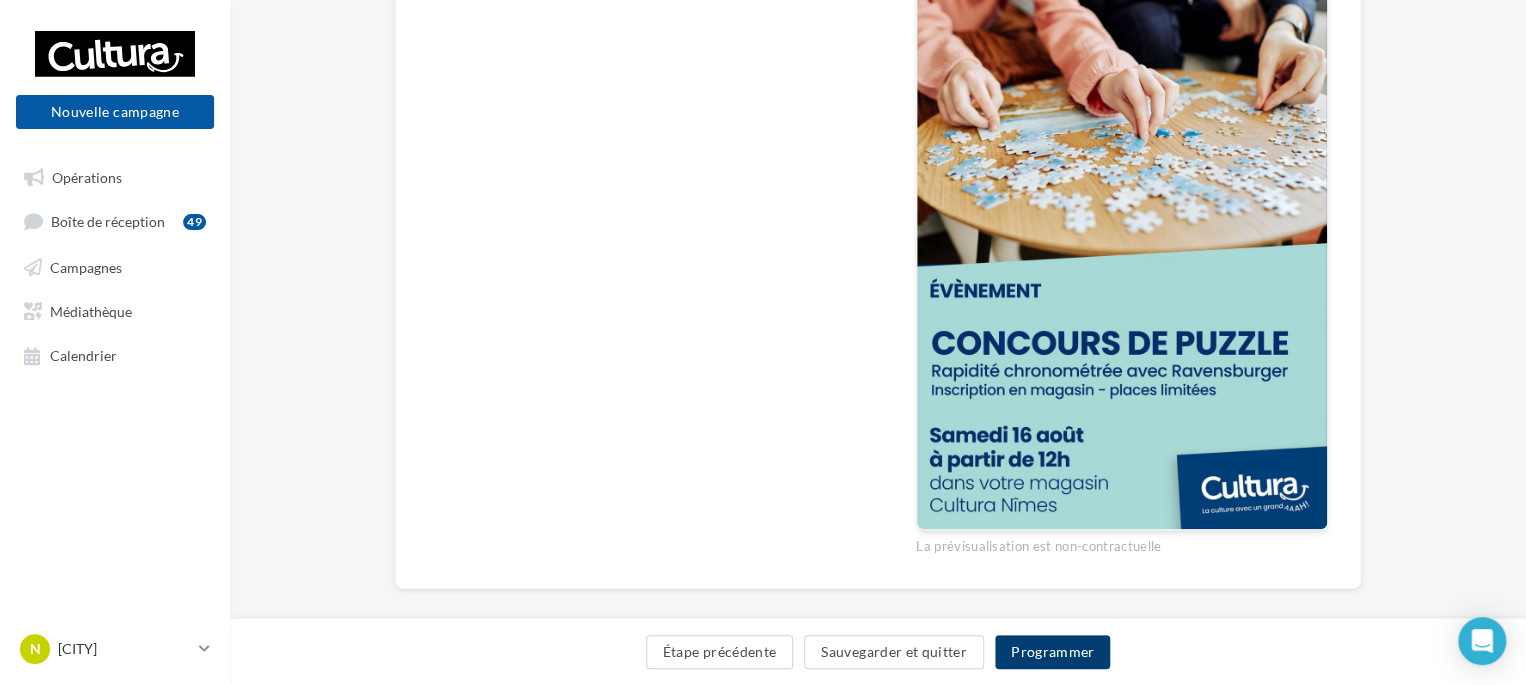 click on "Programmer" at bounding box center [1053, 652] 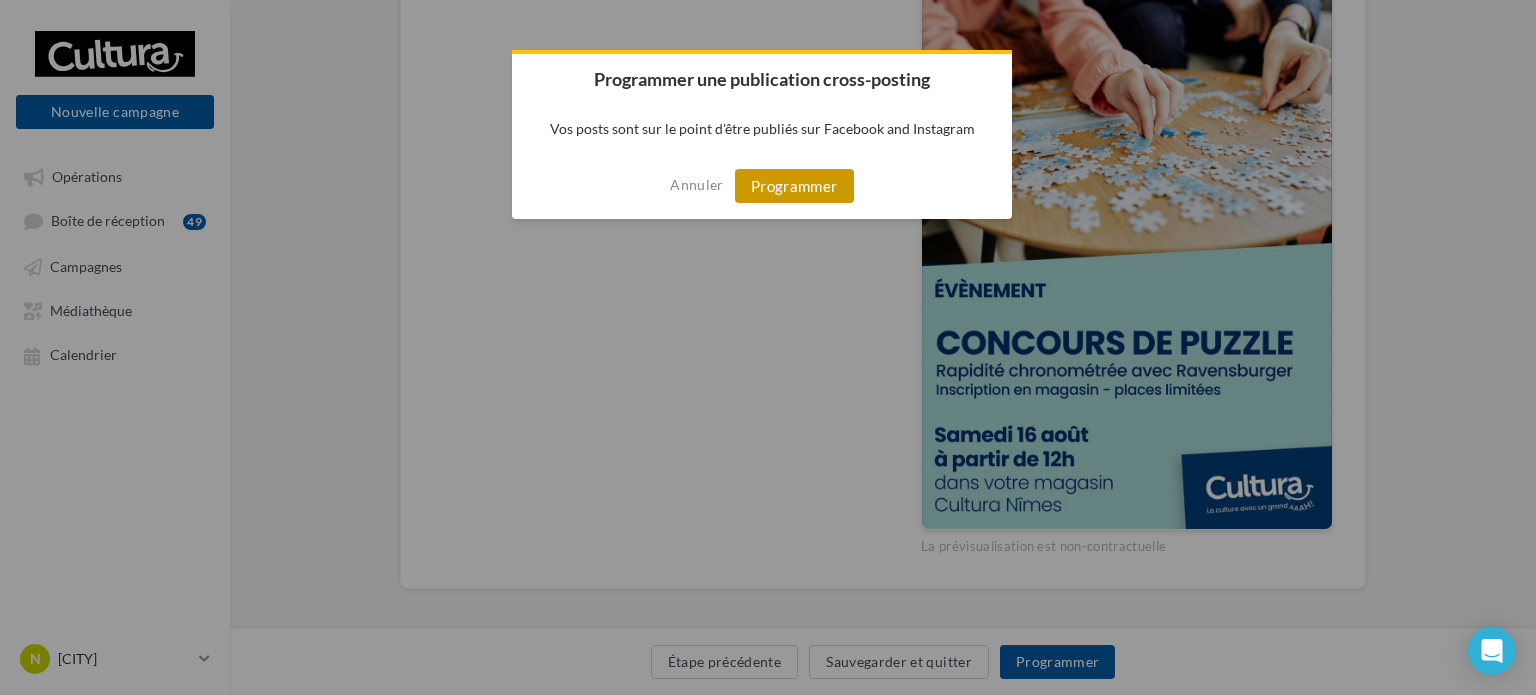 click on "Programmer" at bounding box center (794, 186) 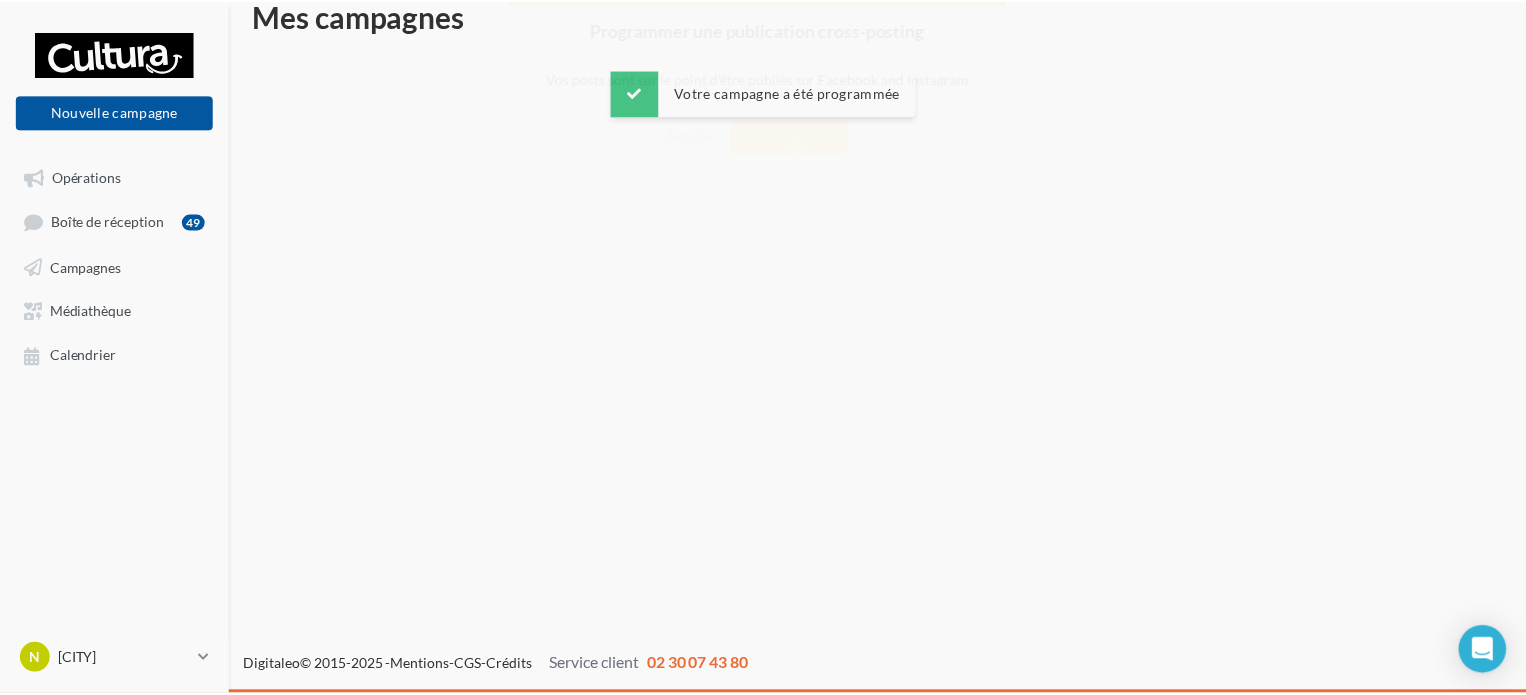 scroll, scrollTop: 32, scrollLeft: 0, axis: vertical 